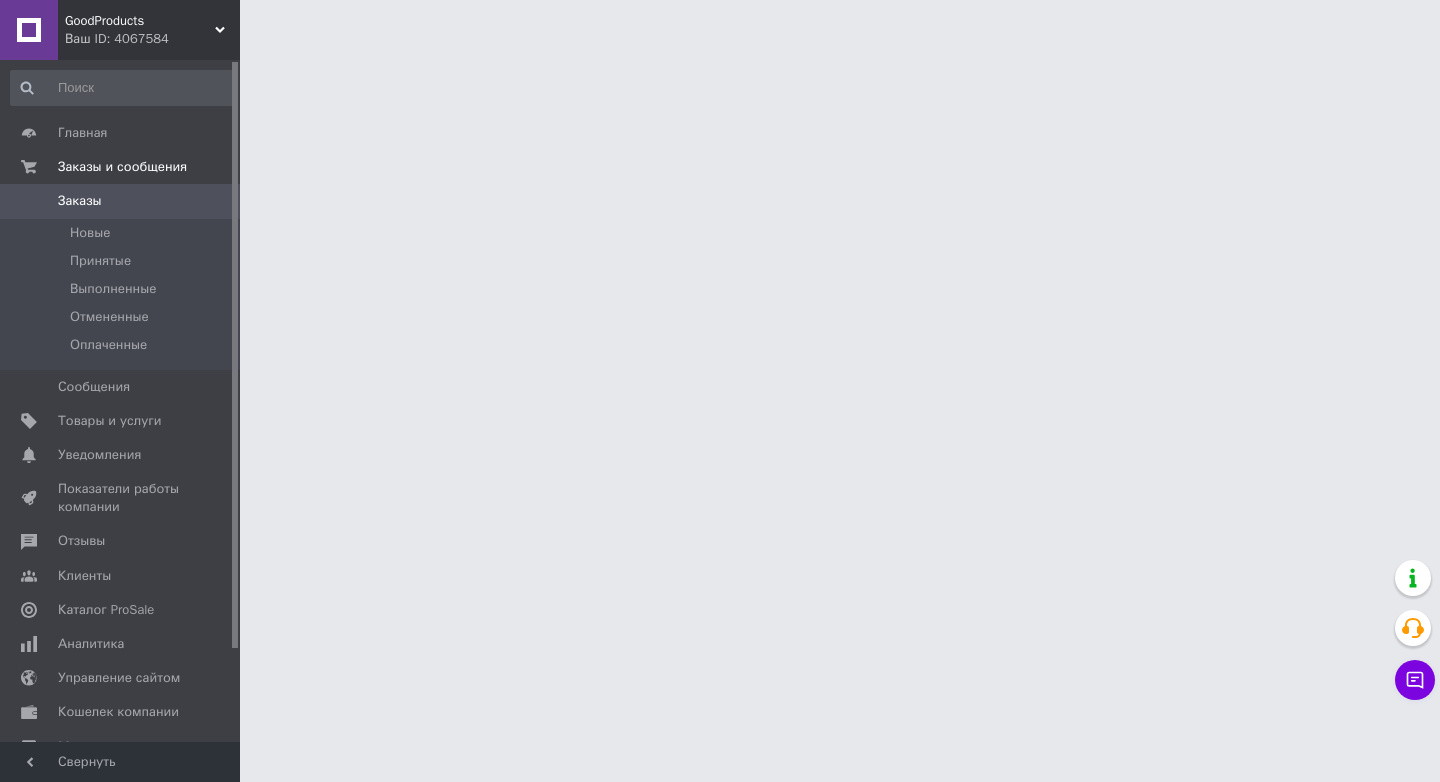 scroll, scrollTop: 0, scrollLeft: 0, axis: both 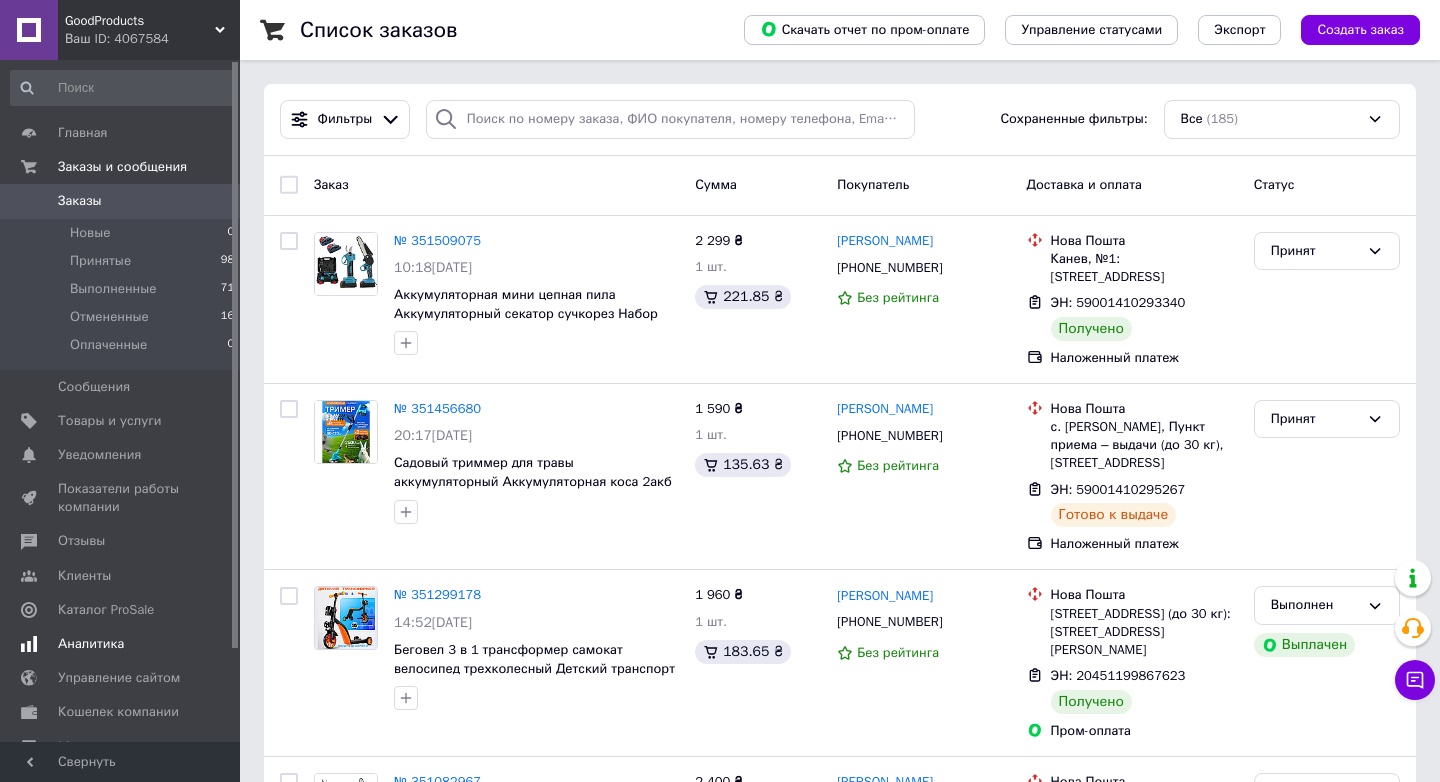 click on "Аналитика" at bounding box center [91, 644] 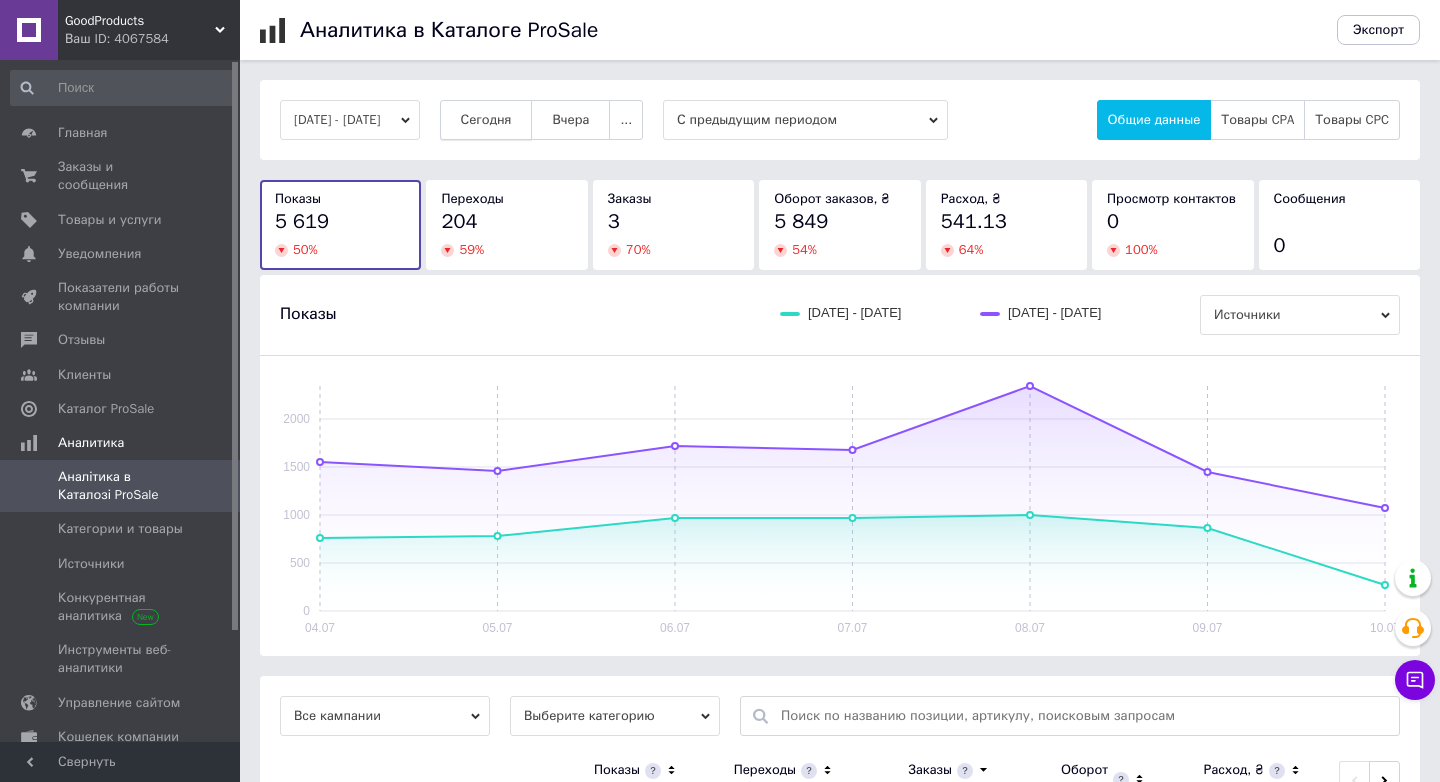 click on "Сегодня" at bounding box center (486, 120) 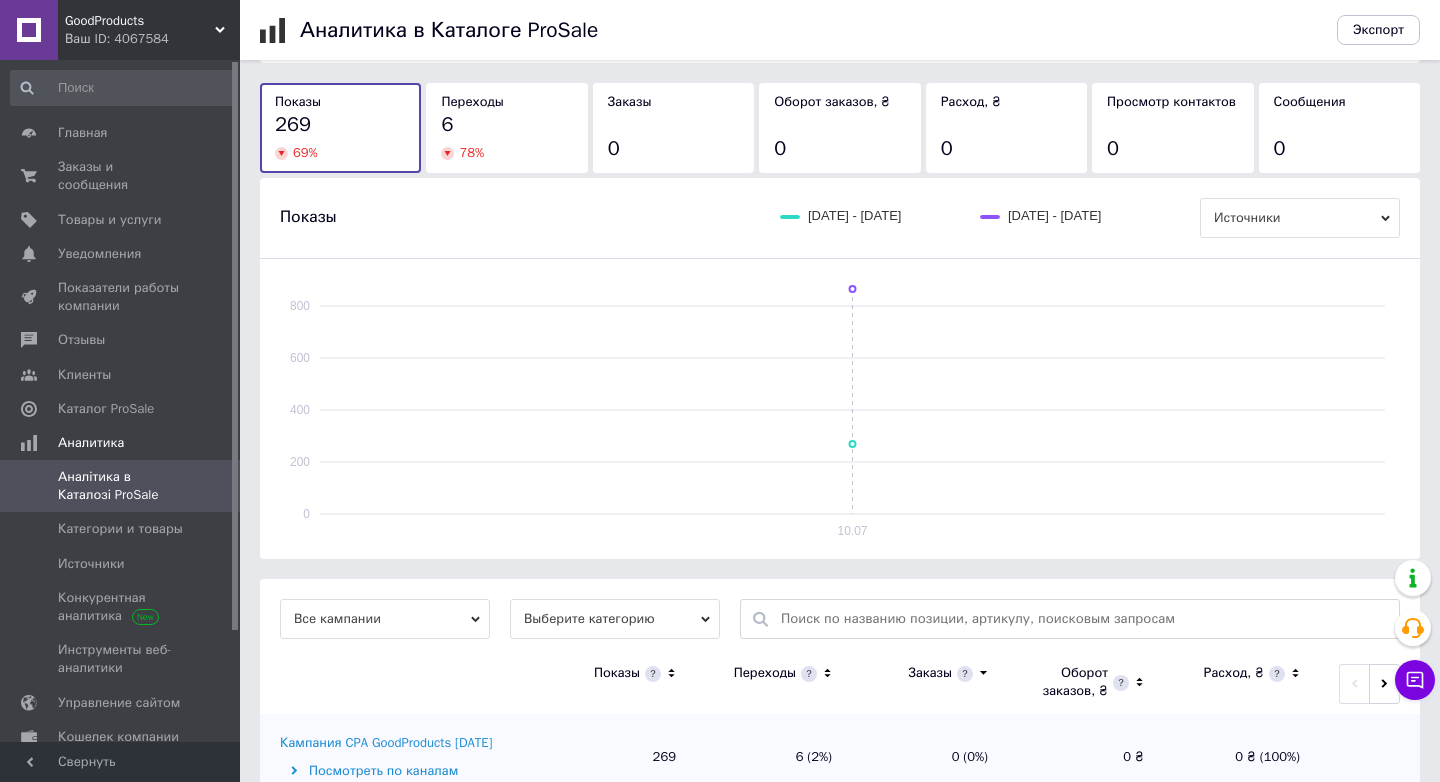 scroll, scrollTop: 0, scrollLeft: 0, axis: both 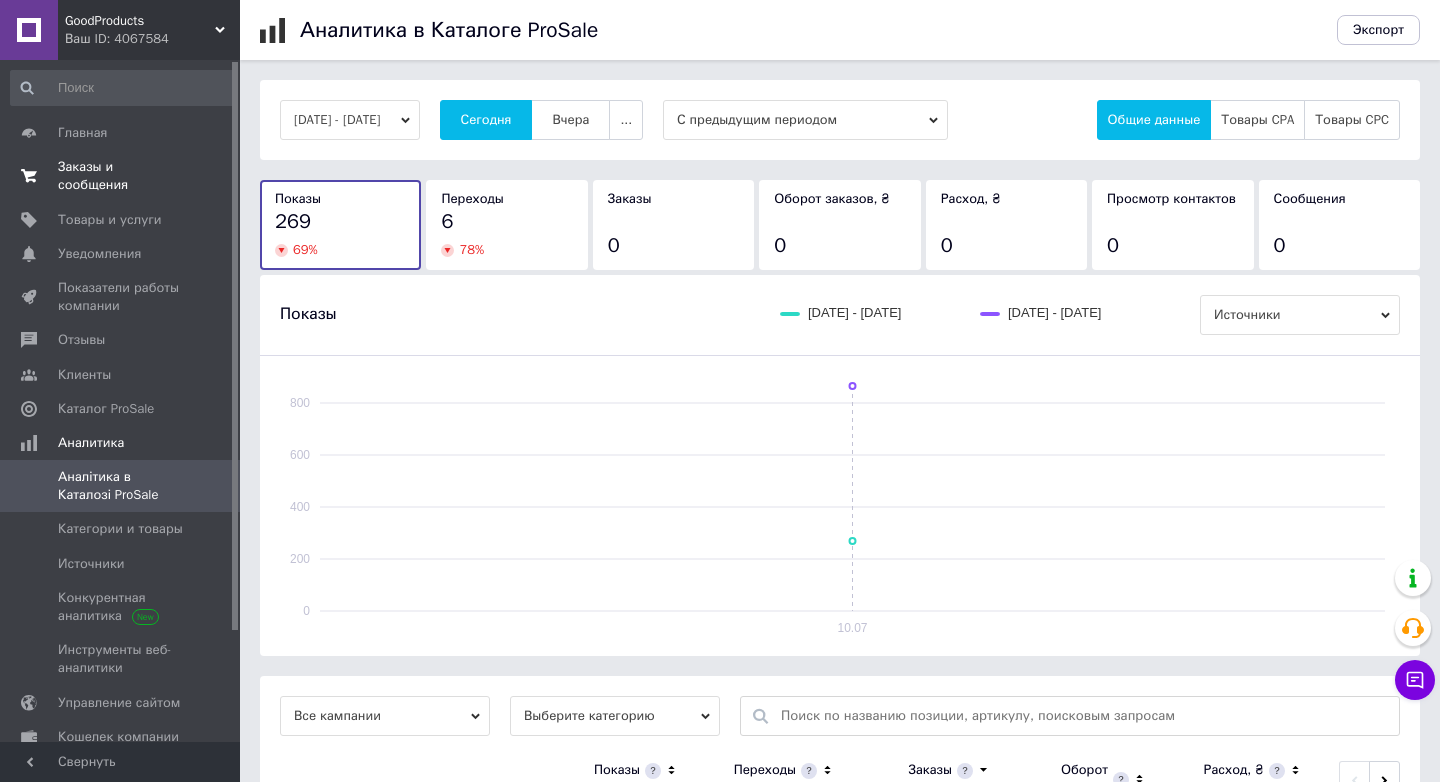 click on "Заказы и сообщения" at bounding box center [121, 176] 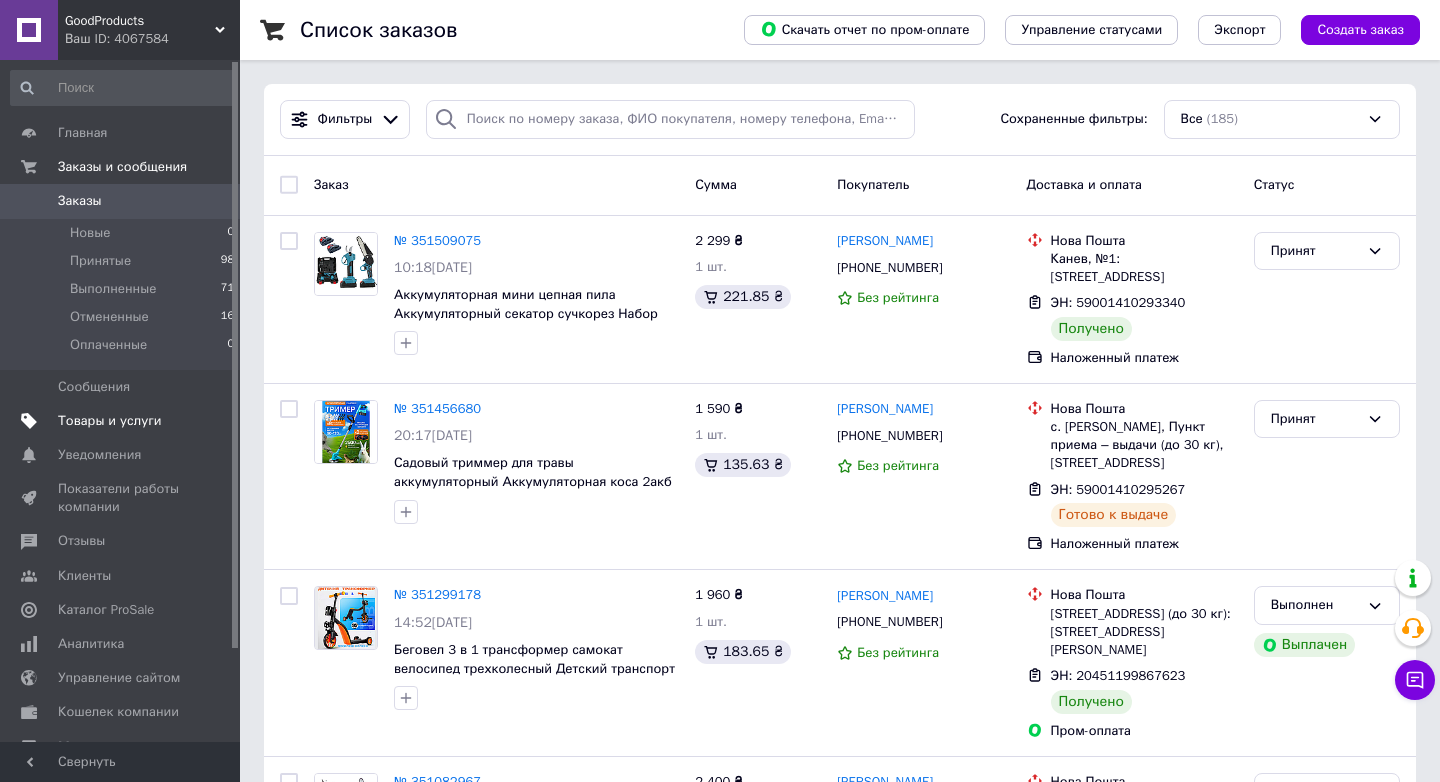 click on "Товары и услуги" at bounding box center [110, 421] 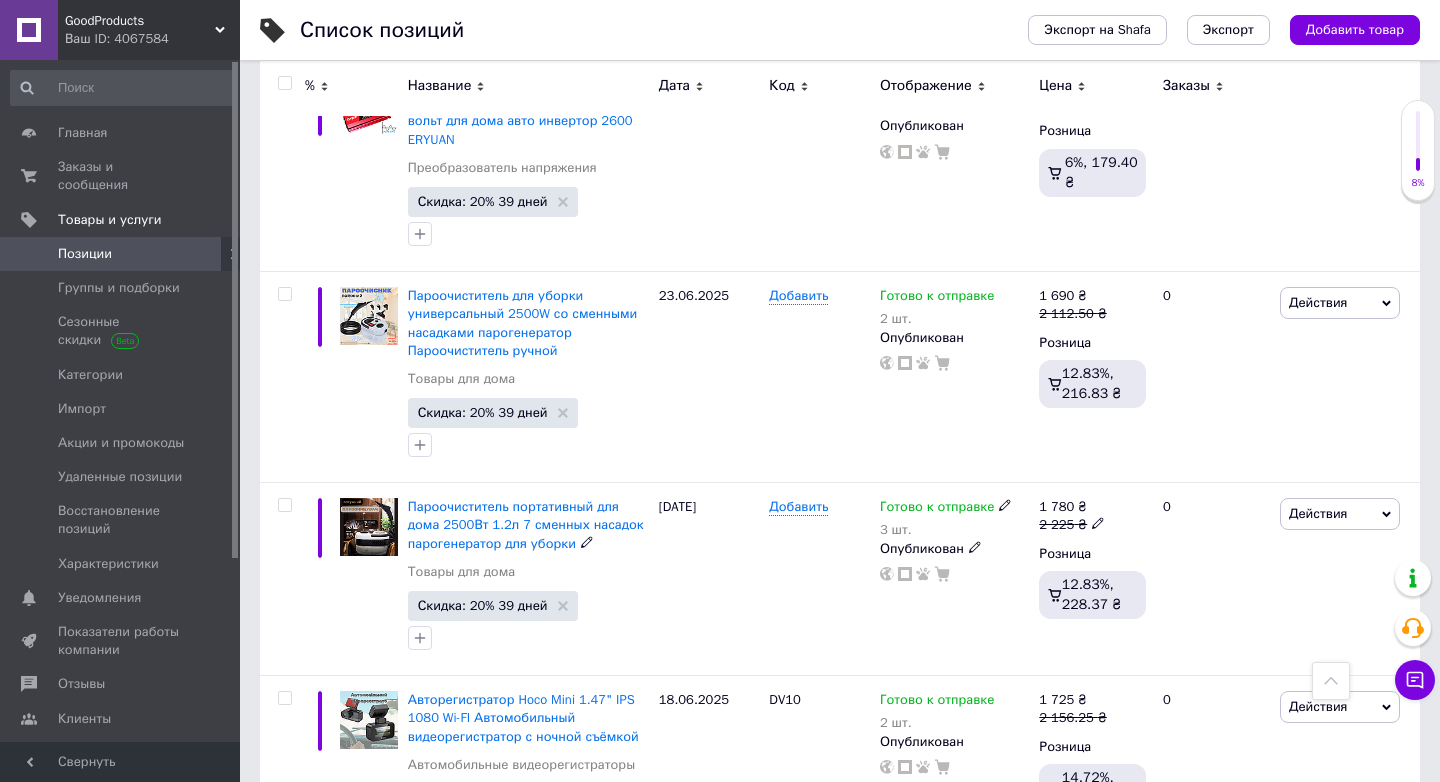 scroll, scrollTop: 2190, scrollLeft: 0, axis: vertical 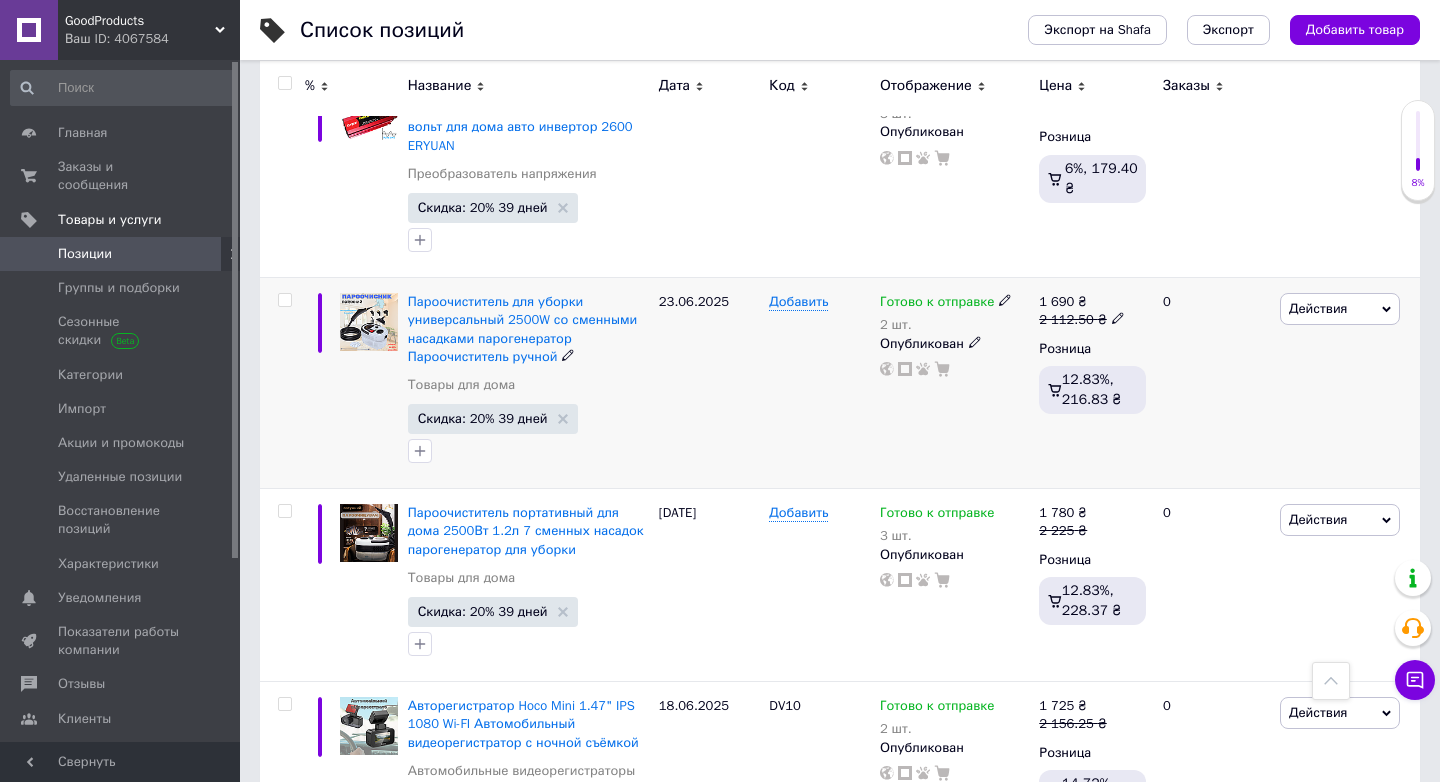 click 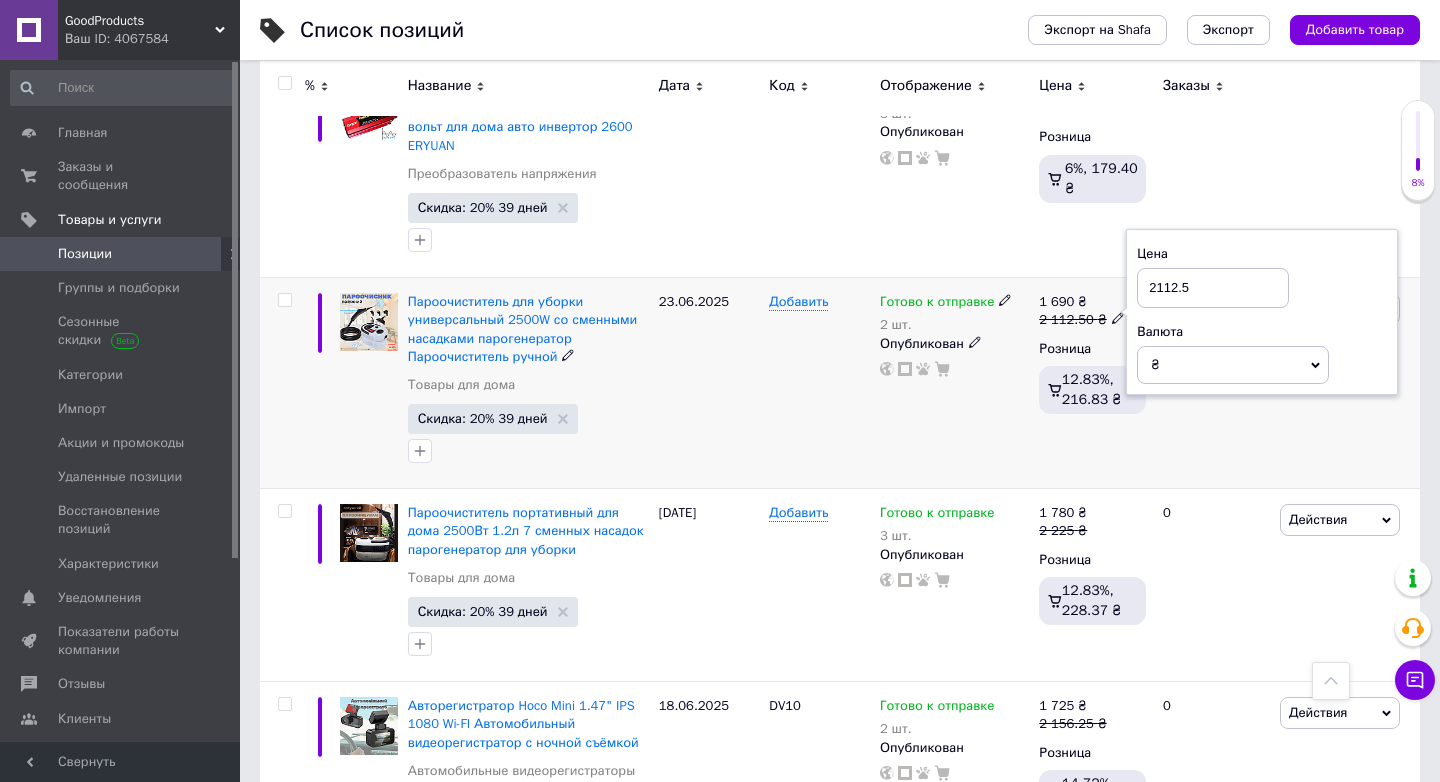 drag, startPoint x: 1147, startPoint y: 284, endPoint x: 1225, endPoint y: 291, distance: 78.31347 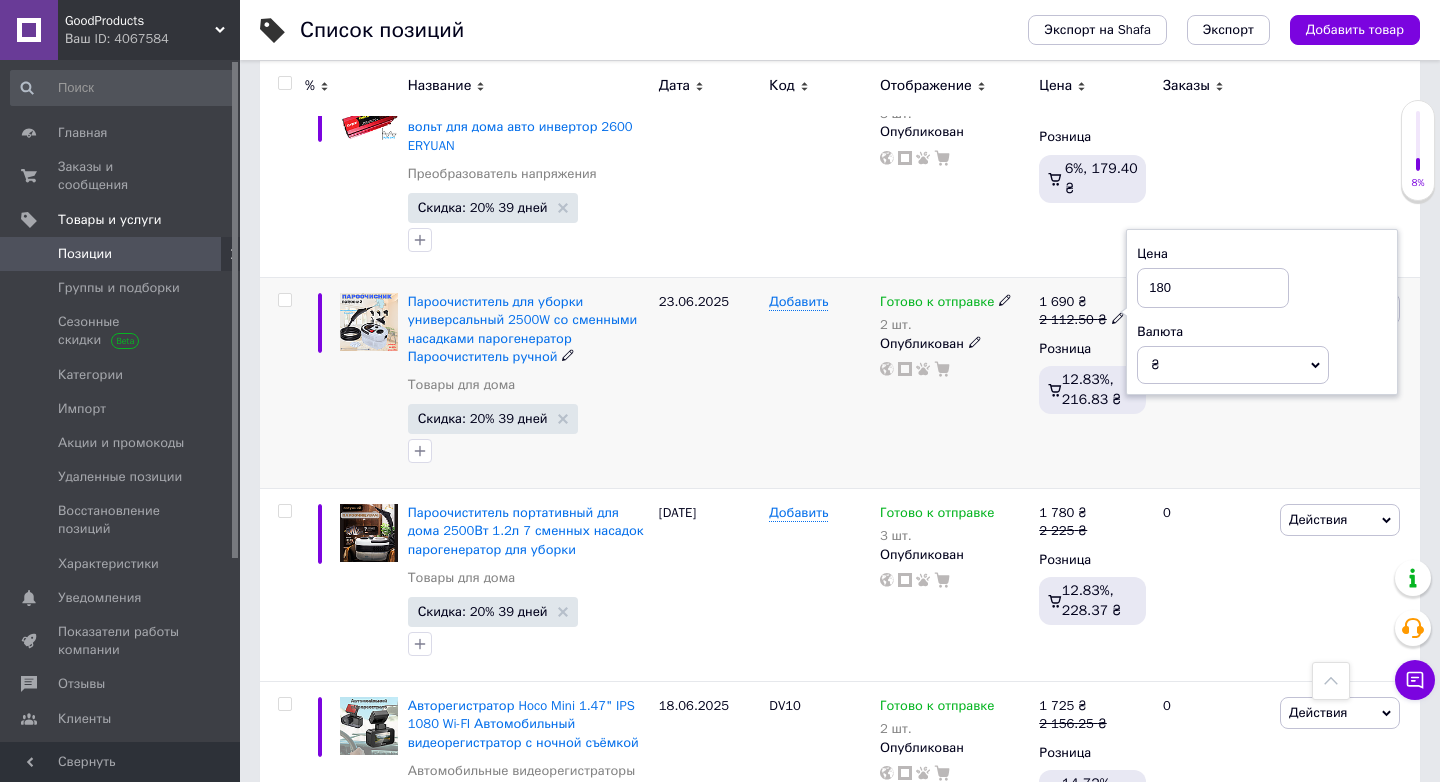 type on "1800" 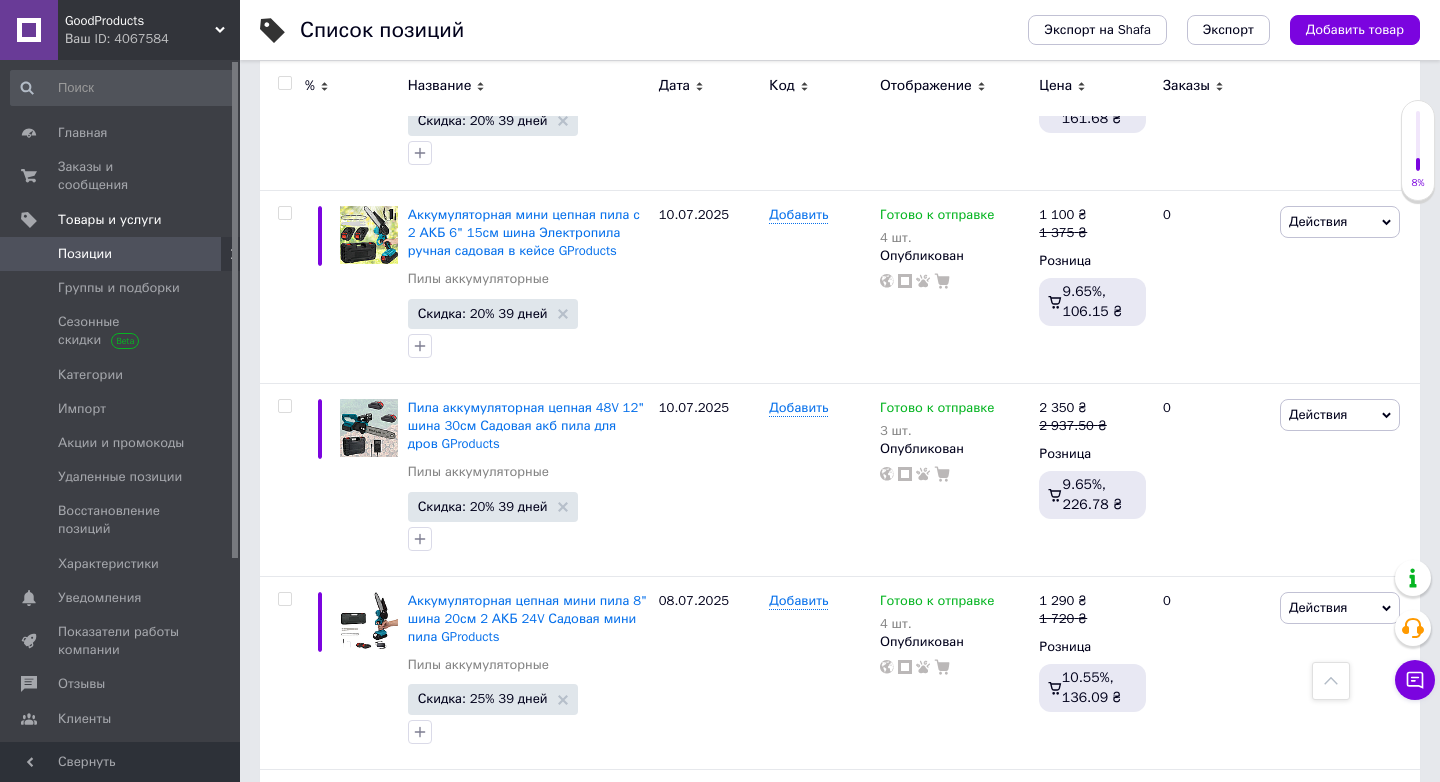 scroll, scrollTop: 0, scrollLeft: 0, axis: both 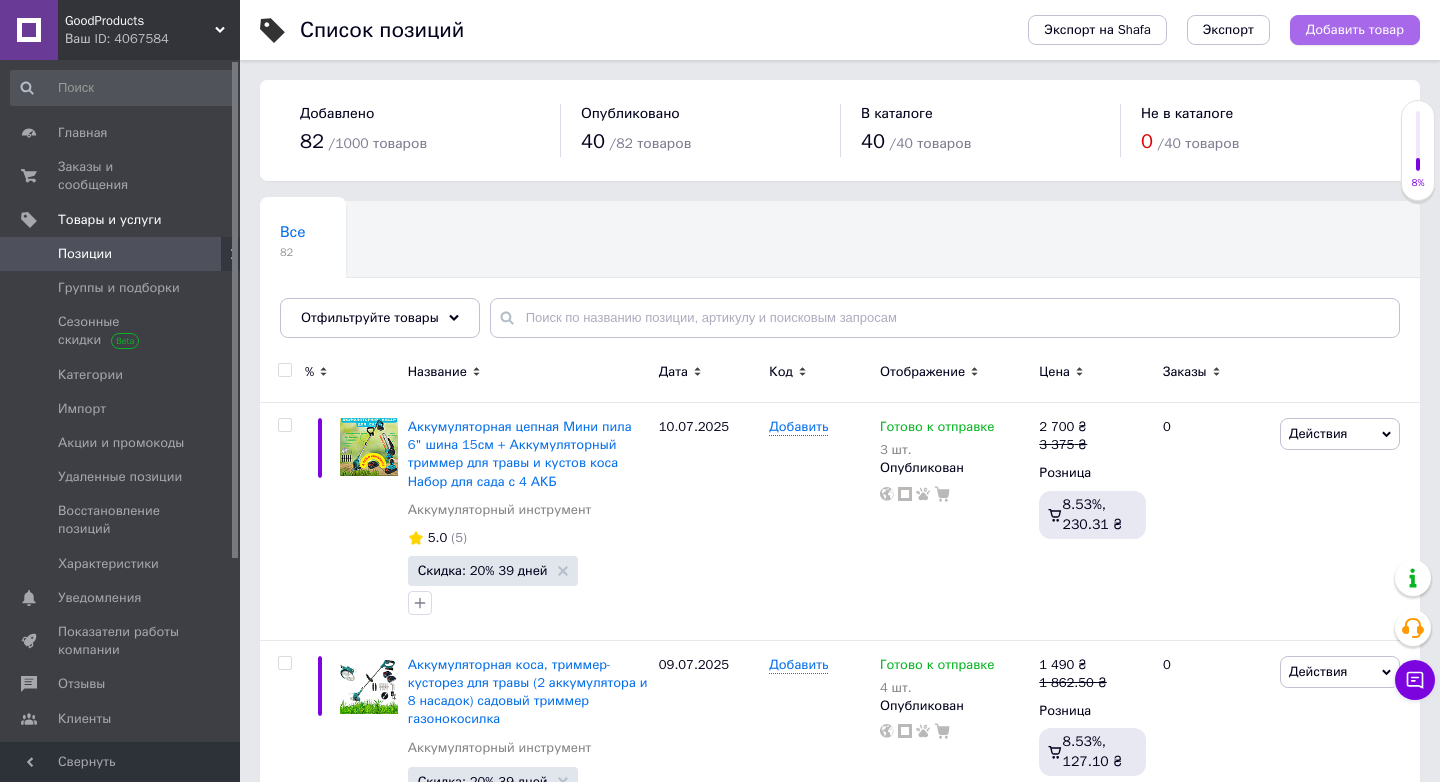 click on "Добавить товар" at bounding box center (1355, 30) 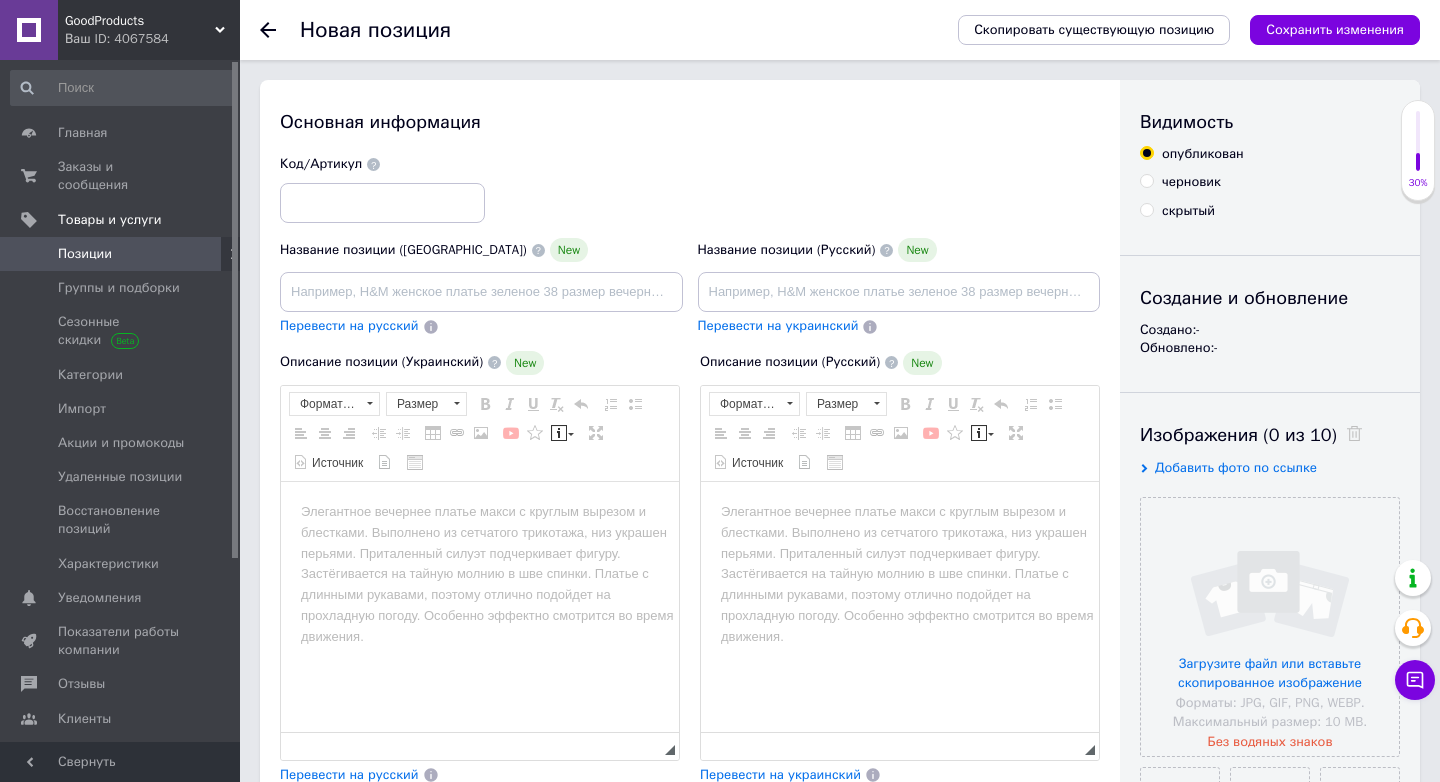 scroll, scrollTop: 0, scrollLeft: 0, axis: both 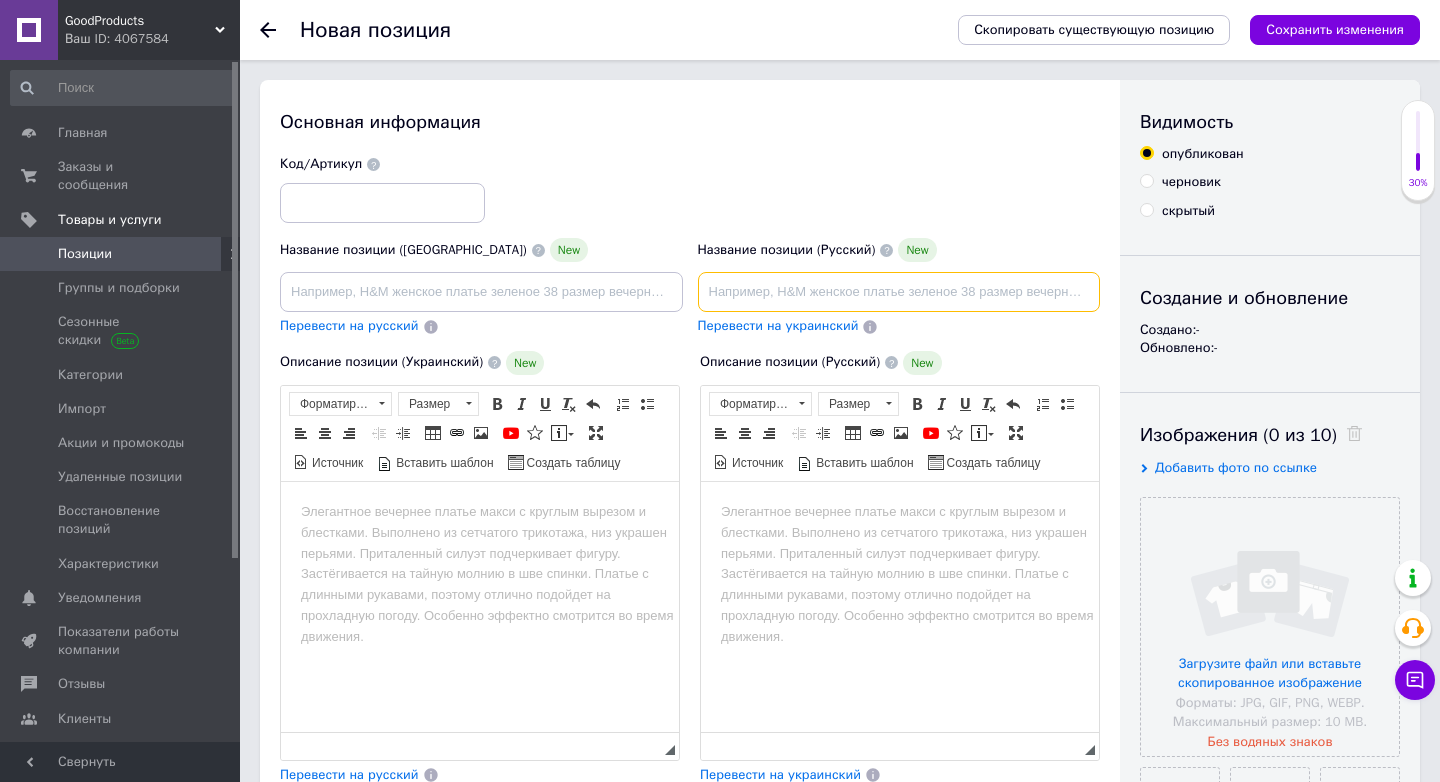 click at bounding box center (899, 292) 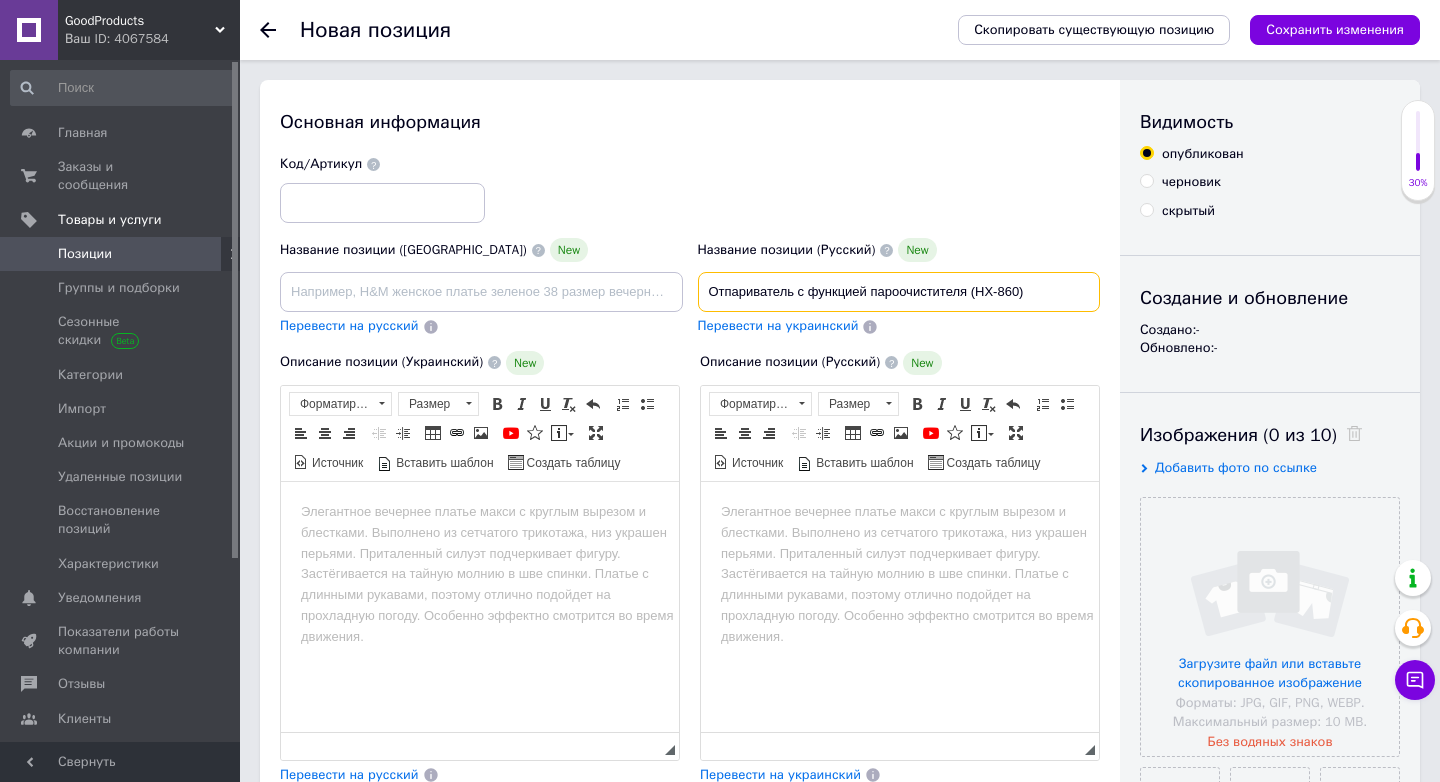 drag, startPoint x: 971, startPoint y: 292, endPoint x: 1036, endPoint y: 291, distance: 65.00769 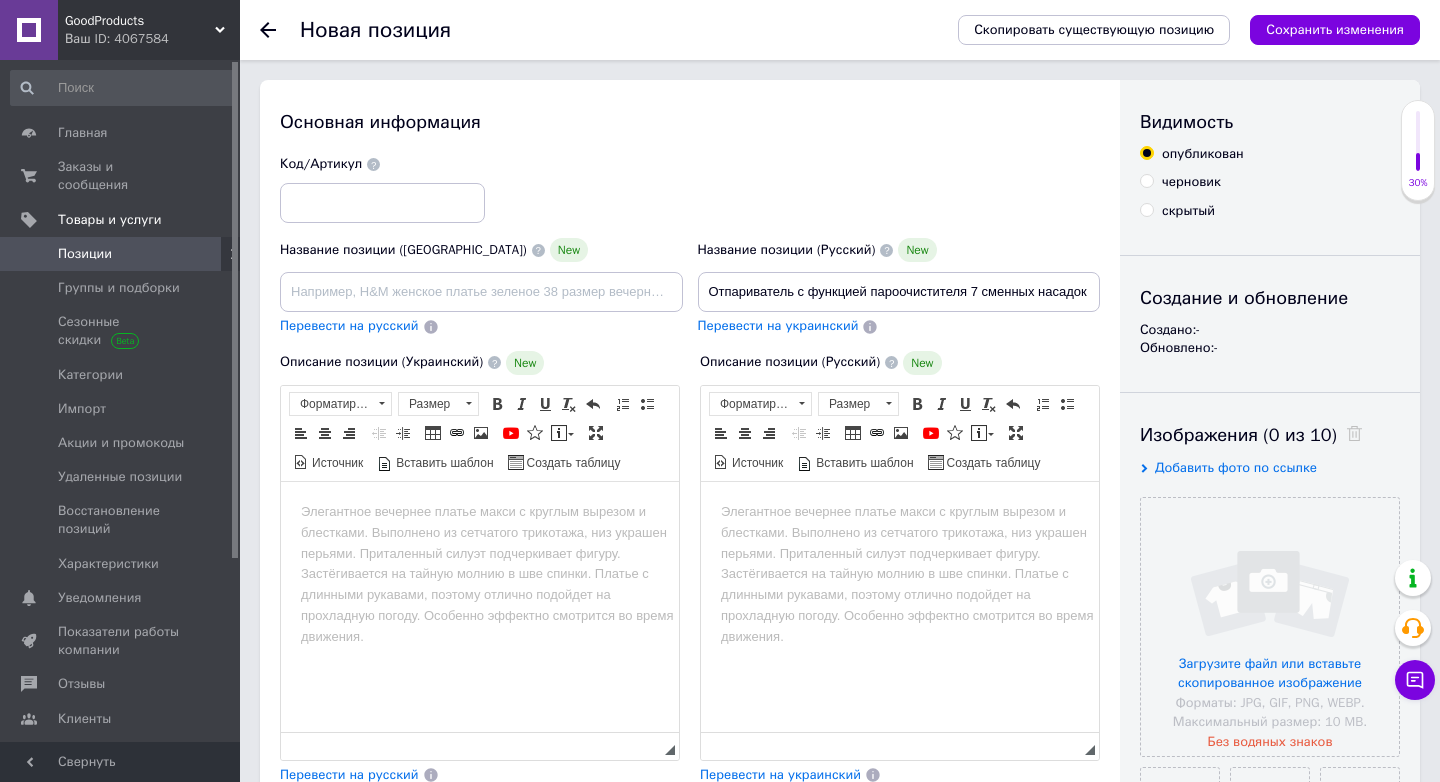 scroll, scrollTop: 0, scrollLeft: 0, axis: both 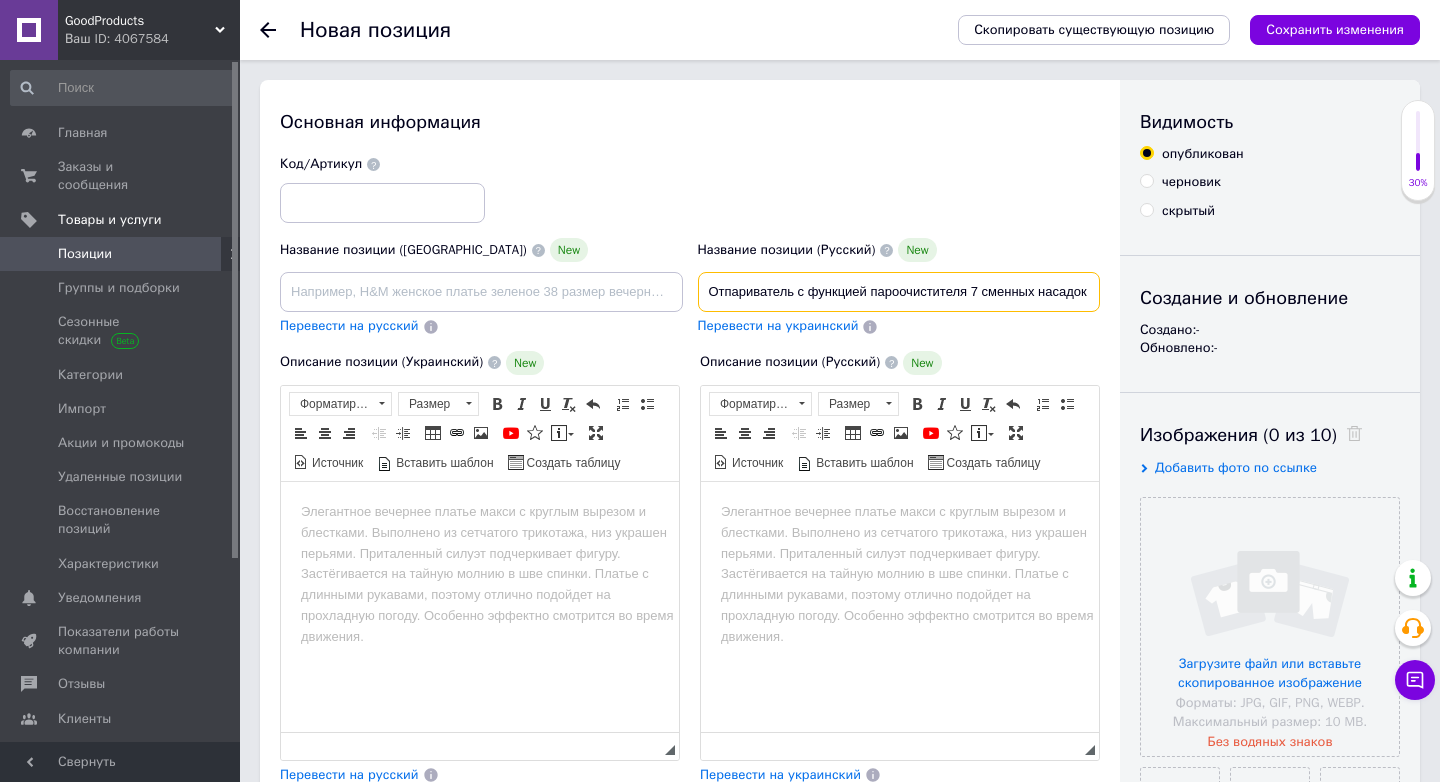 click on "Отпариватель с функцией пароочистителя 7 сменных насадок" at bounding box center (899, 292) 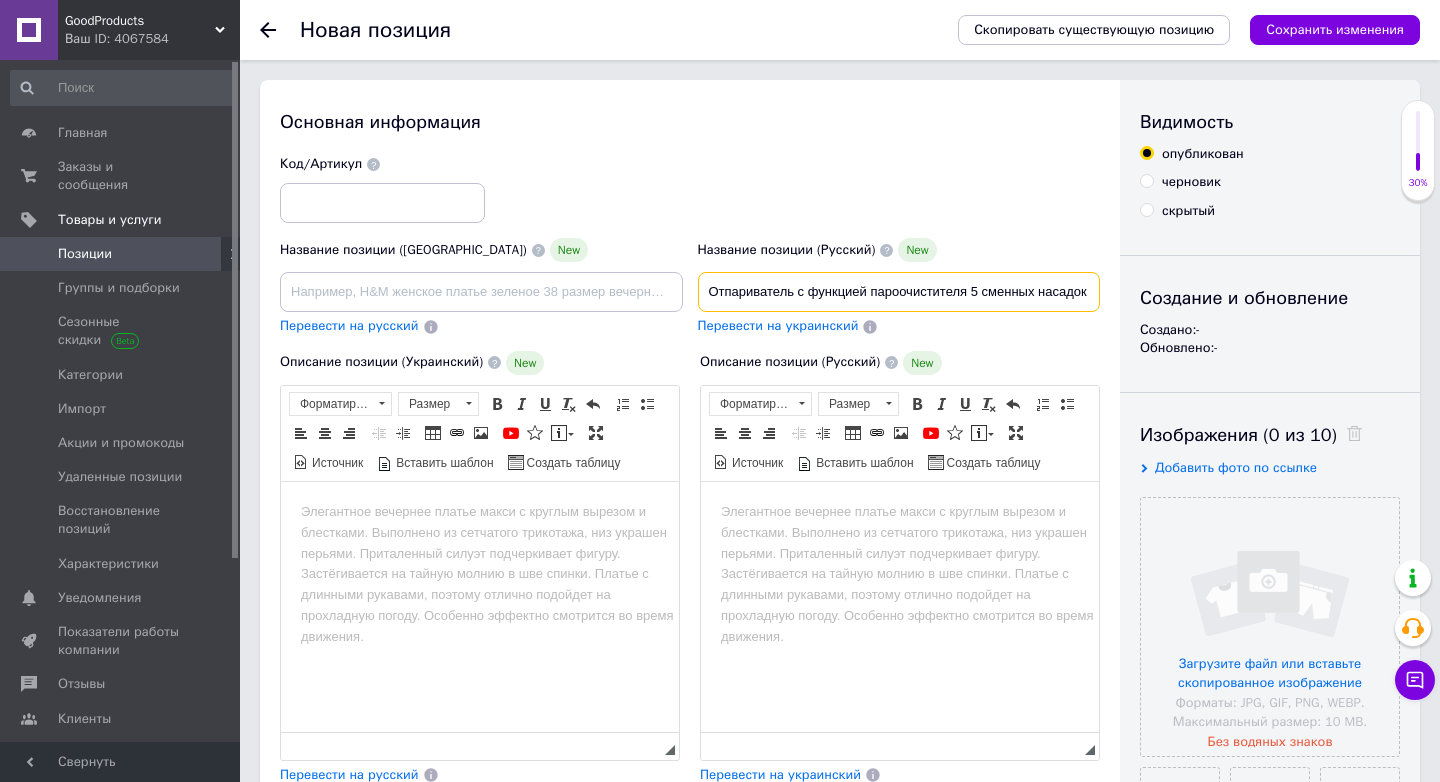 scroll, scrollTop: 0, scrollLeft: 3, axis: horizontal 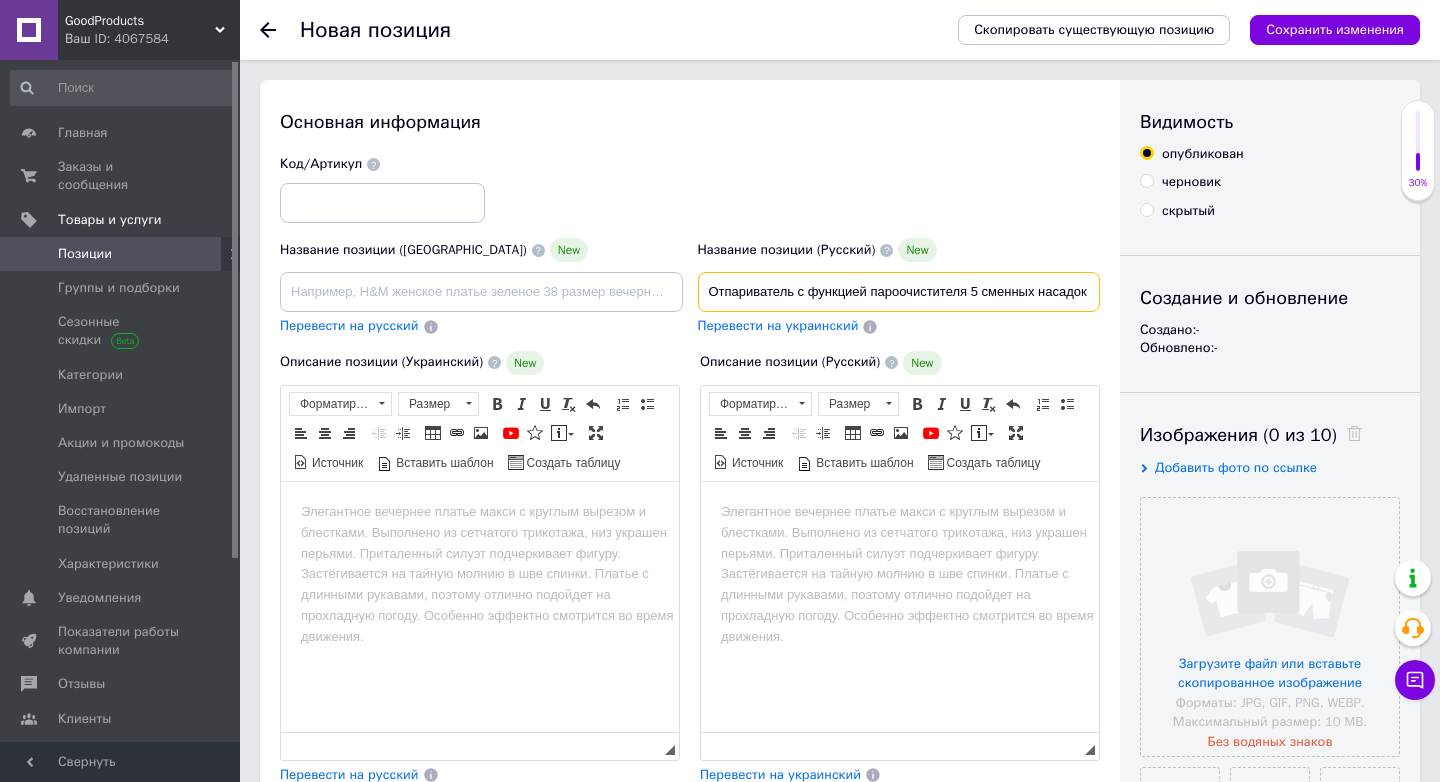 paste on "портативный пароочиститель для уборки дома" 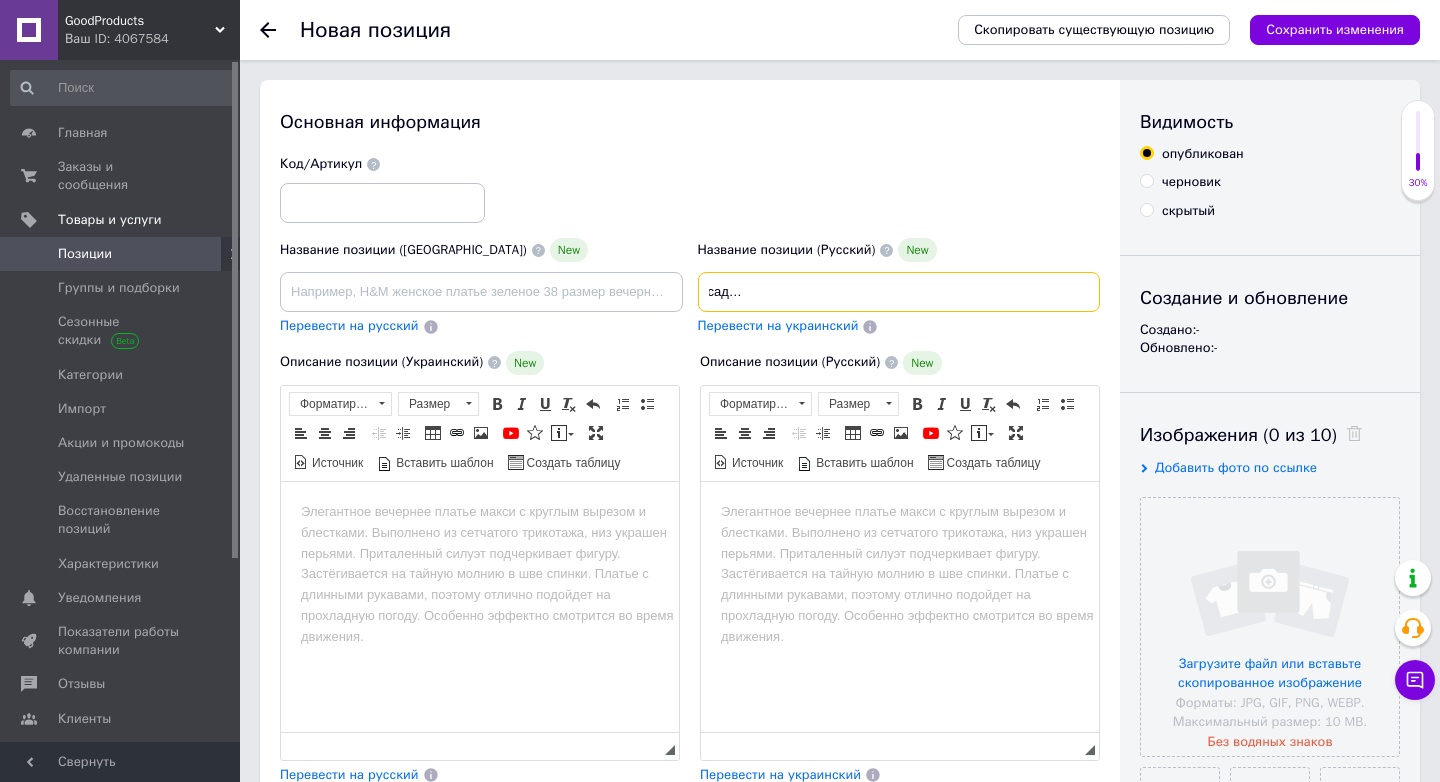 scroll, scrollTop: 0, scrollLeft: 351, axis: horizontal 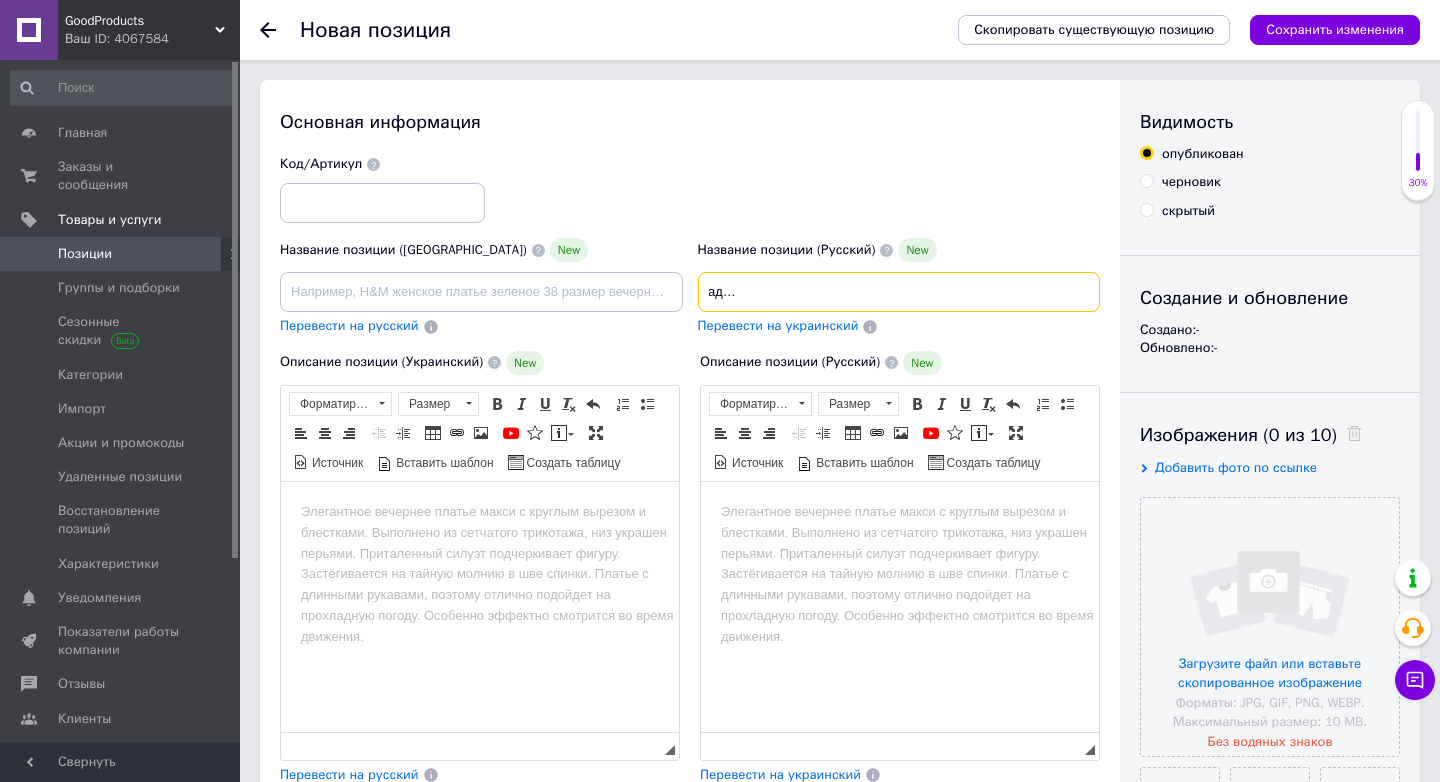 type on "Отпариватель с функцией пароочистителя 5 сменных насадок портативный пароочиститель для уборки дома GProducts" 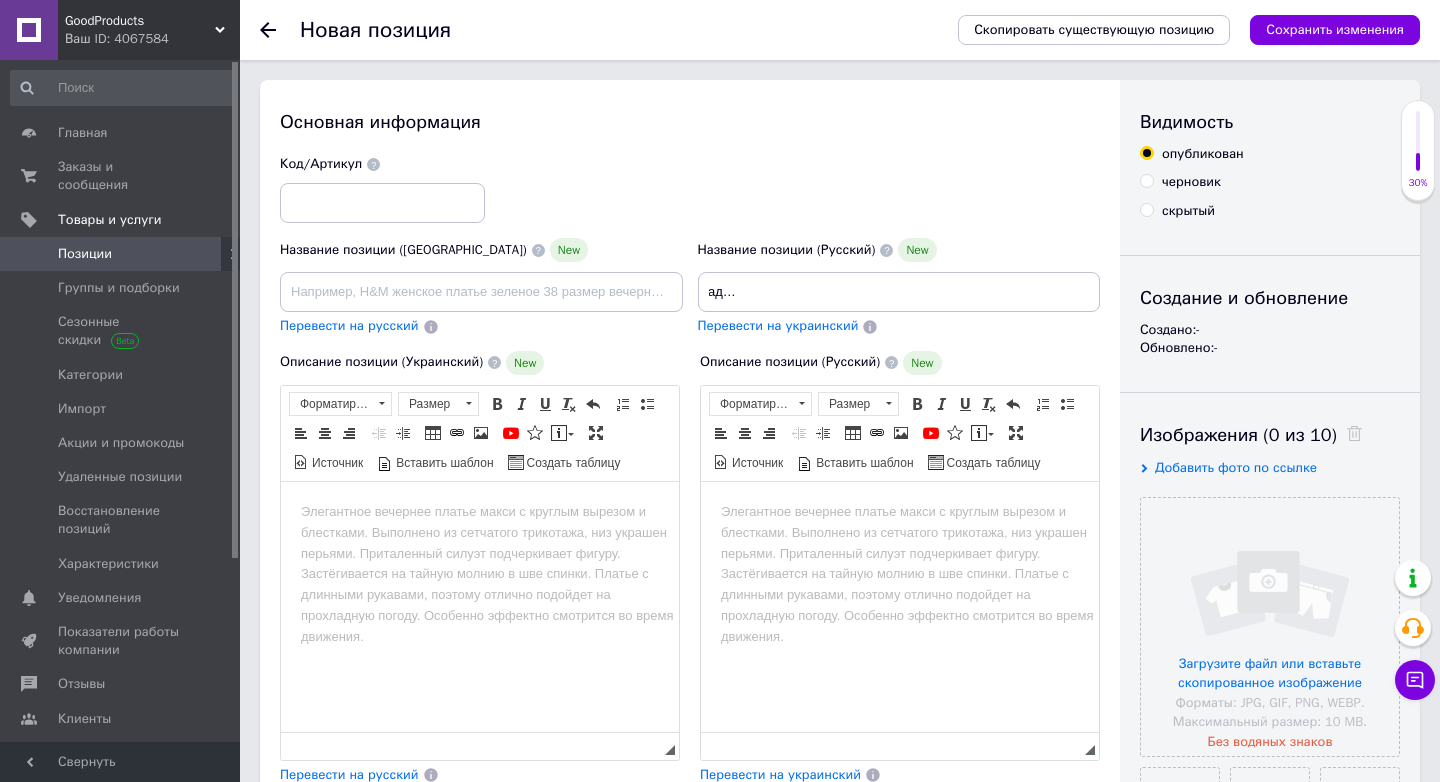 click at bounding box center [900, 511] 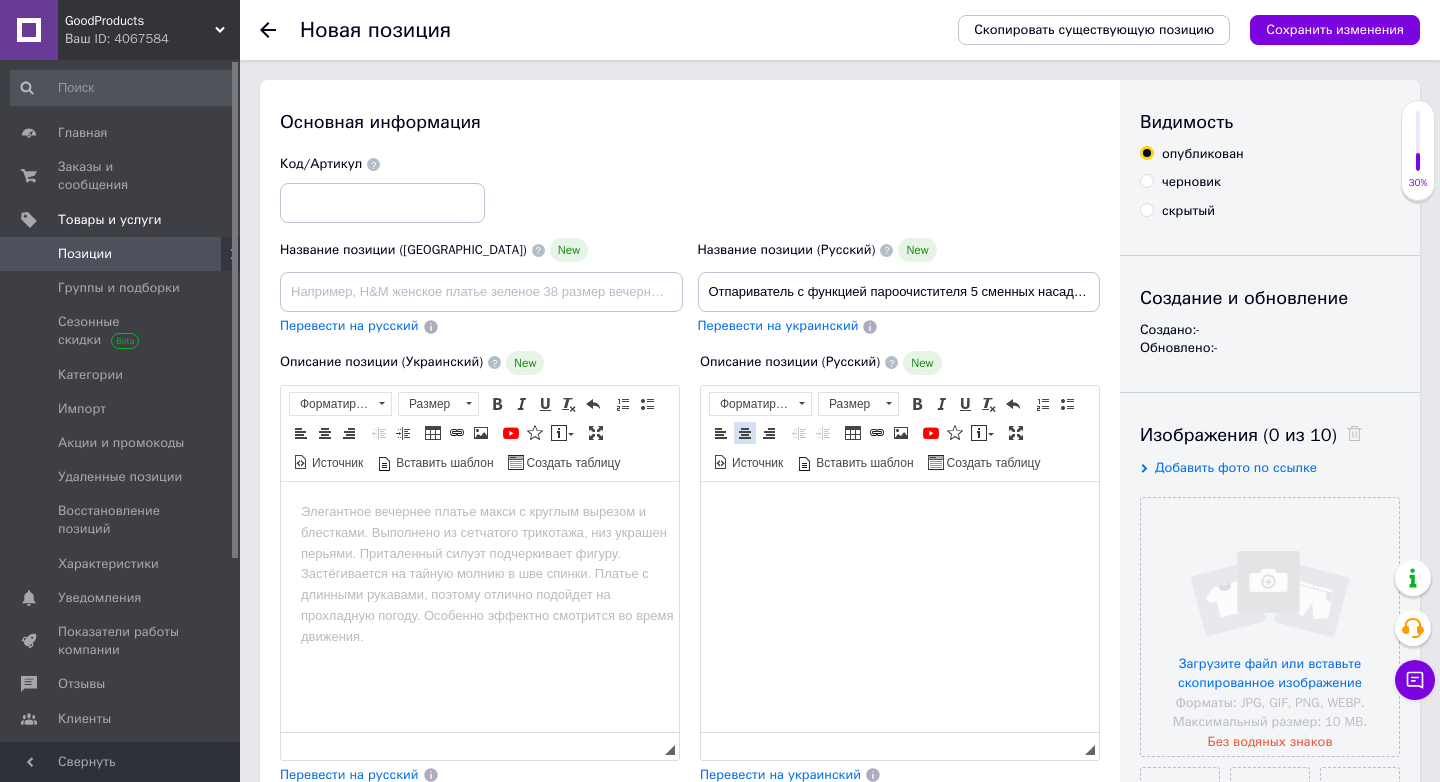 click at bounding box center [745, 433] 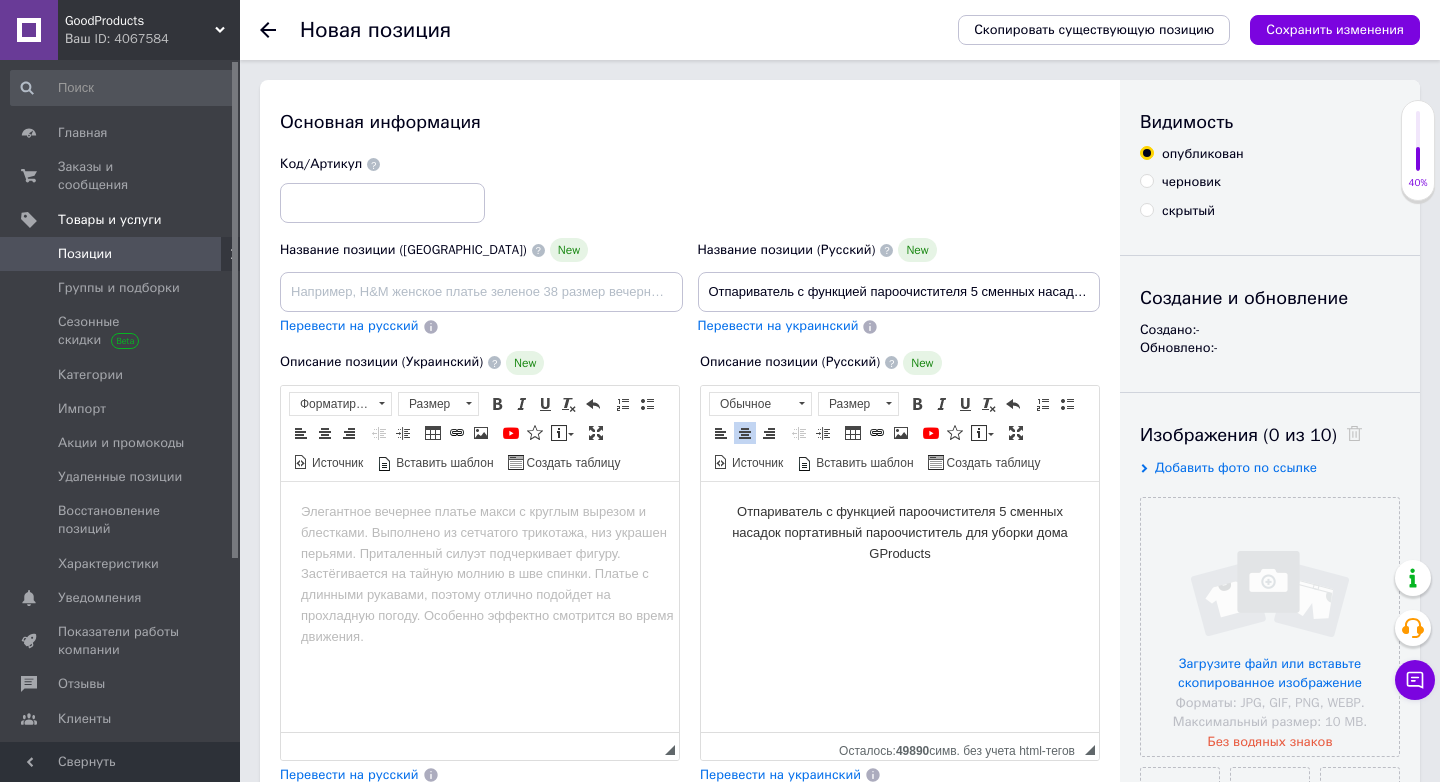 click on "Отпариватель с функцией пароочистителя 5 сменных насадок портативный пароочиститель для уборки дома GProducts" at bounding box center (900, 532) 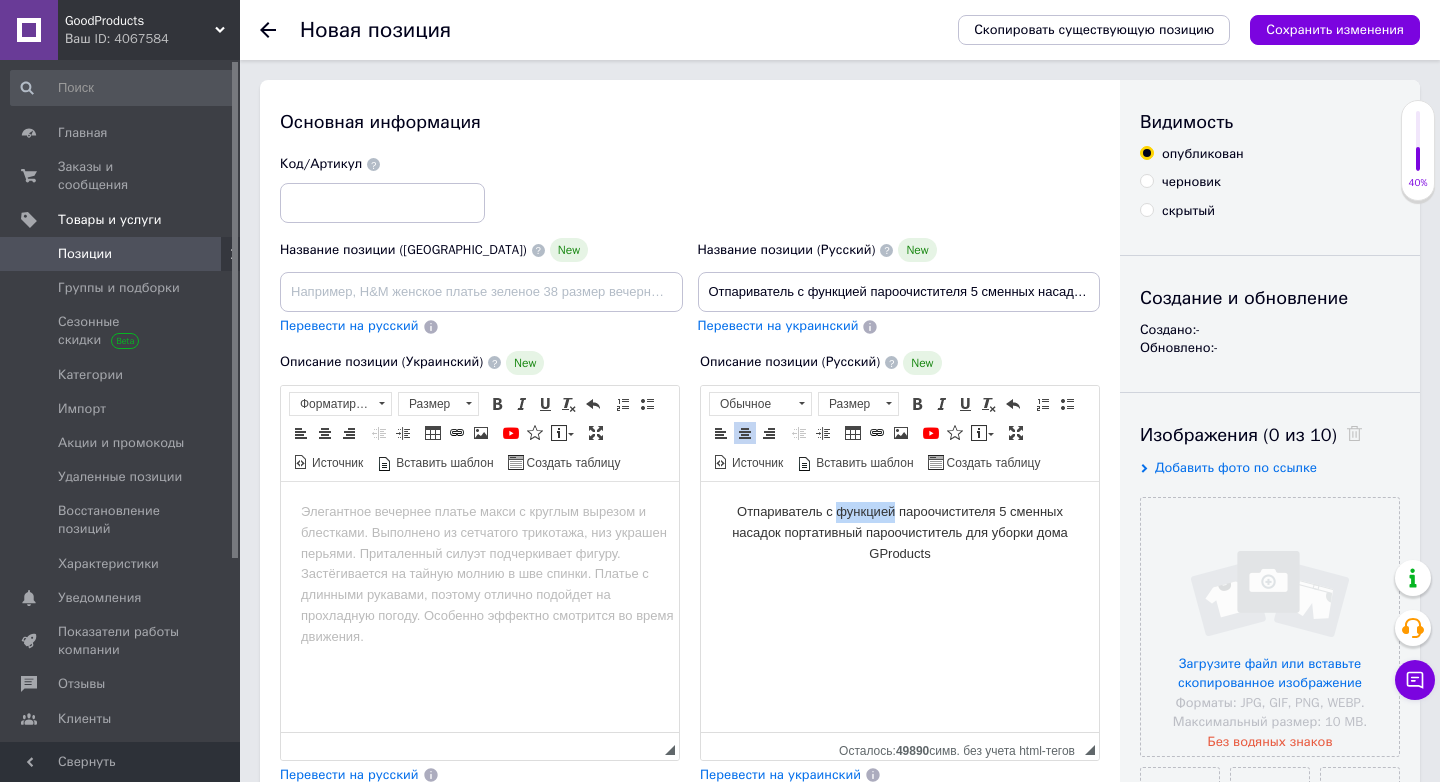 click on "Отпариватель с функцией пароочистителя 5 сменных насадок портативный пароочиститель для уборки дома GProducts" at bounding box center [900, 532] 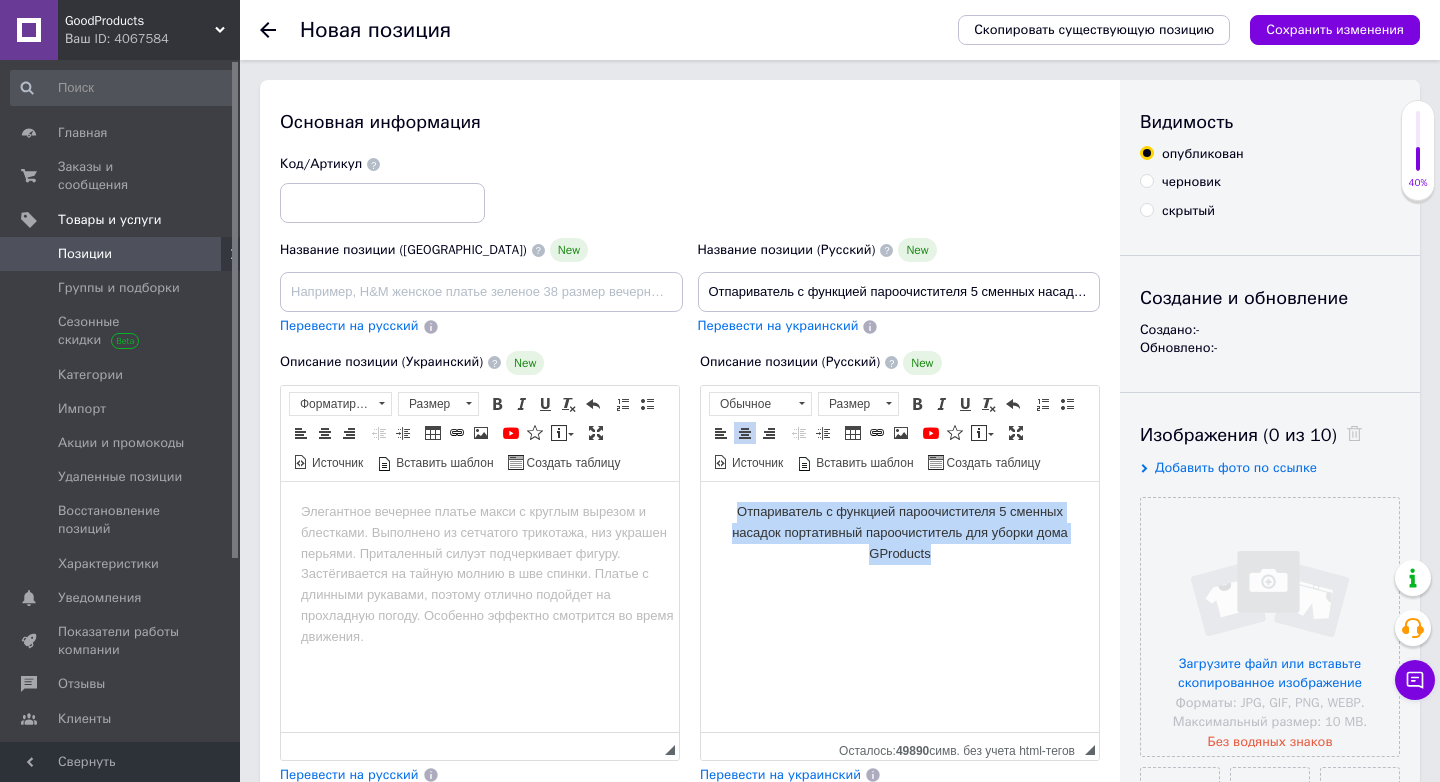 click on "Отпариватель с функцией пароочистителя 5 сменных насадок портативный пароочиститель для уборки дома GProducts" at bounding box center [900, 532] 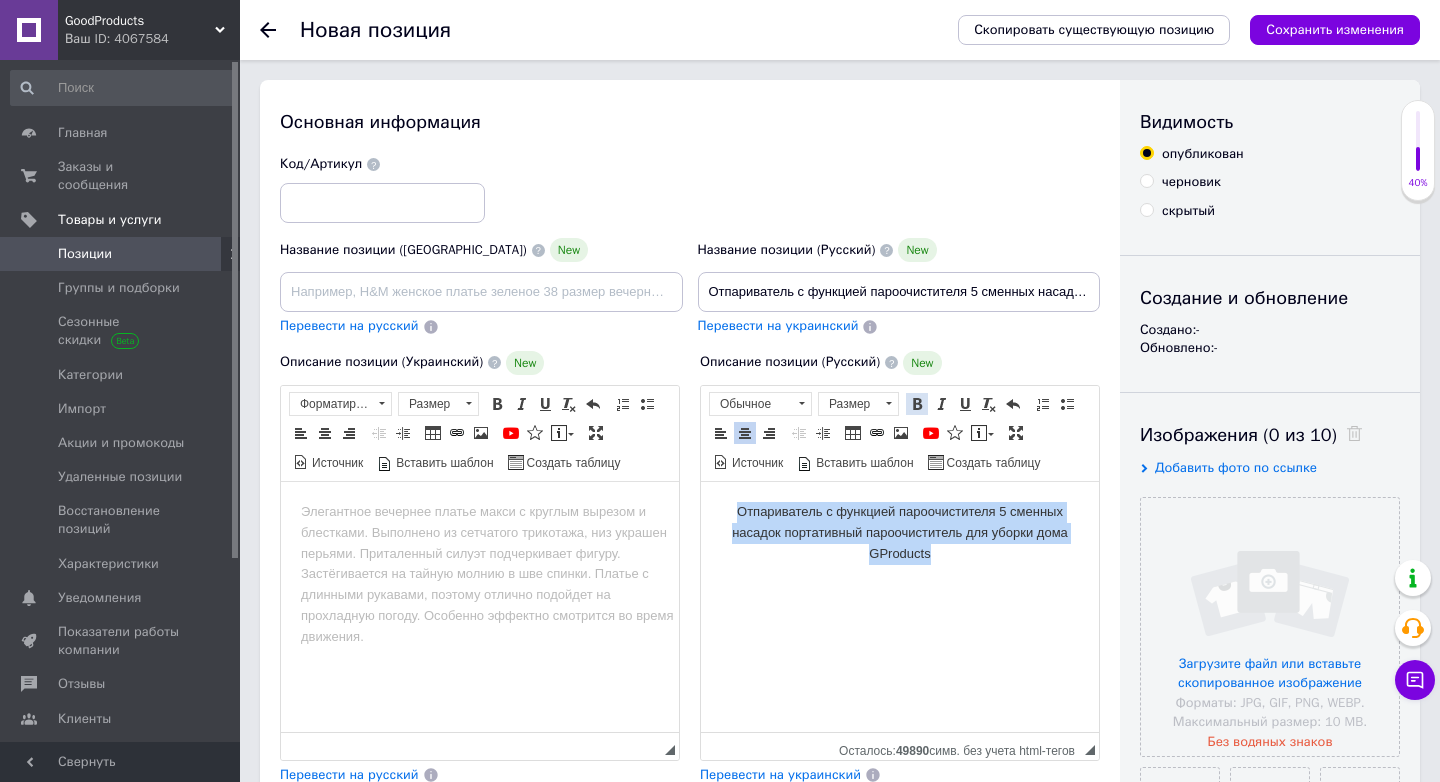 click at bounding box center (917, 404) 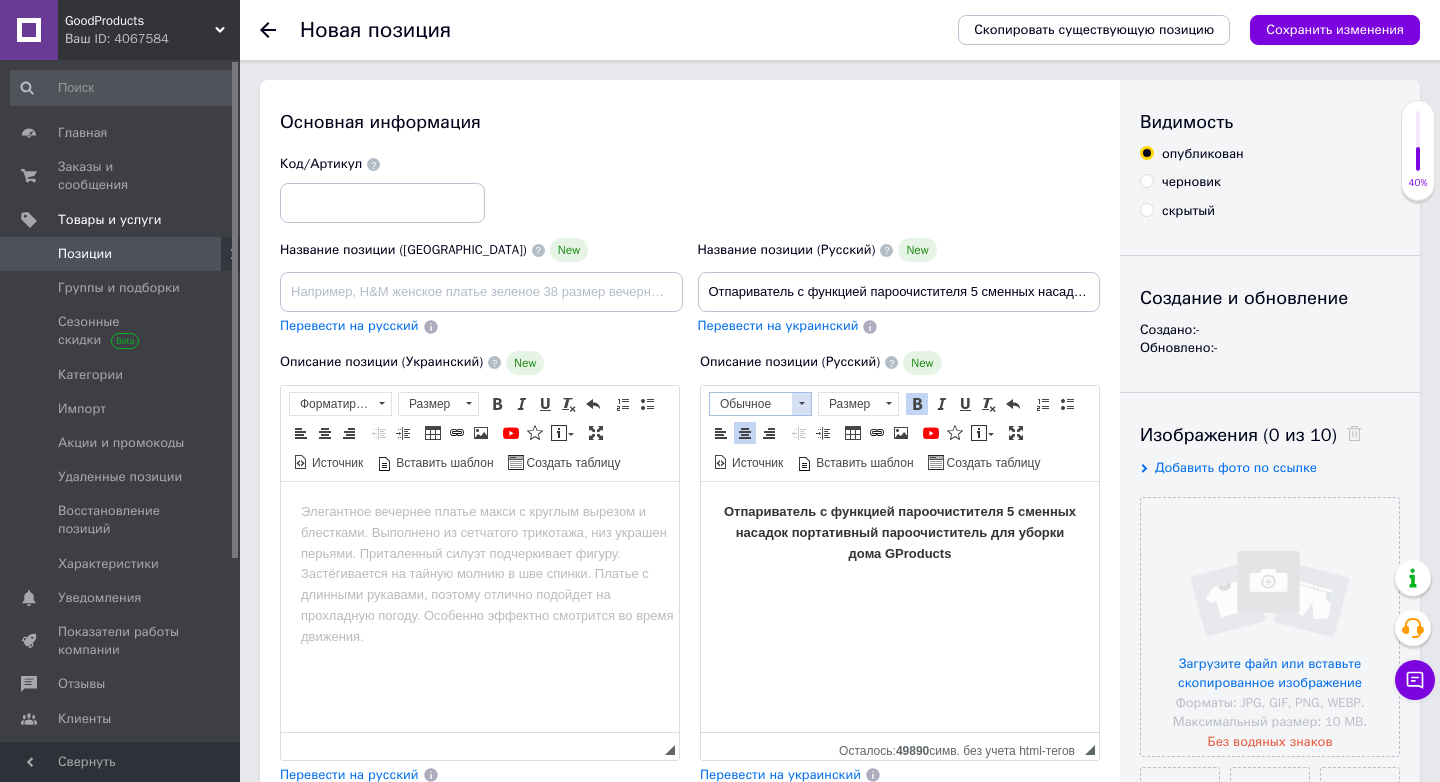 click at bounding box center [801, 404] 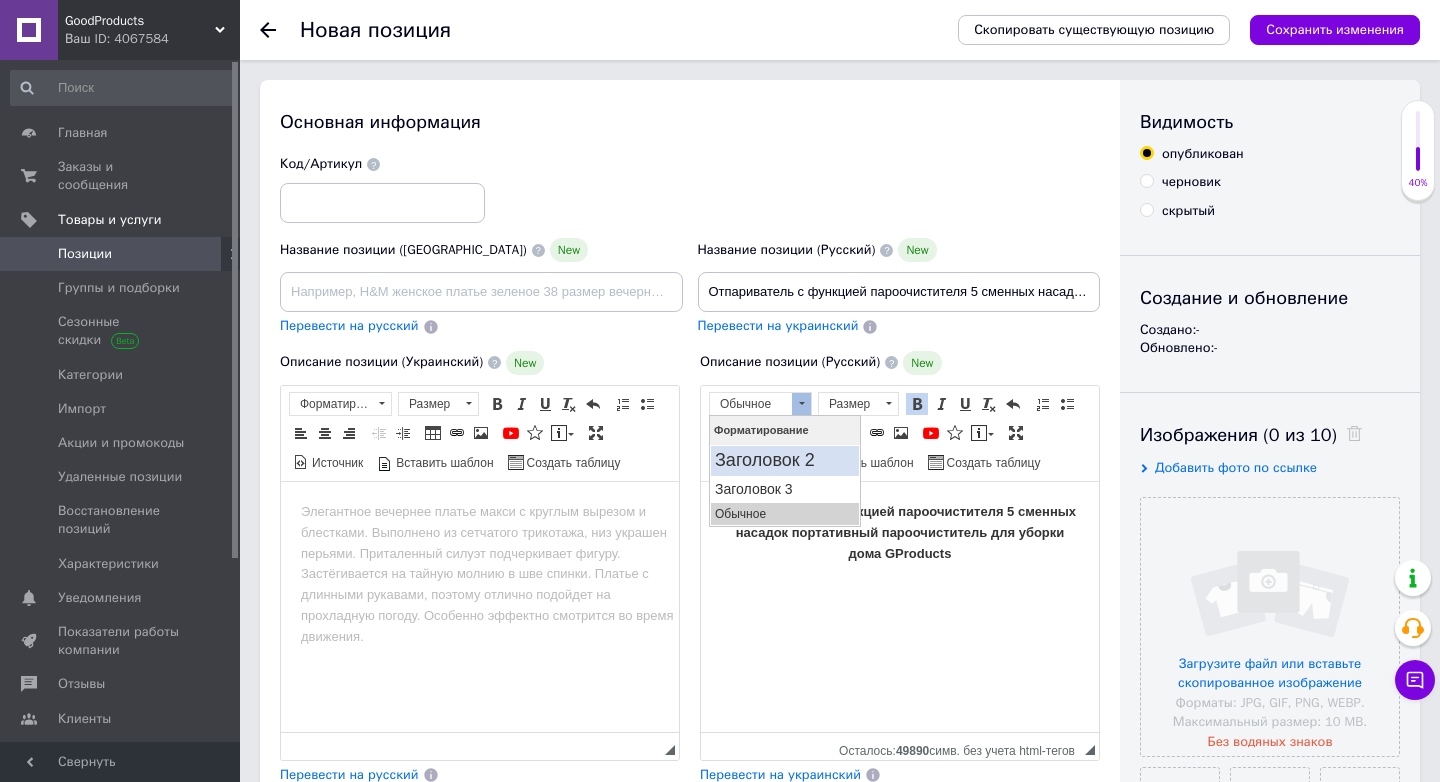 scroll, scrollTop: 0, scrollLeft: 0, axis: both 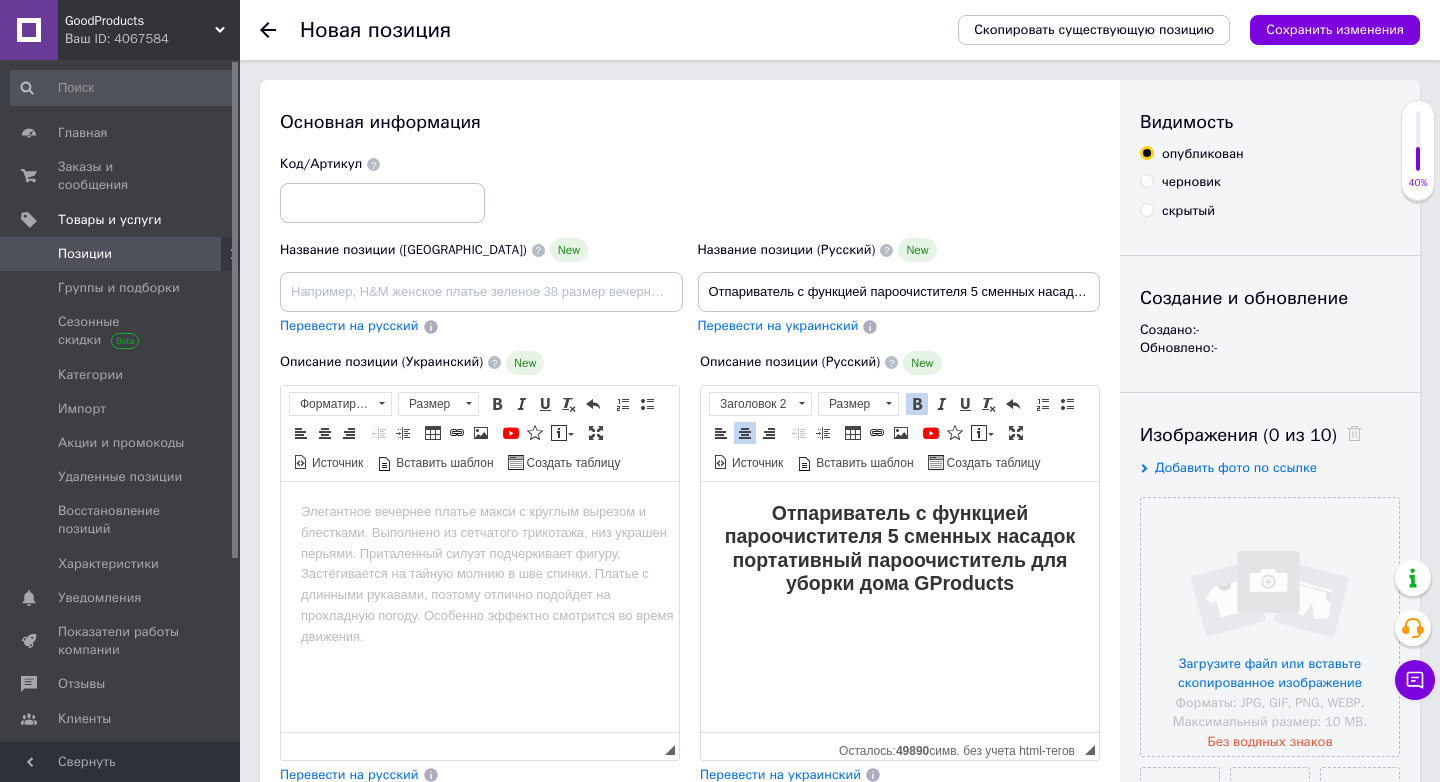 click on "Отпариватель с функцией пароочистителя 5 сменных насадок портативный пароочиститель для уборки дома GProducts" at bounding box center [900, 548] 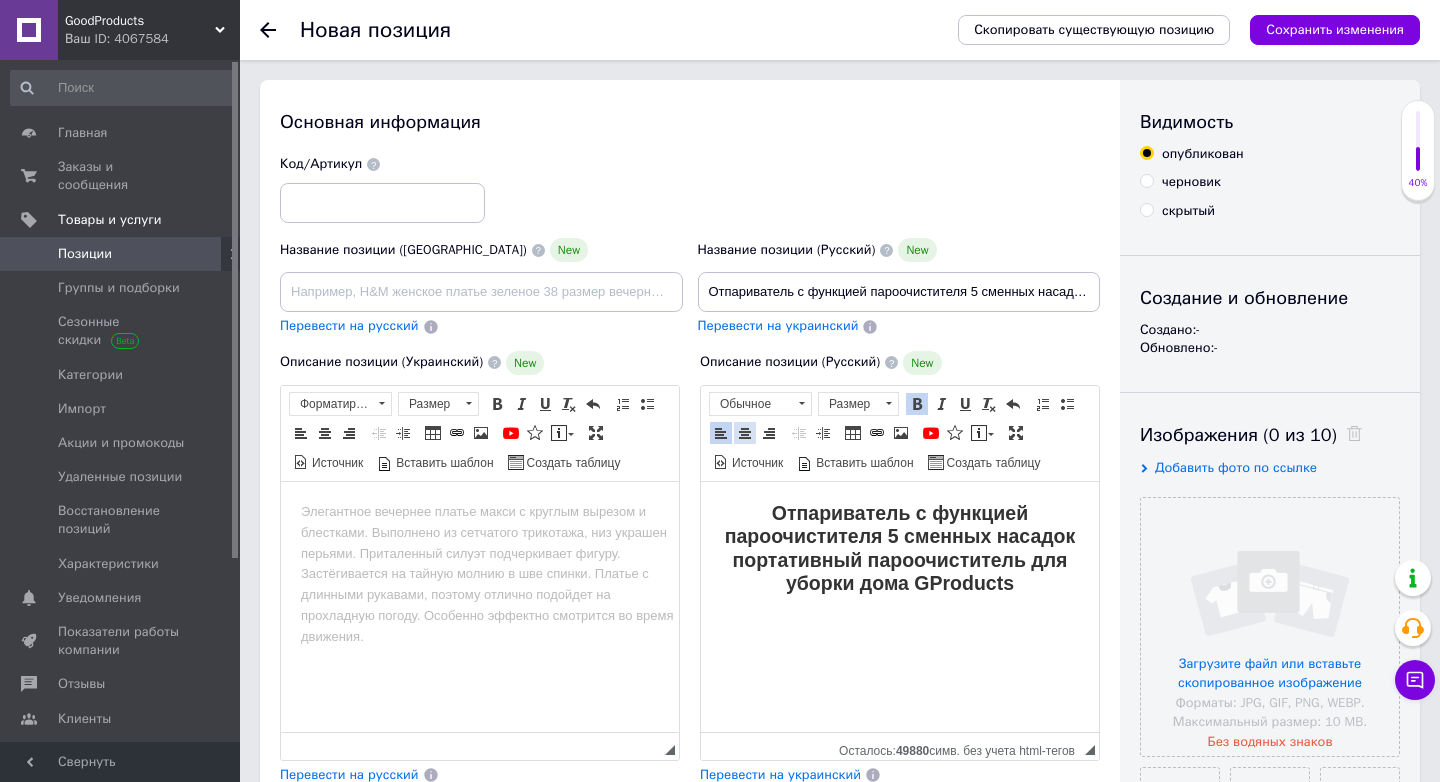 click at bounding box center (745, 433) 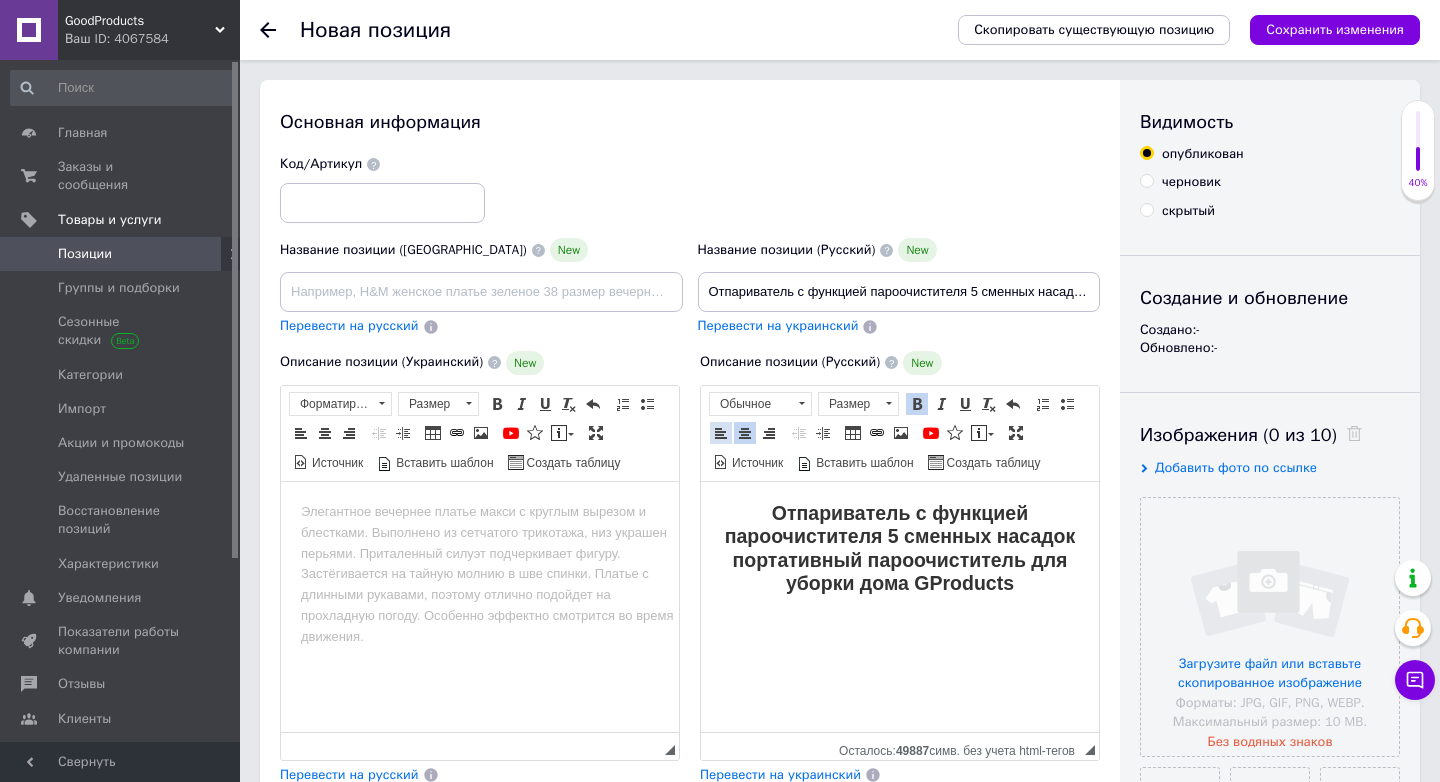 click at bounding box center [721, 433] 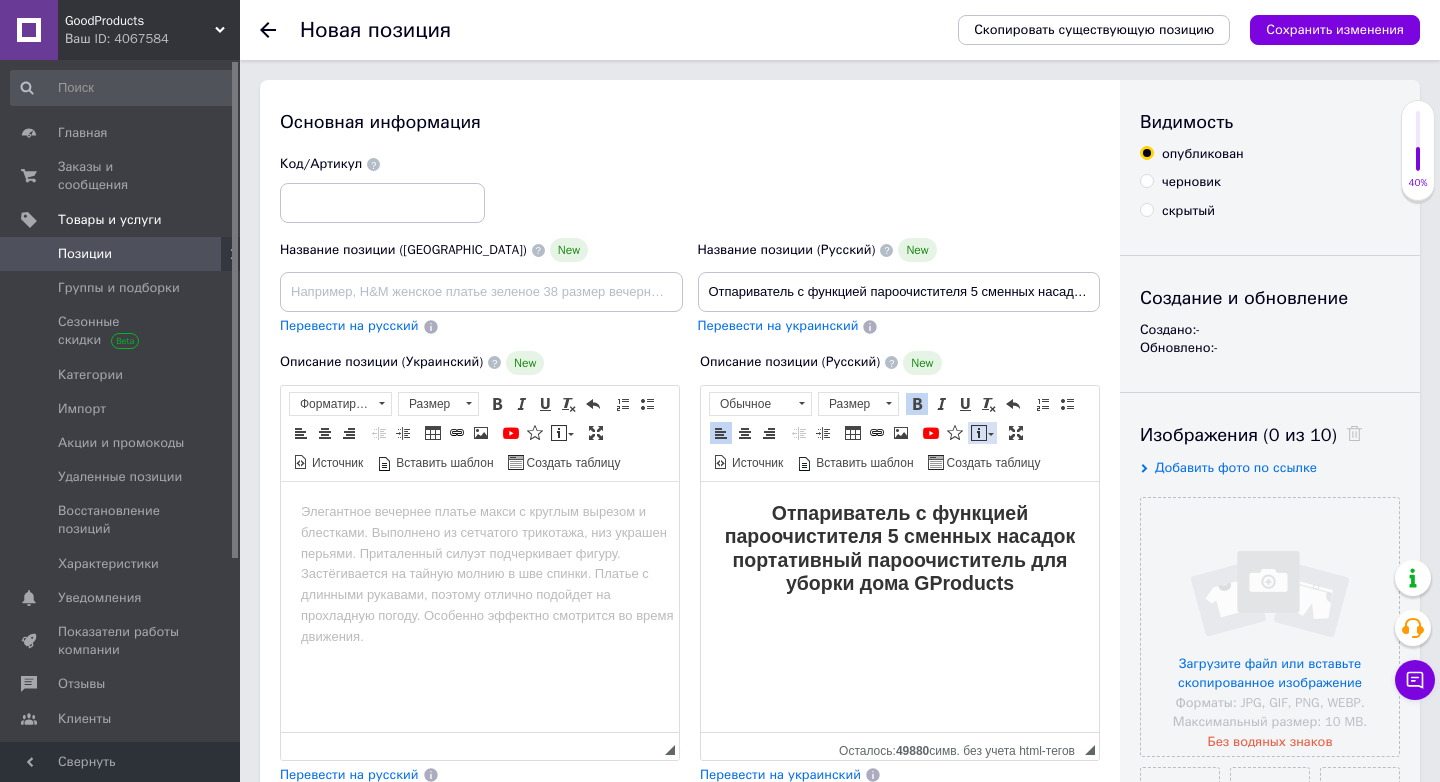 click at bounding box center (979, 433) 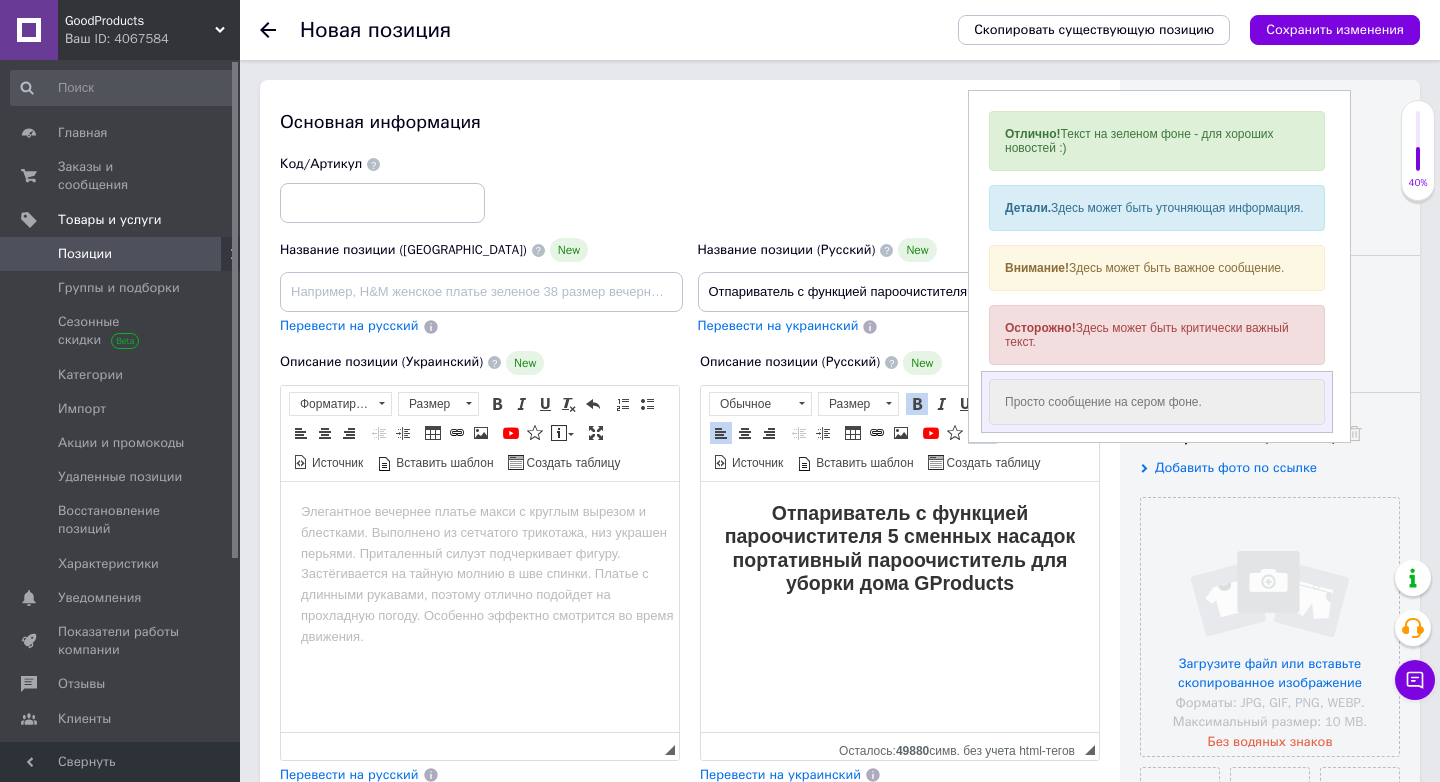 scroll, scrollTop: 0, scrollLeft: 0, axis: both 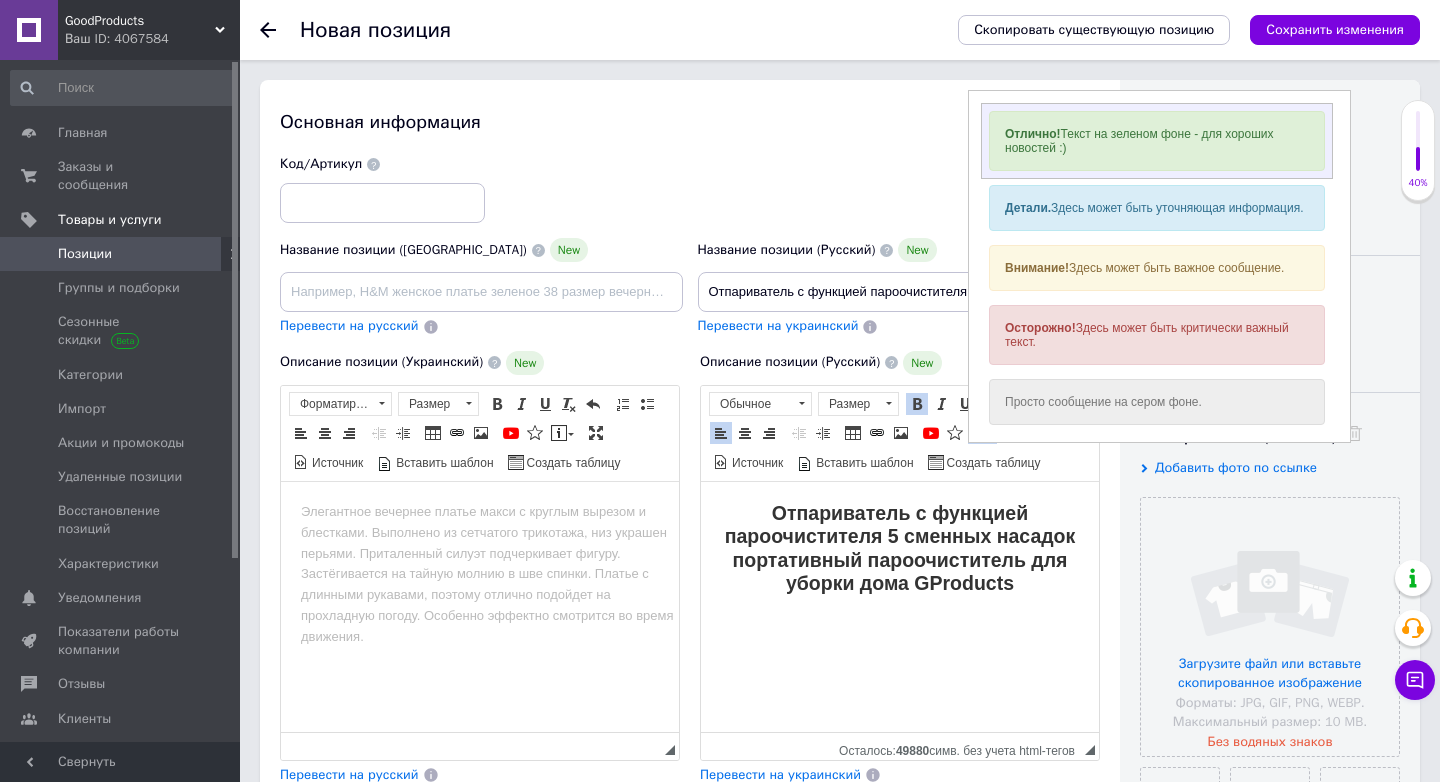 click on "Отлично!  Текст на зеленом фоне - для хороших новостей :)" at bounding box center (1157, 140) 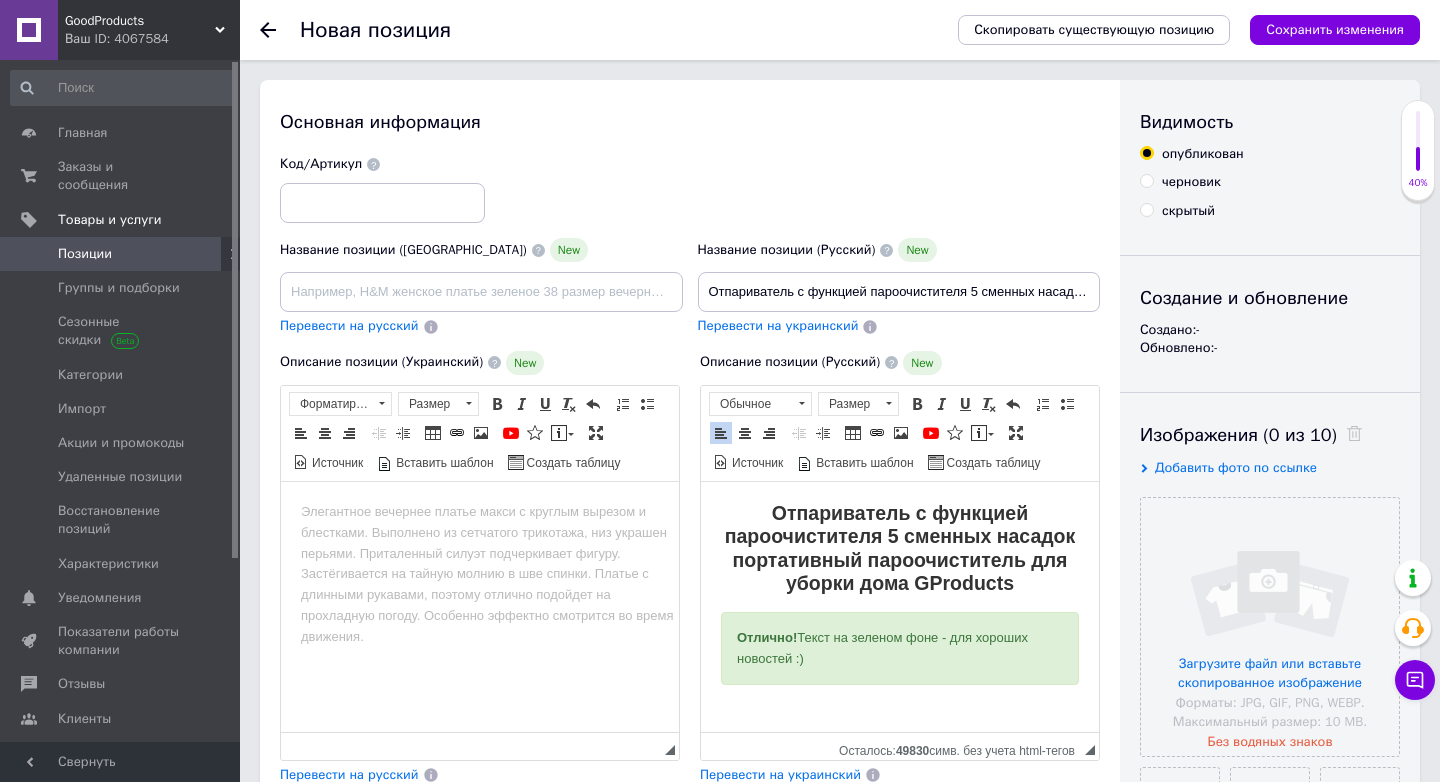 drag, startPoint x: 733, startPoint y: 638, endPoint x: 817, endPoint y: 656, distance: 85.90693 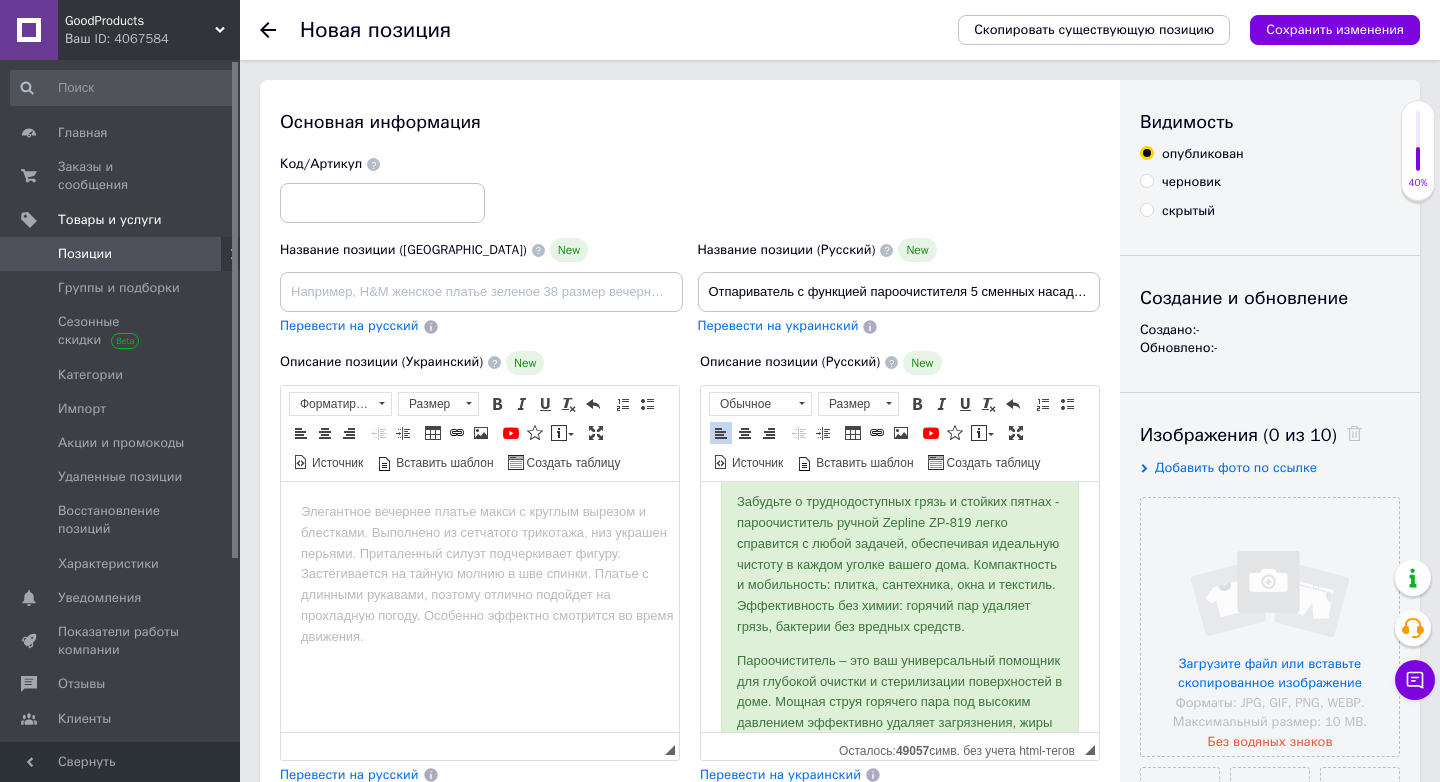 scroll, scrollTop: 217, scrollLeft: 0, axis: vertical 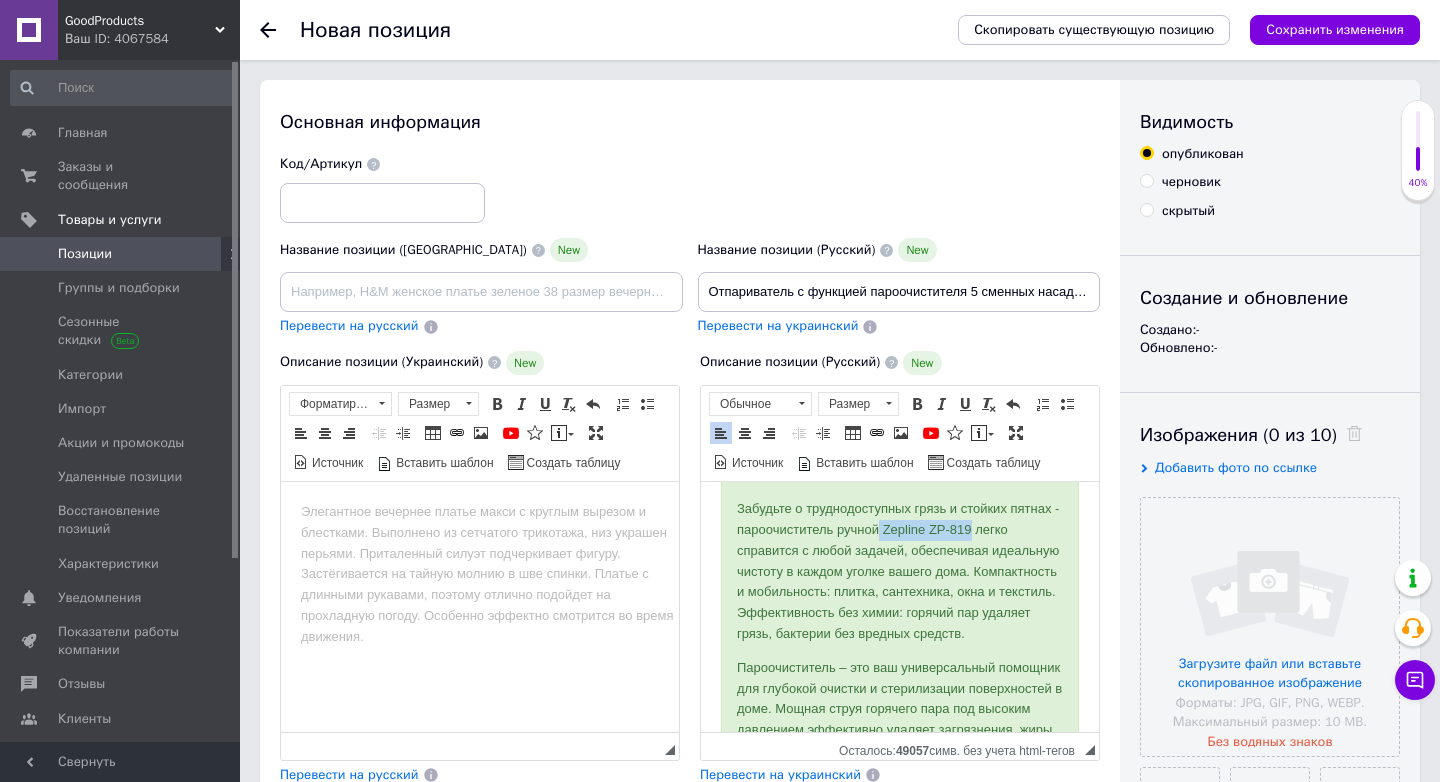 drag, startPoint x: 891, startPoint y: 529, endPoint x: 980, endPoint y: 524, distance: 89.140335 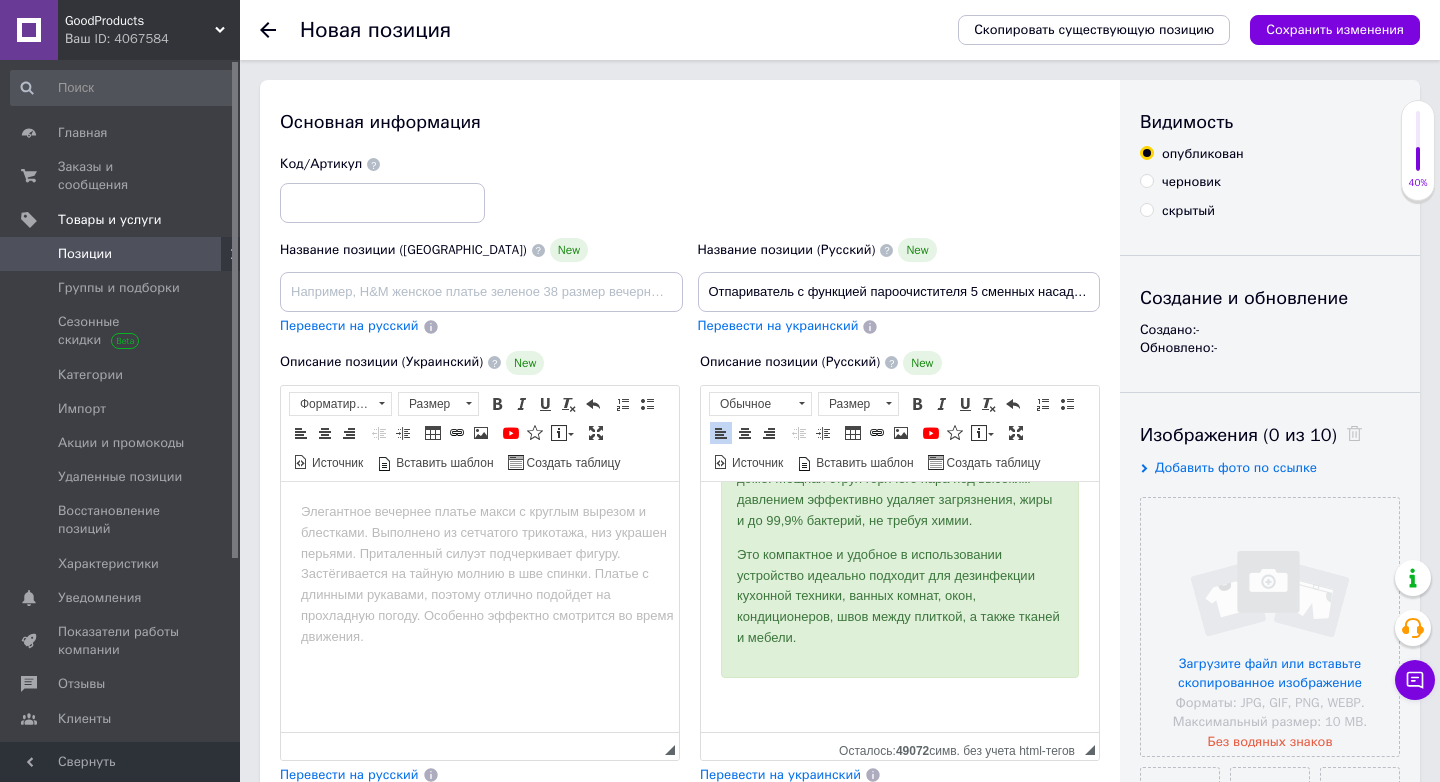 scroll, scrollTop: 467, scrollLeft: 0, axis: vertical 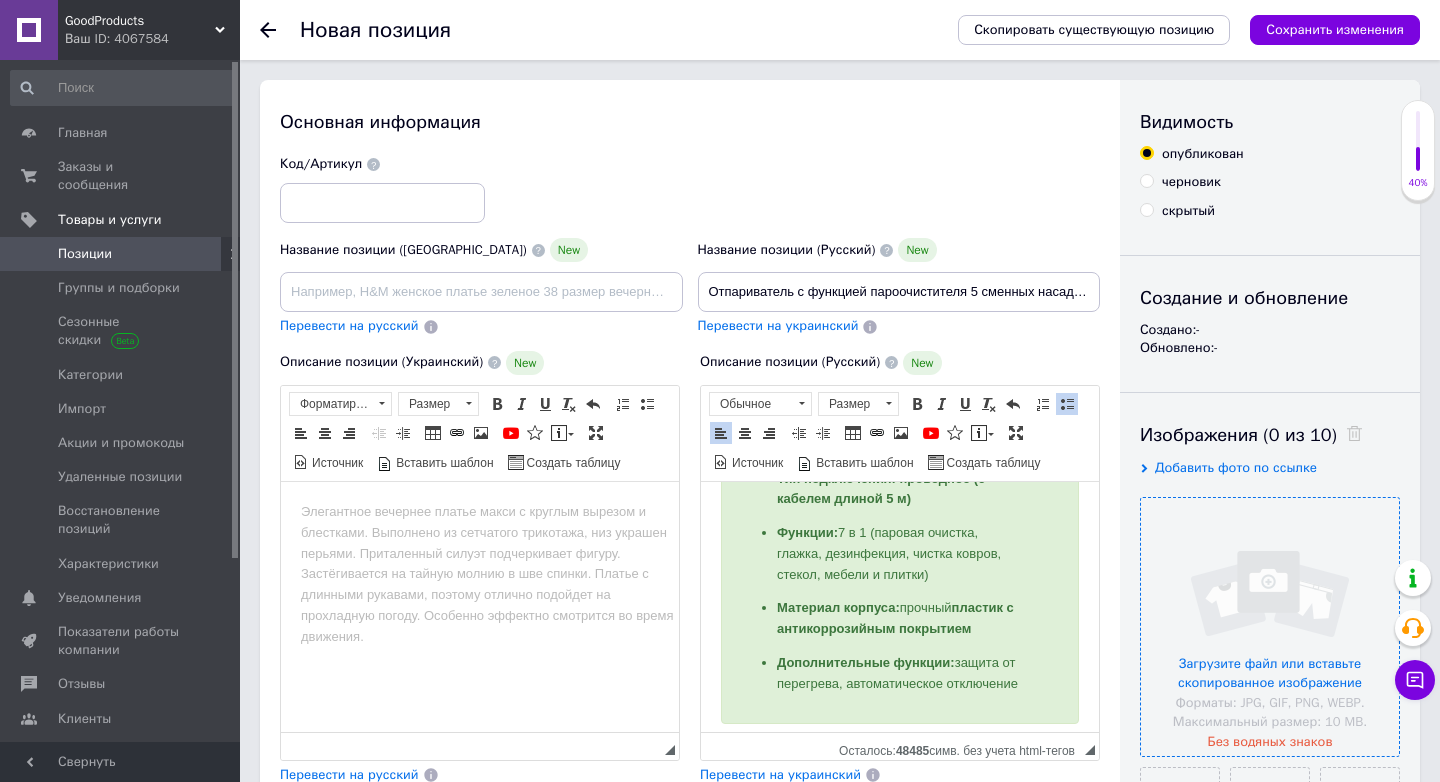 click at bounding box center [1270, 627] 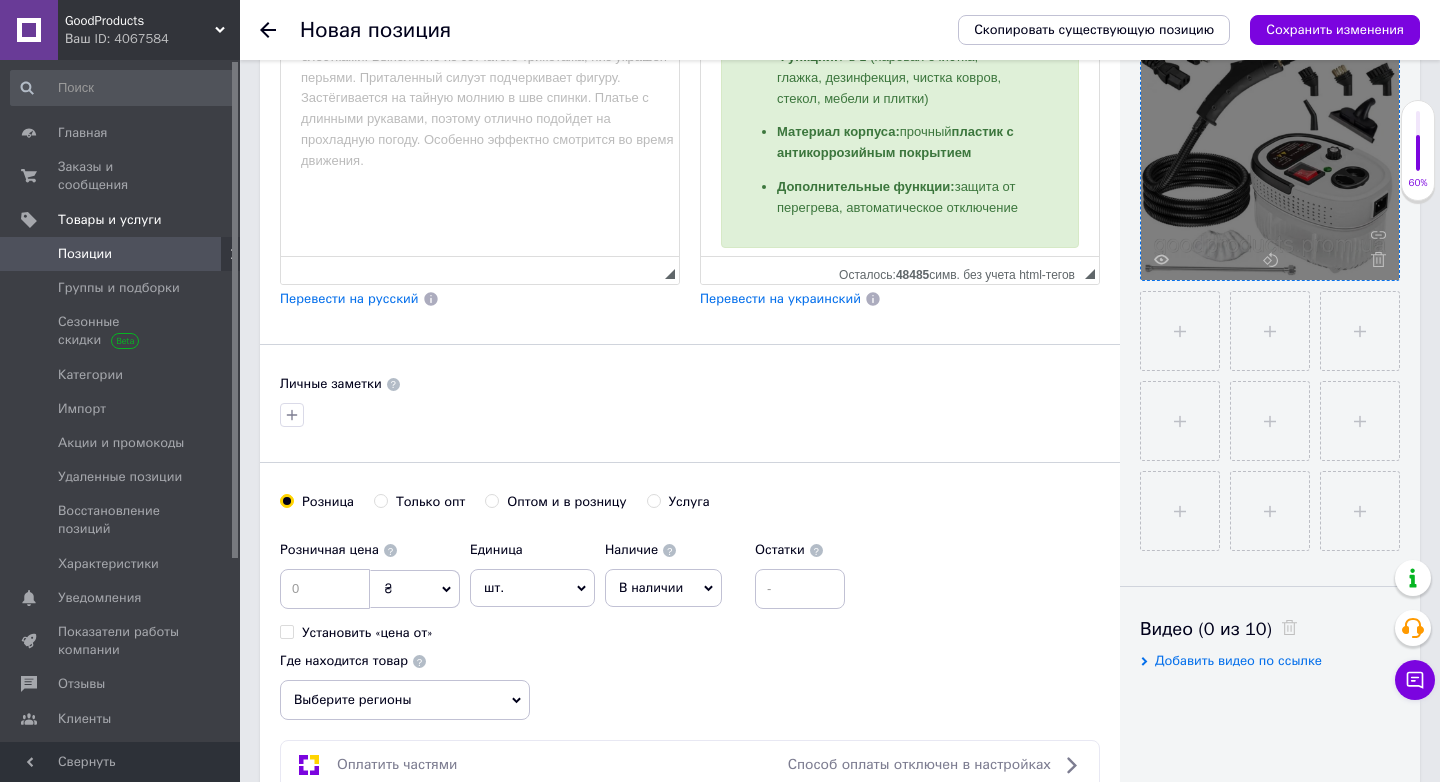 scroll, scrollTop: 479, scrollLeft: 0, axis: vertical 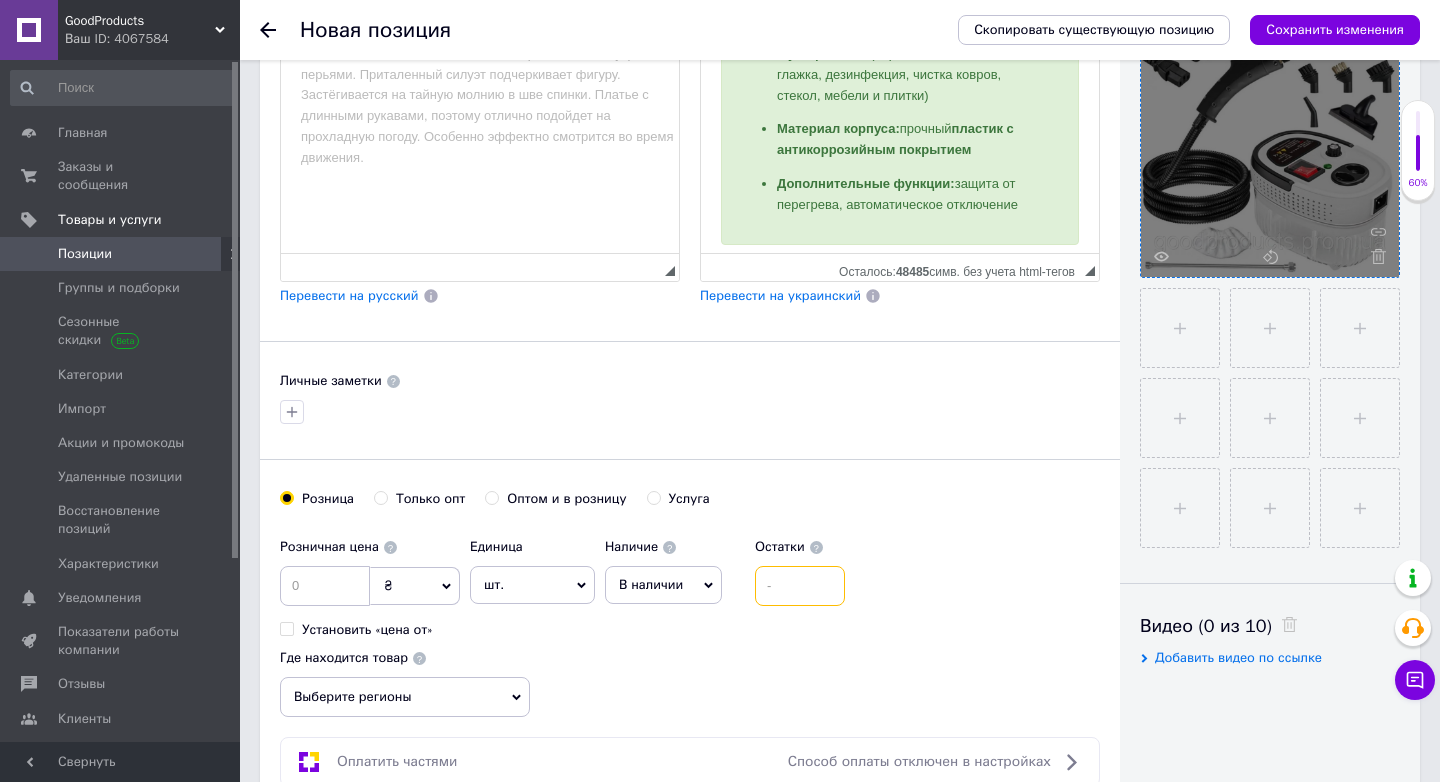 click at bounding box center [800, 586] 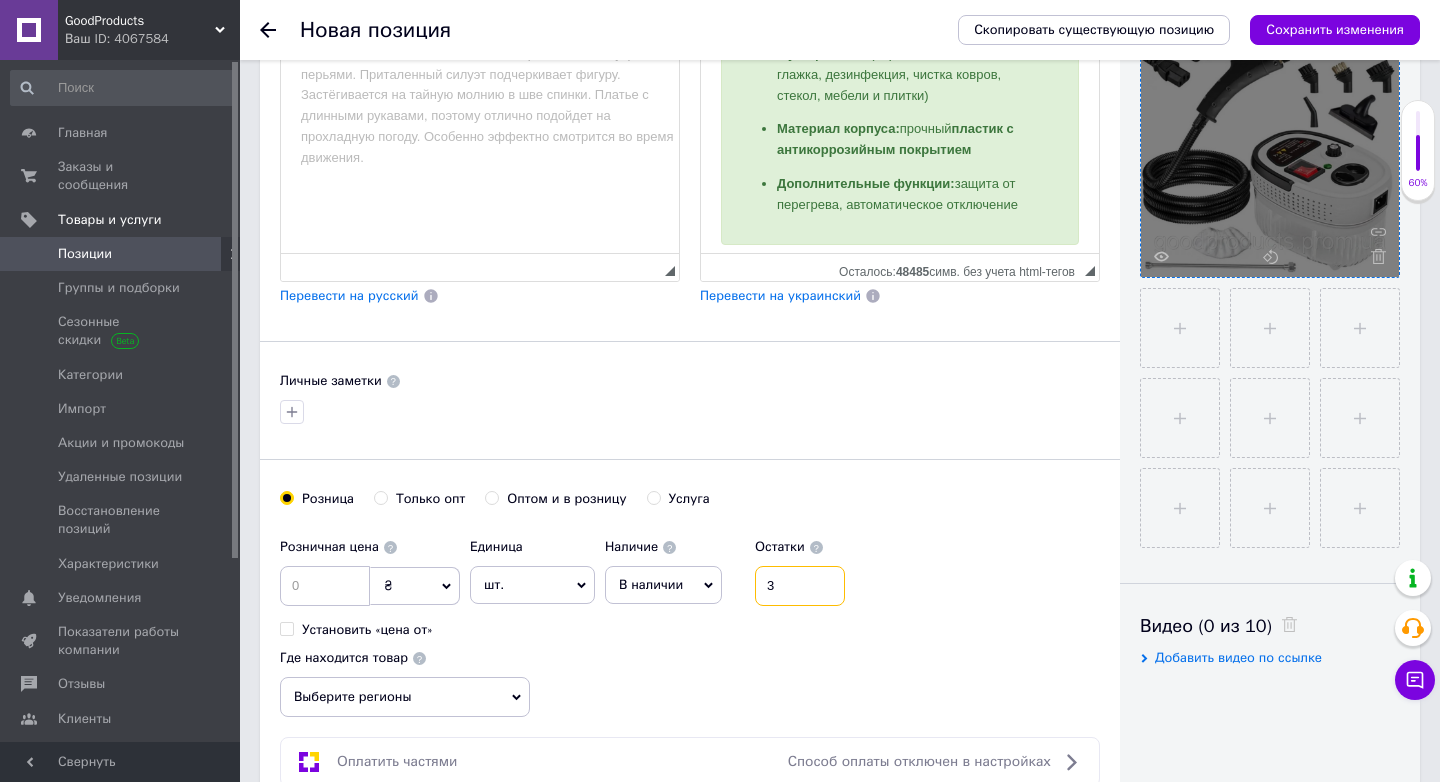 type on "3" 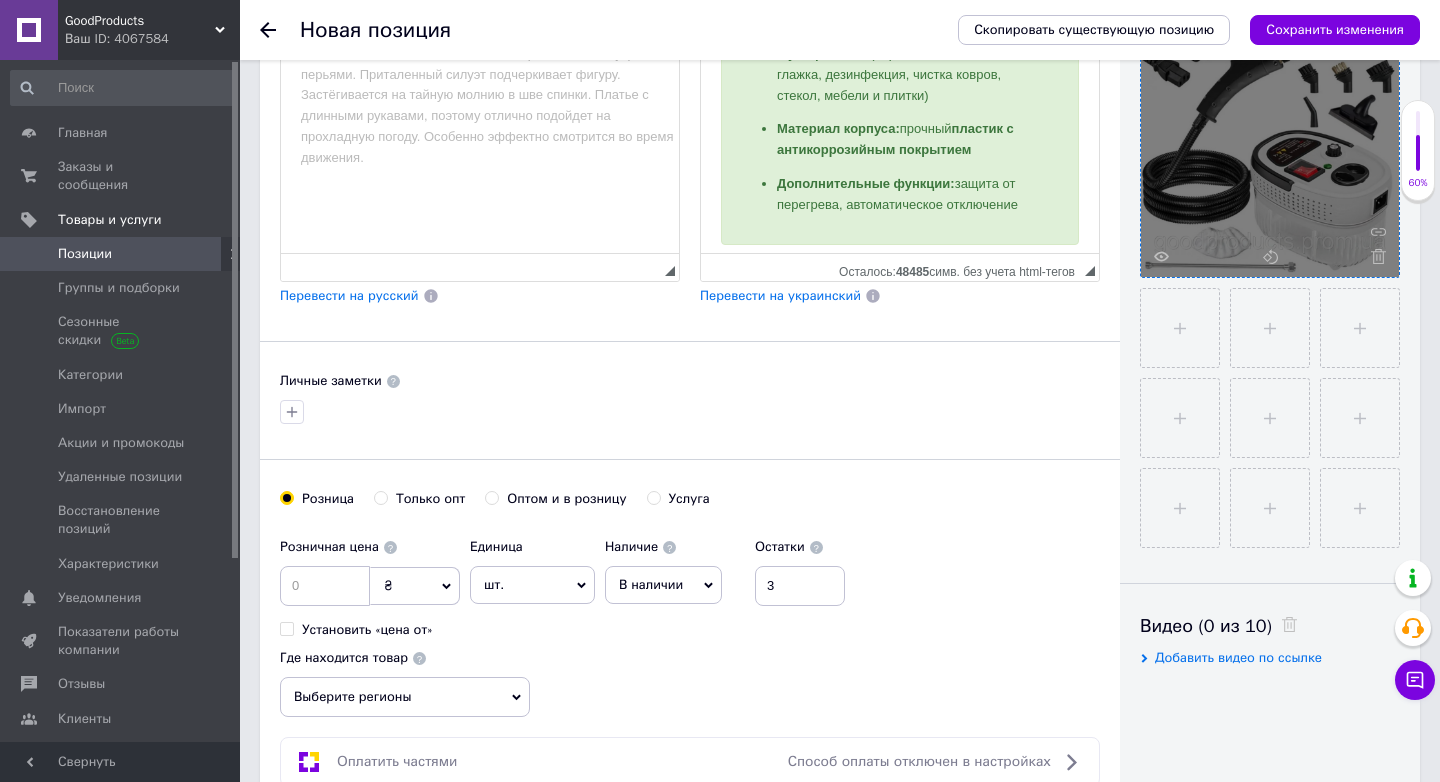 click on "В наличии" at bounding box center [663, 585] 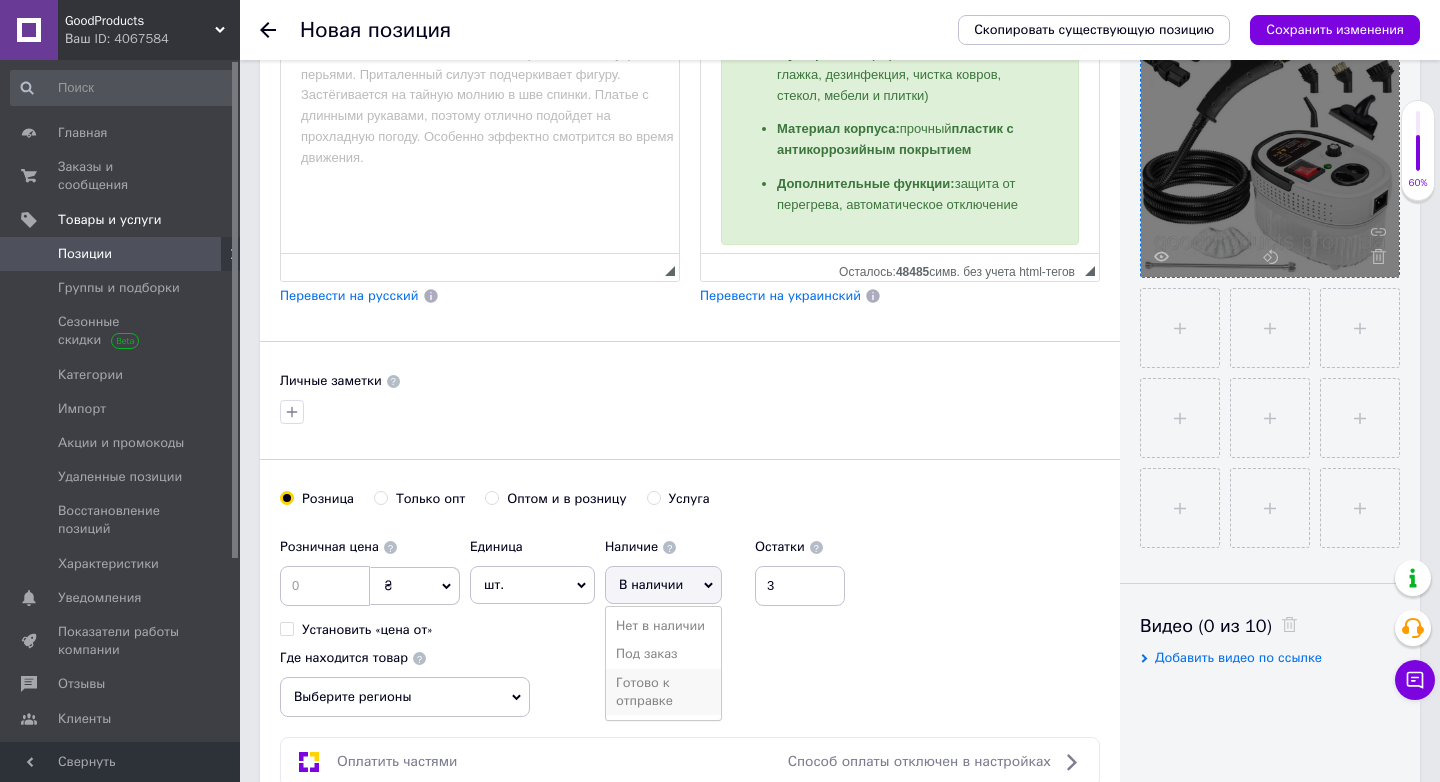 click on "Готово к отправке" at bounding box center (663, 692) 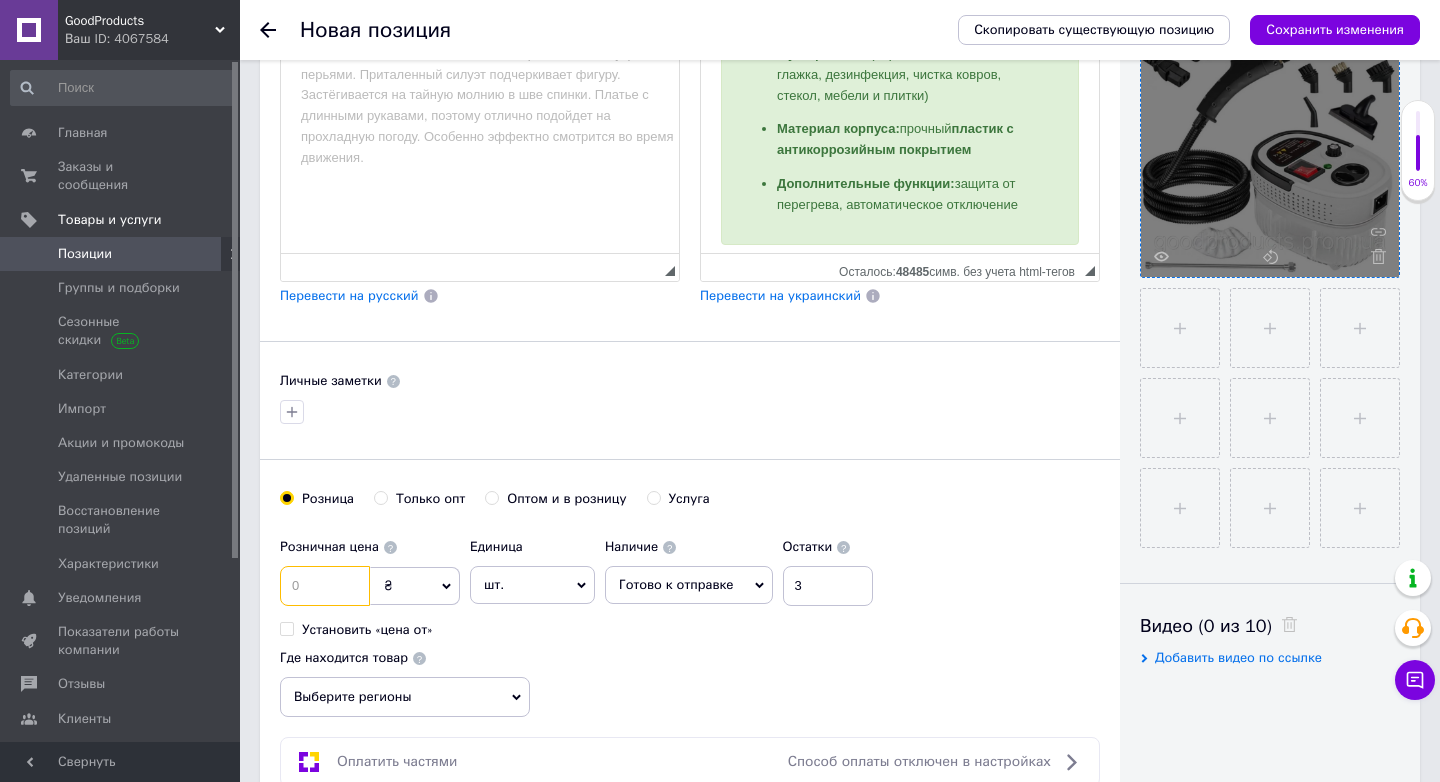 click at bounding box center (325, 586) 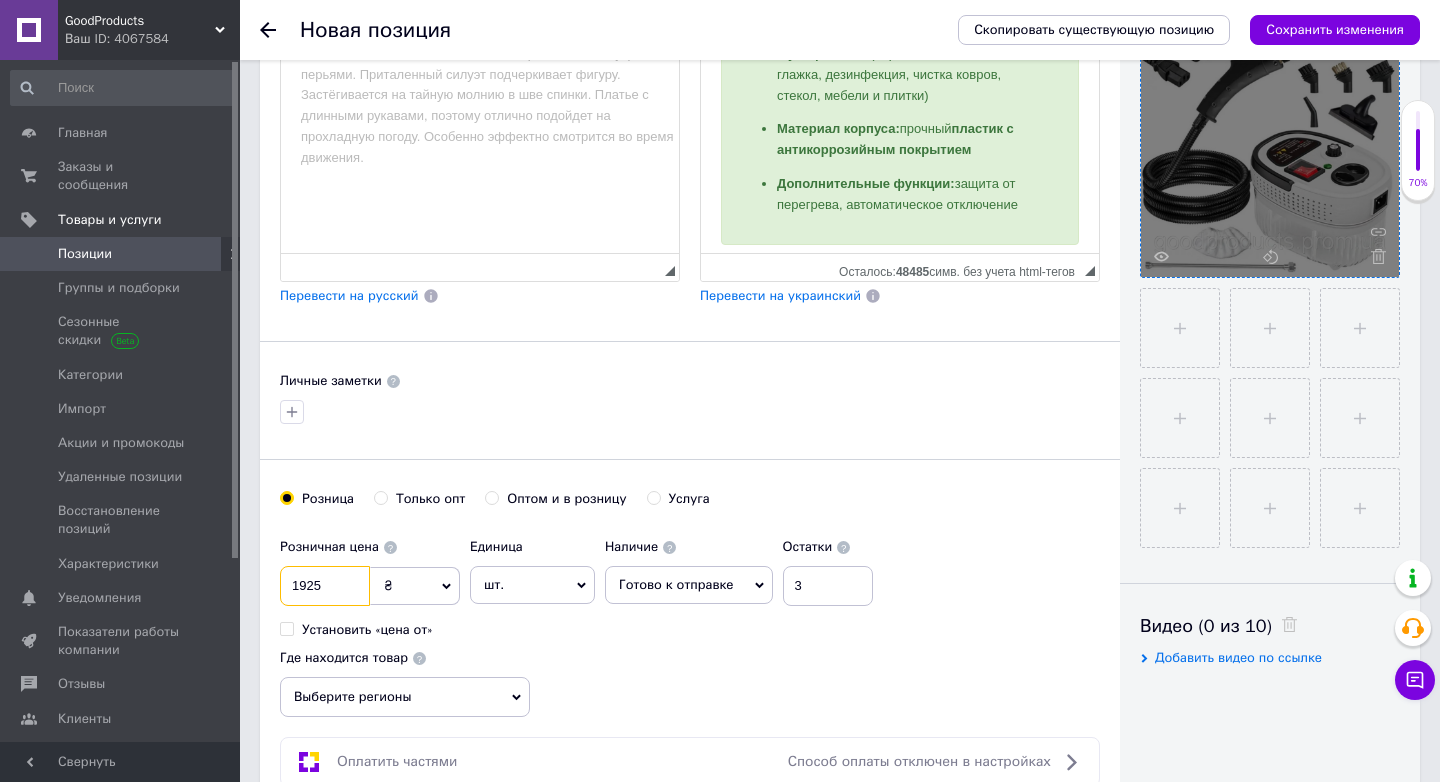 type on "1925" 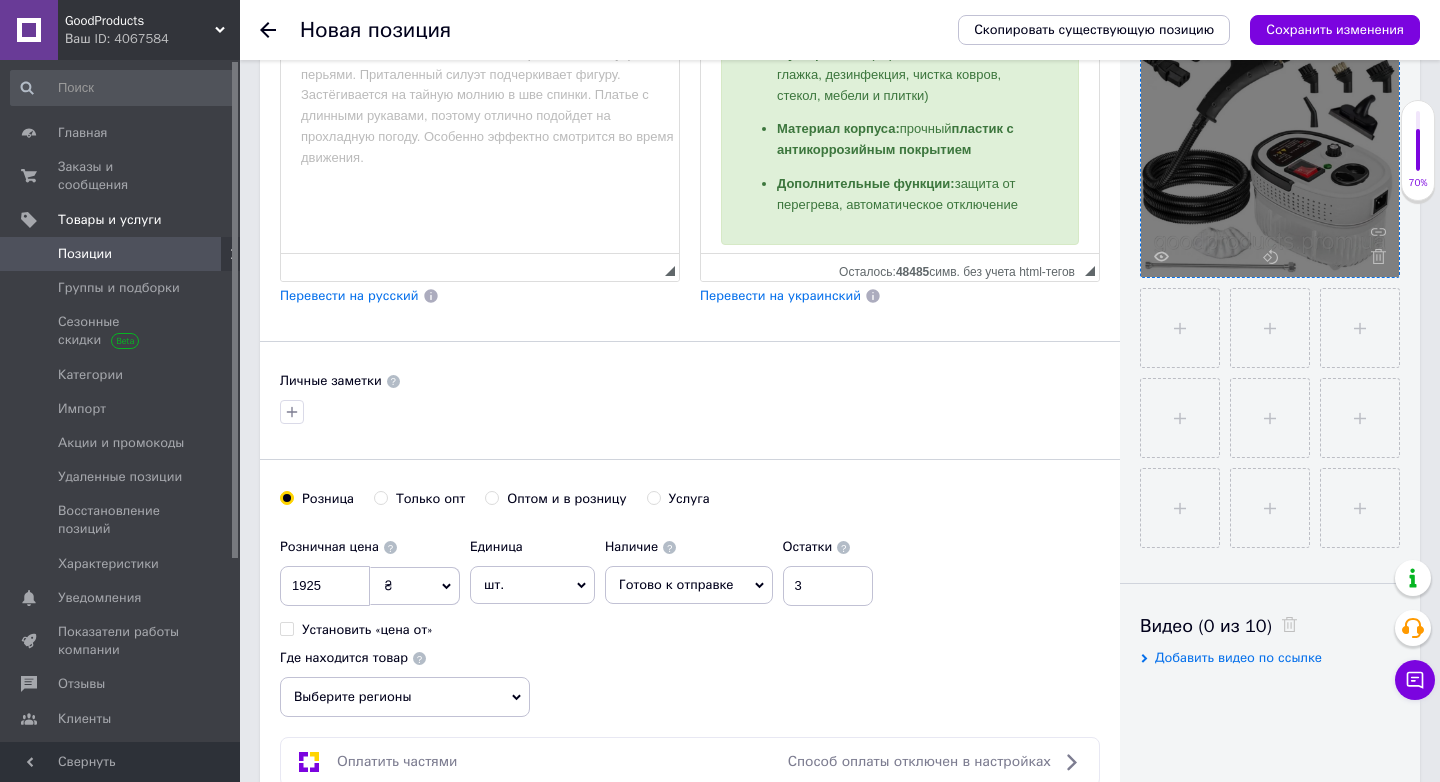 click on "Розничная цена 1925 ₴ $ € CHF £ ¥ PLN ₸ MDL HUF KGS CN¥ TRY ₩ lei Установить «цена от» Единица шт. Популярное комплект упаковка кв.м пара м кг пог.м услуга т а автоцистерна ампула б баллон банка блистер бобина бочка бут бухта в ватт ведро выезд г г га гигакалория год гр/кв.м д дал два месяца день доза е еврокуб ед. к кВт канистра карат кв.дм кв.м кв.см кв.фут квартал кг кг/кв.м км колесо комплект коробка куб.дм куб.м л л лист м м мВт месяц мешок минута мл мм моток н набор неделя номер о объект п паллетоместо пара партия пач пог.м полгода посевная единица птицеместо р рейс рулон с 1" at bounding box center (690, 623) 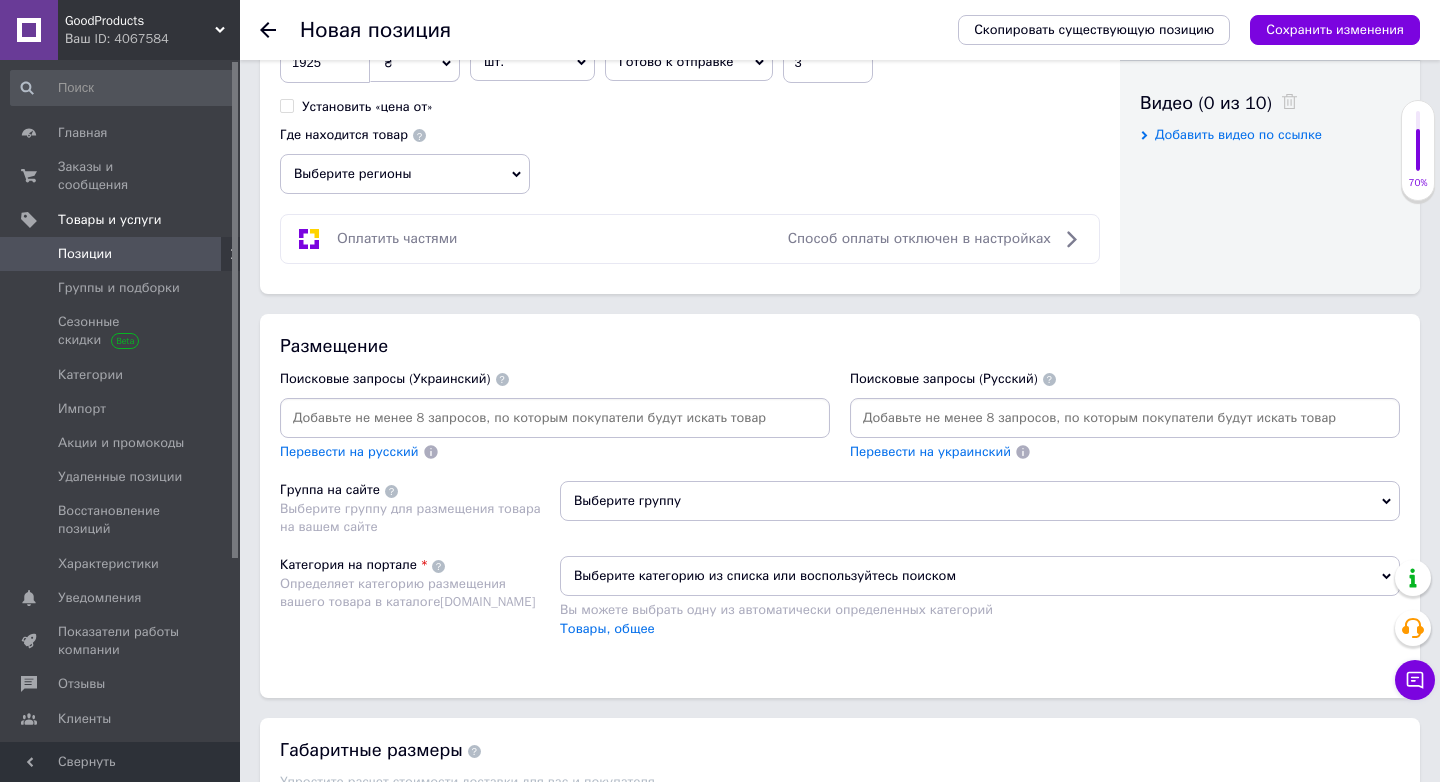 scroll, scrollTop: 1004, scrollLeft: 0, axis: vertical 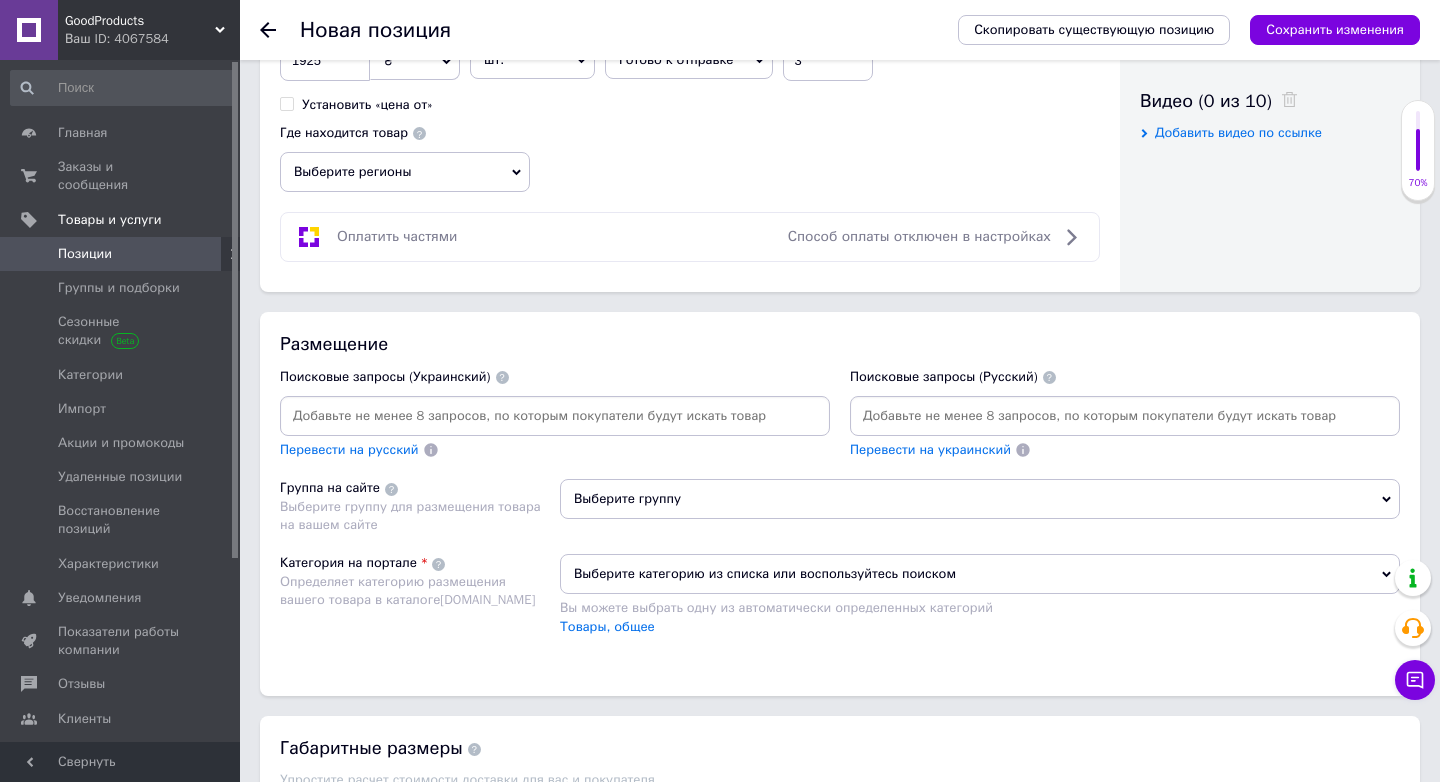 click on "Выберите группу" at bounding box center [980, 499] 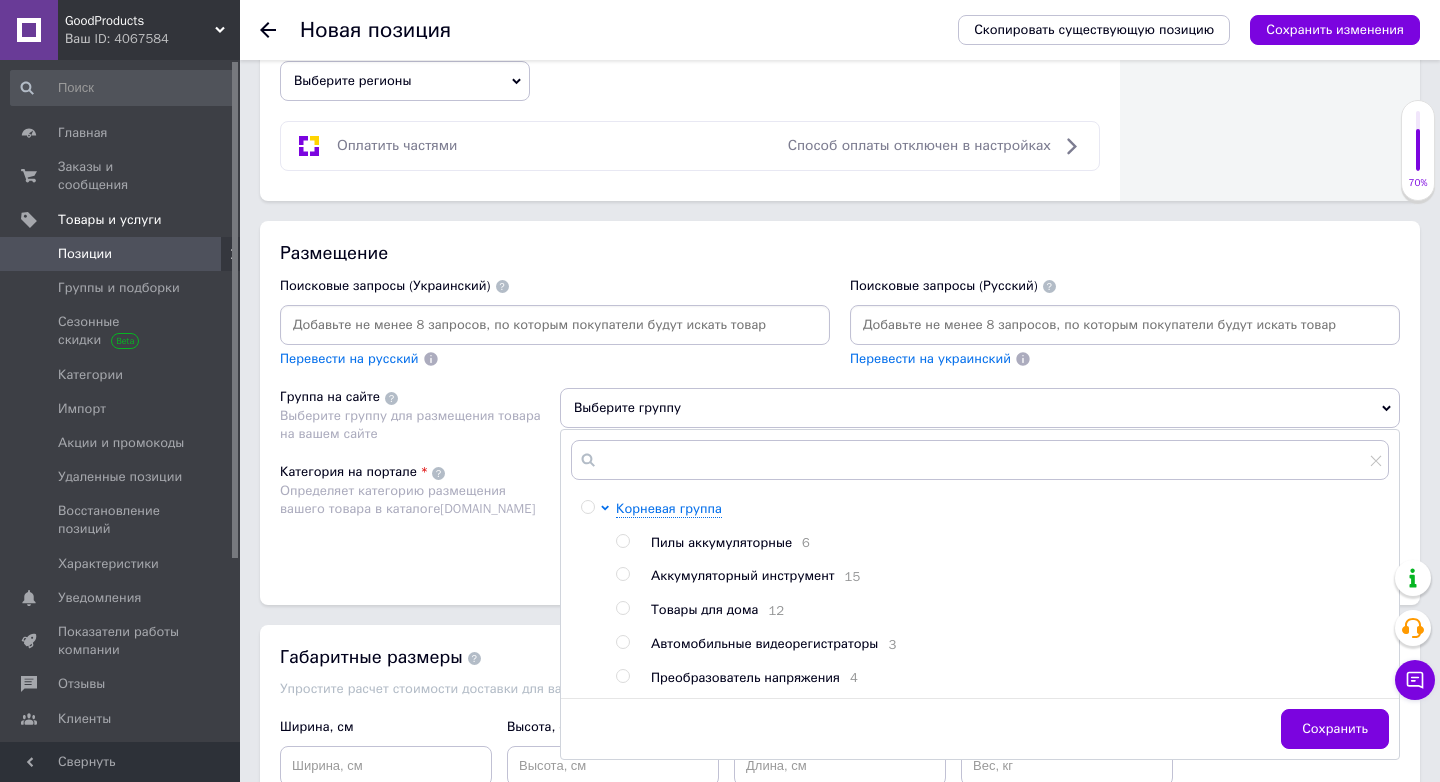 scroll, scrollTop: 1097, scrollLeft: 0, axis: vertical 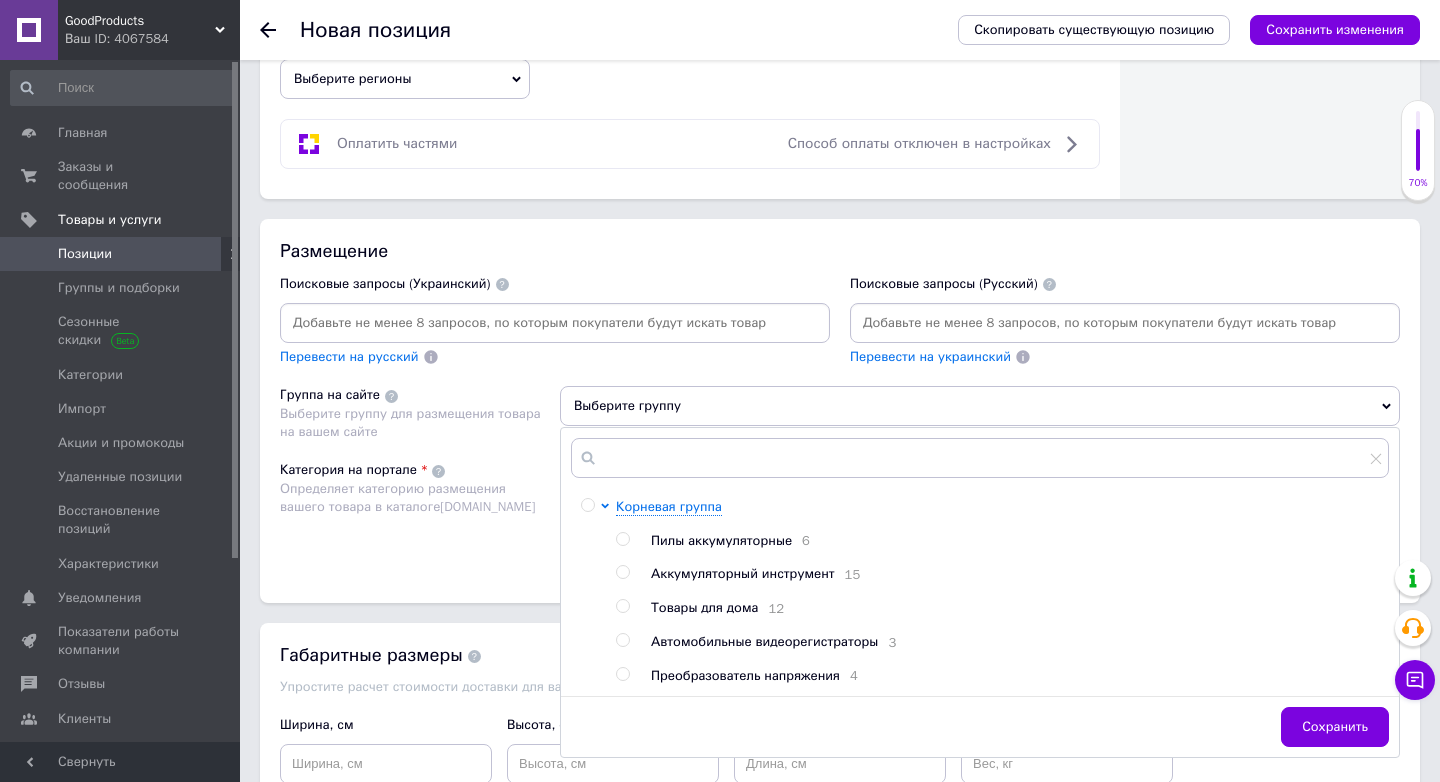 click on "Товары для дома" at bounding box center [704, 607] 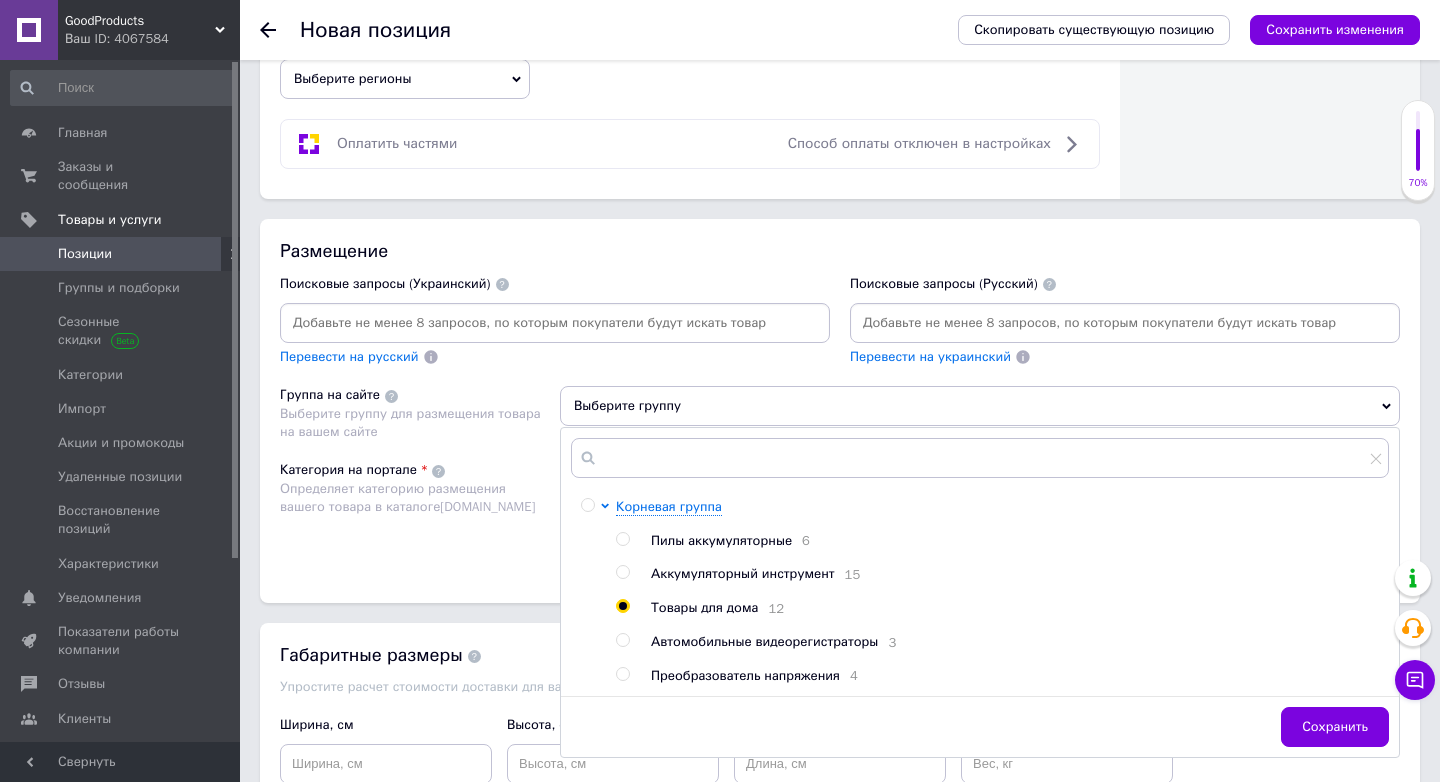 radio on "true" 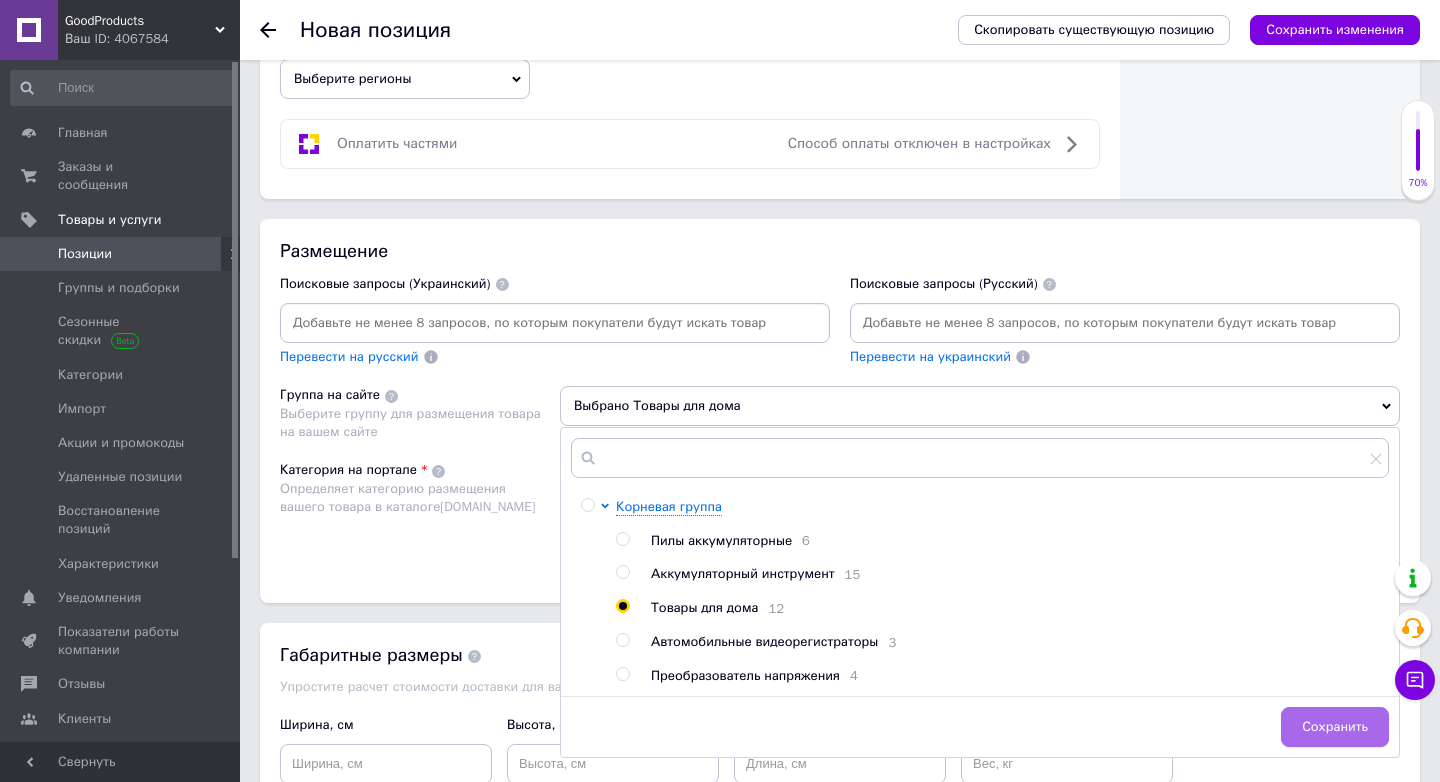 click on "Сохранить" at bounding box center [1335, 727] 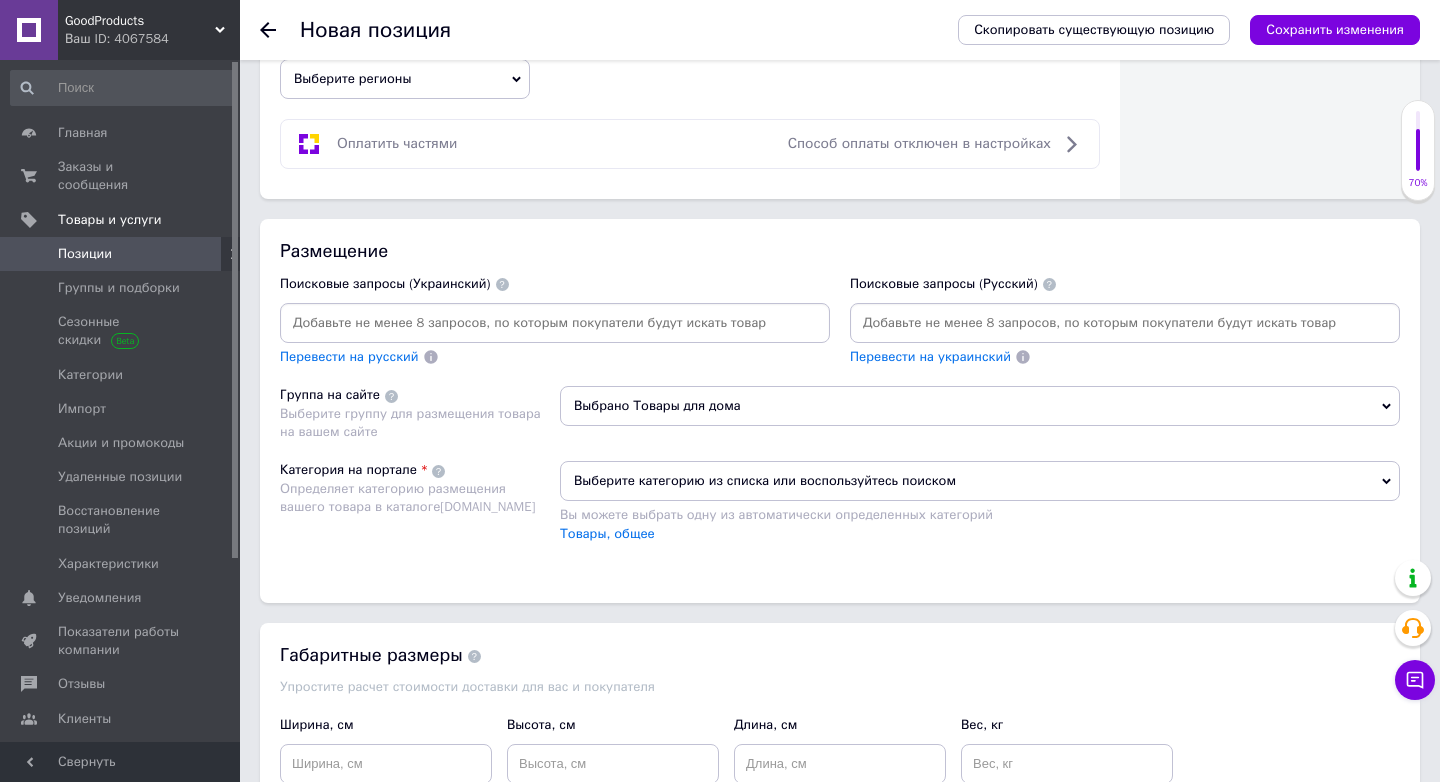 click at bounding box center [1125, 323] 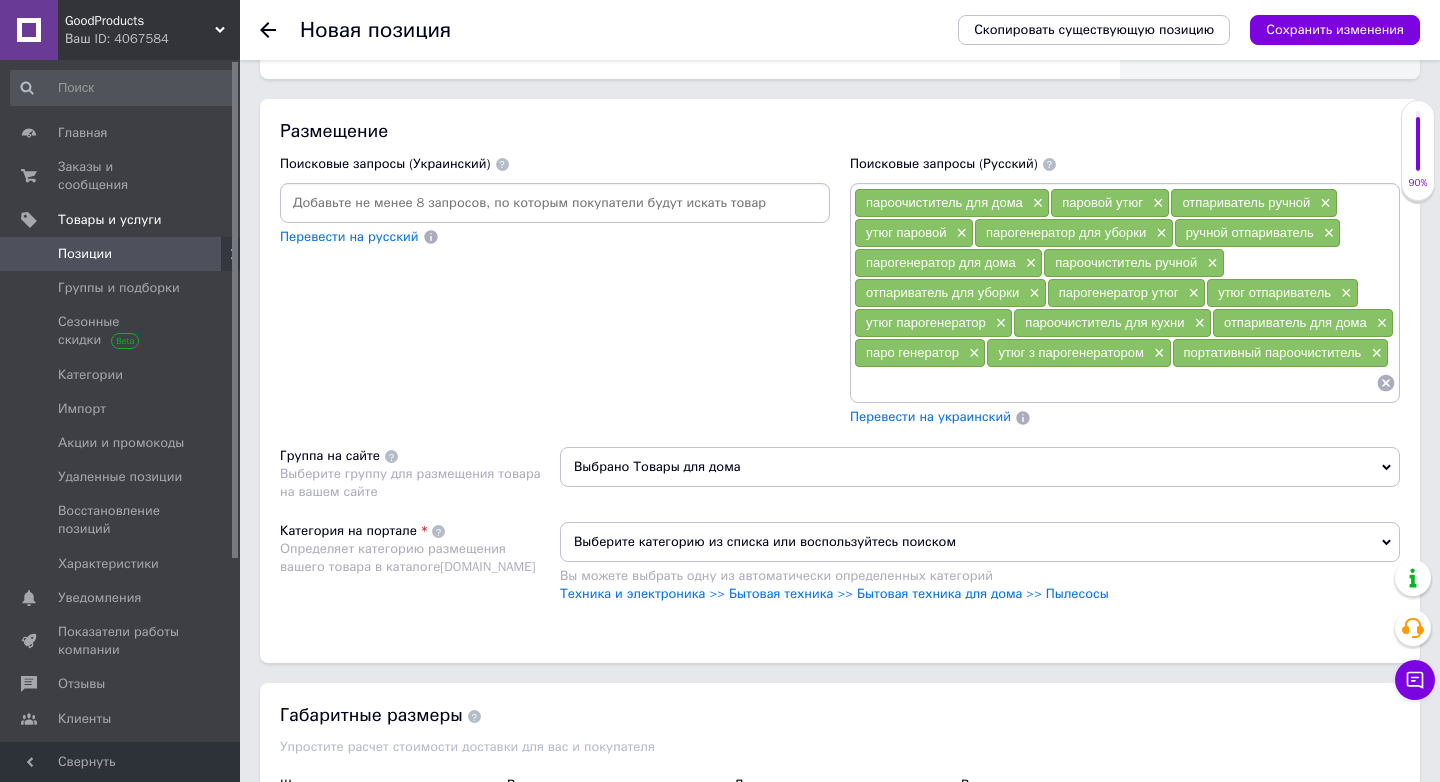 scroll, scrollTop: 1220, scrollLeft: 0, axis: vertical 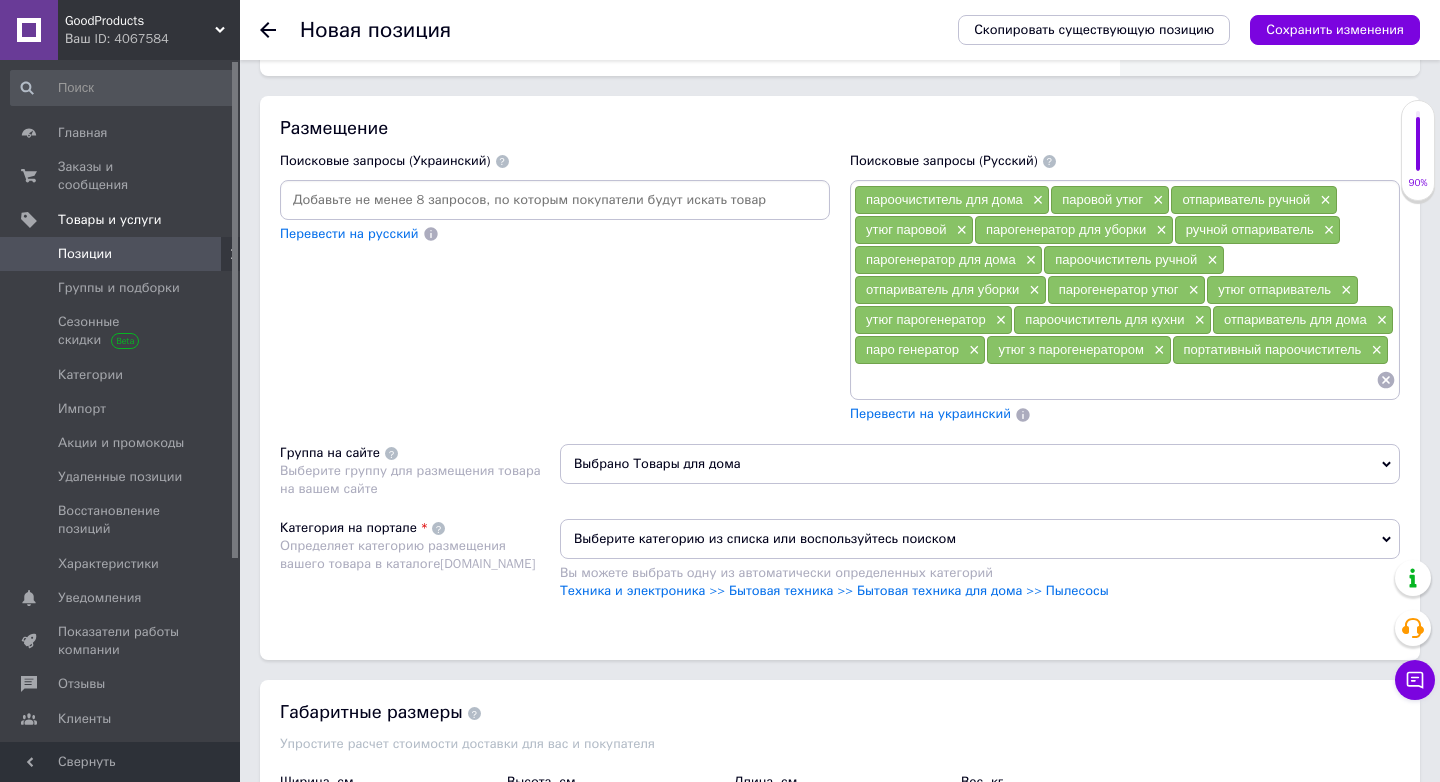 paste on "Пароочистители" 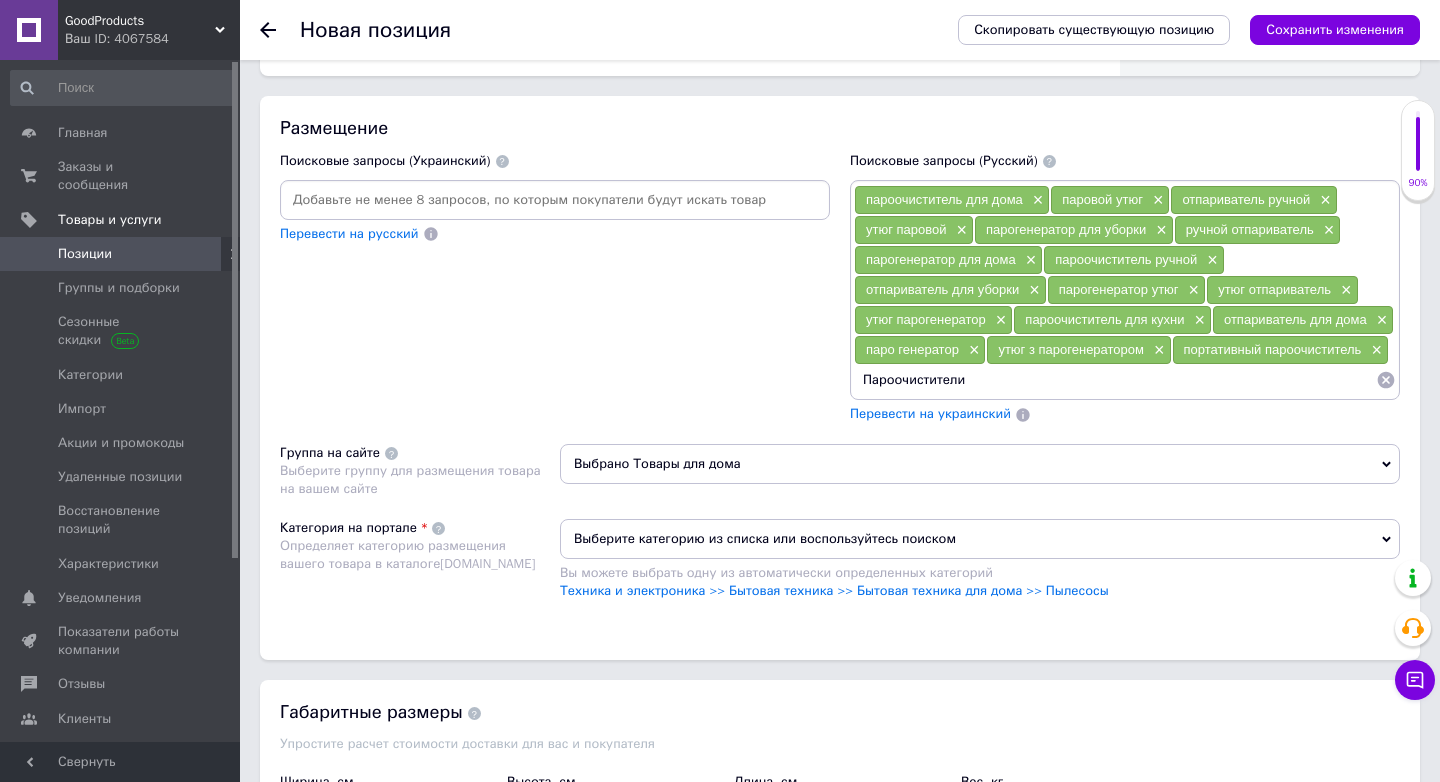 type 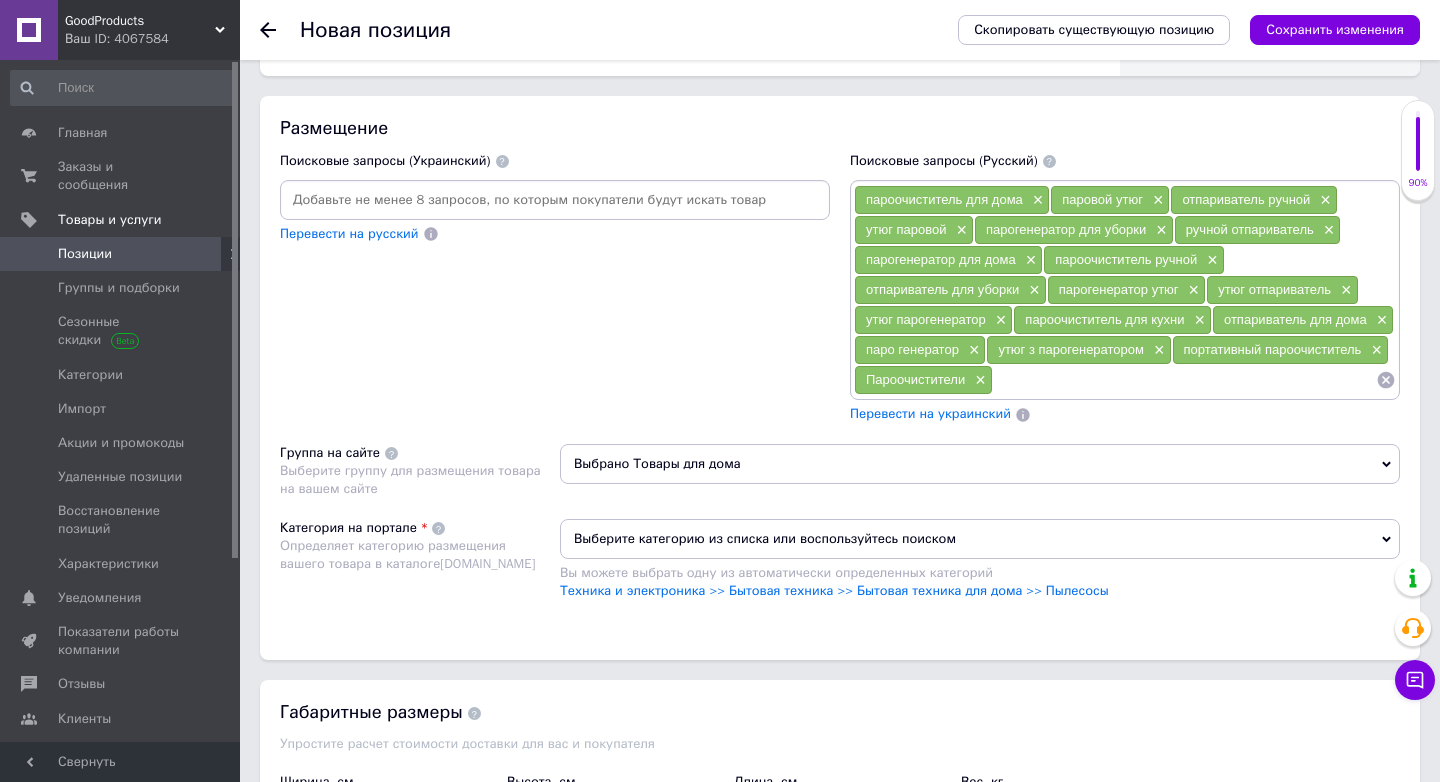 click on "Выберите категорию из списка или воспользуйтесь поиском" at bounding box center [980, 539] 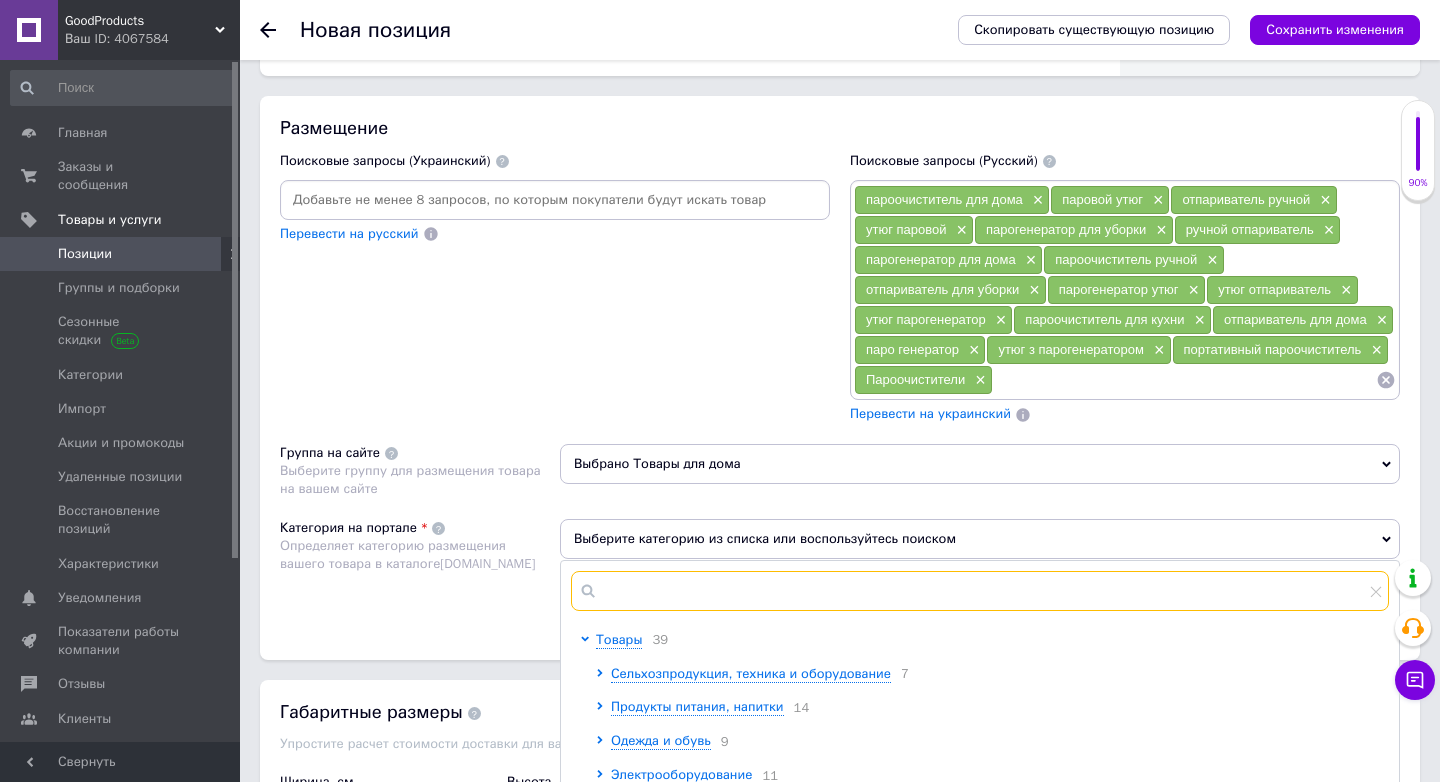 click at bounding box center (980, 591) 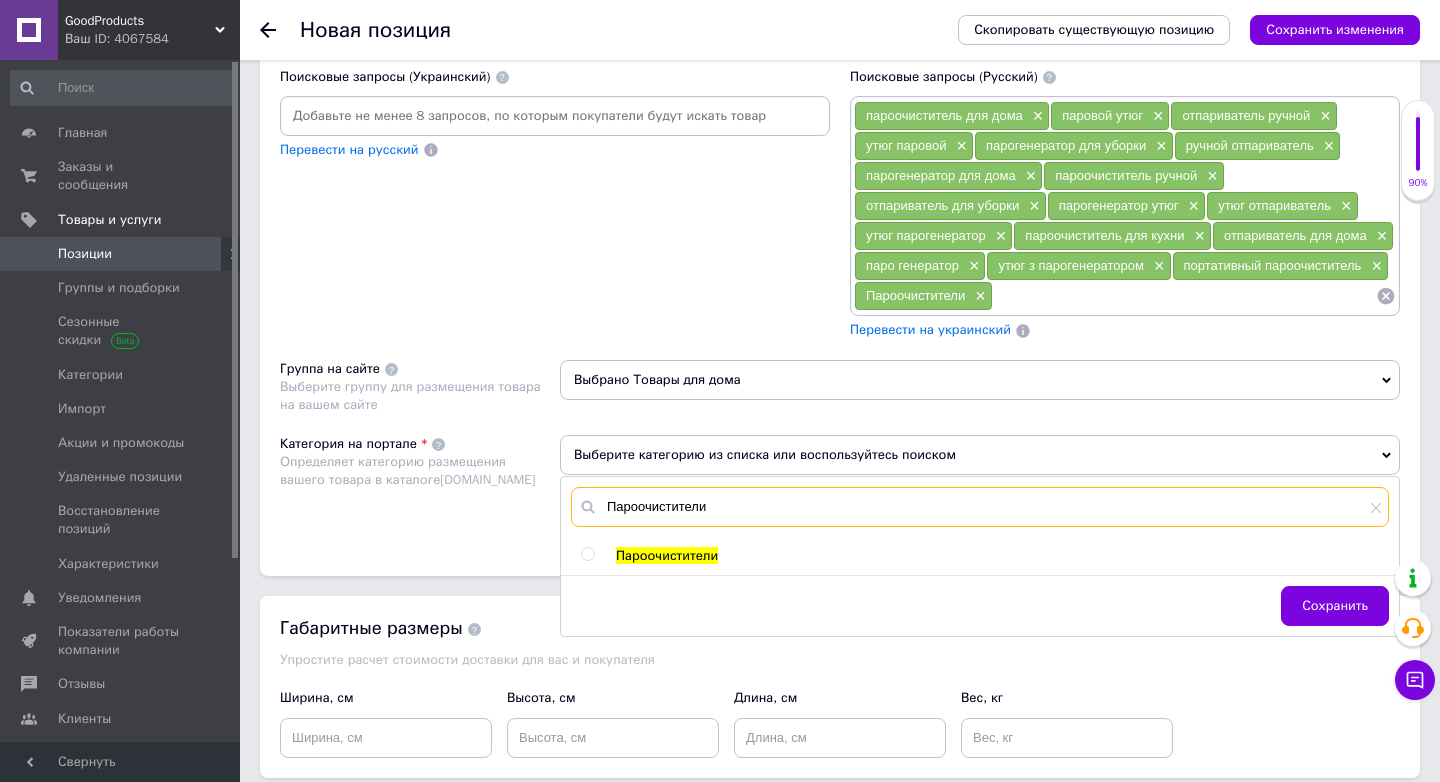 scroll, scrollTop: 1311, scrollLeft: 0, axis: vertical 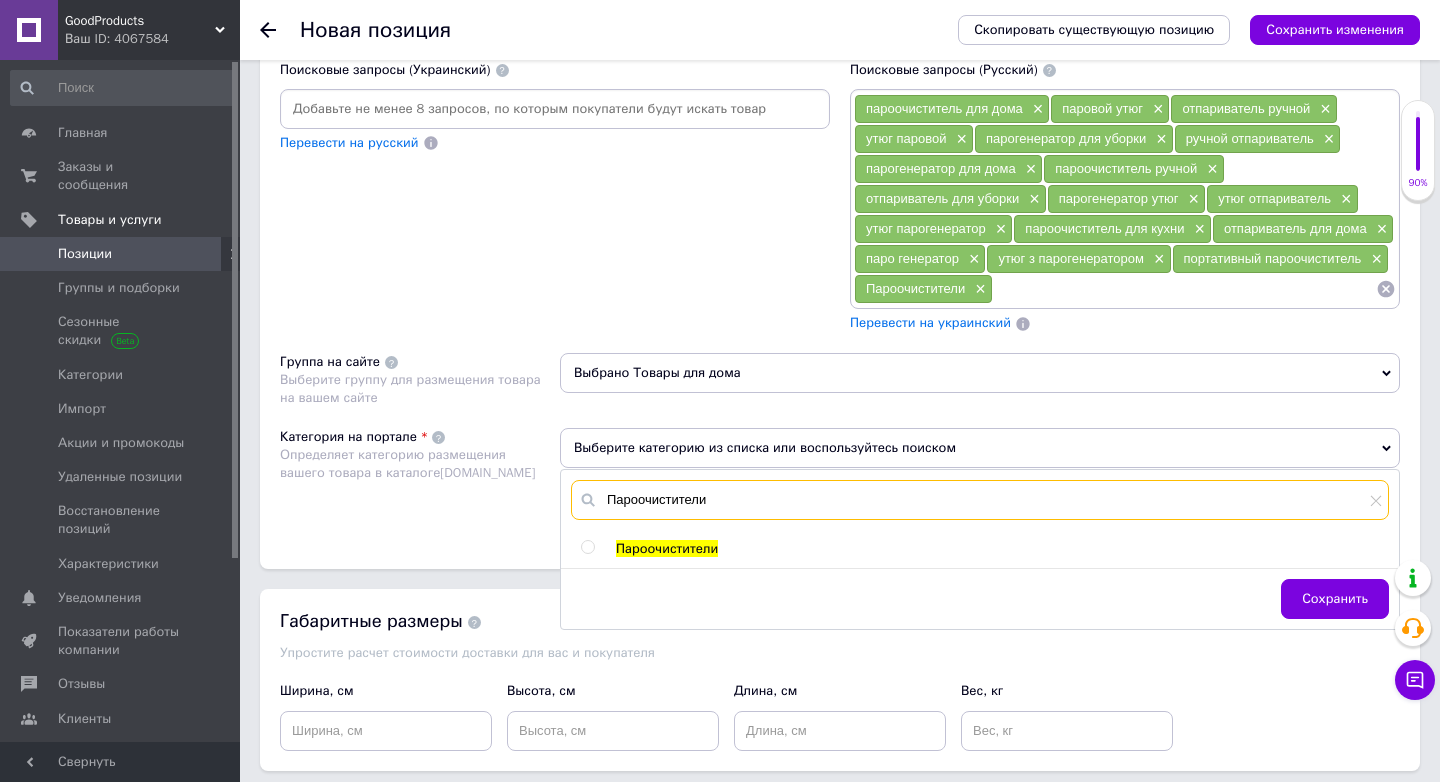 type on "Пароочистители" 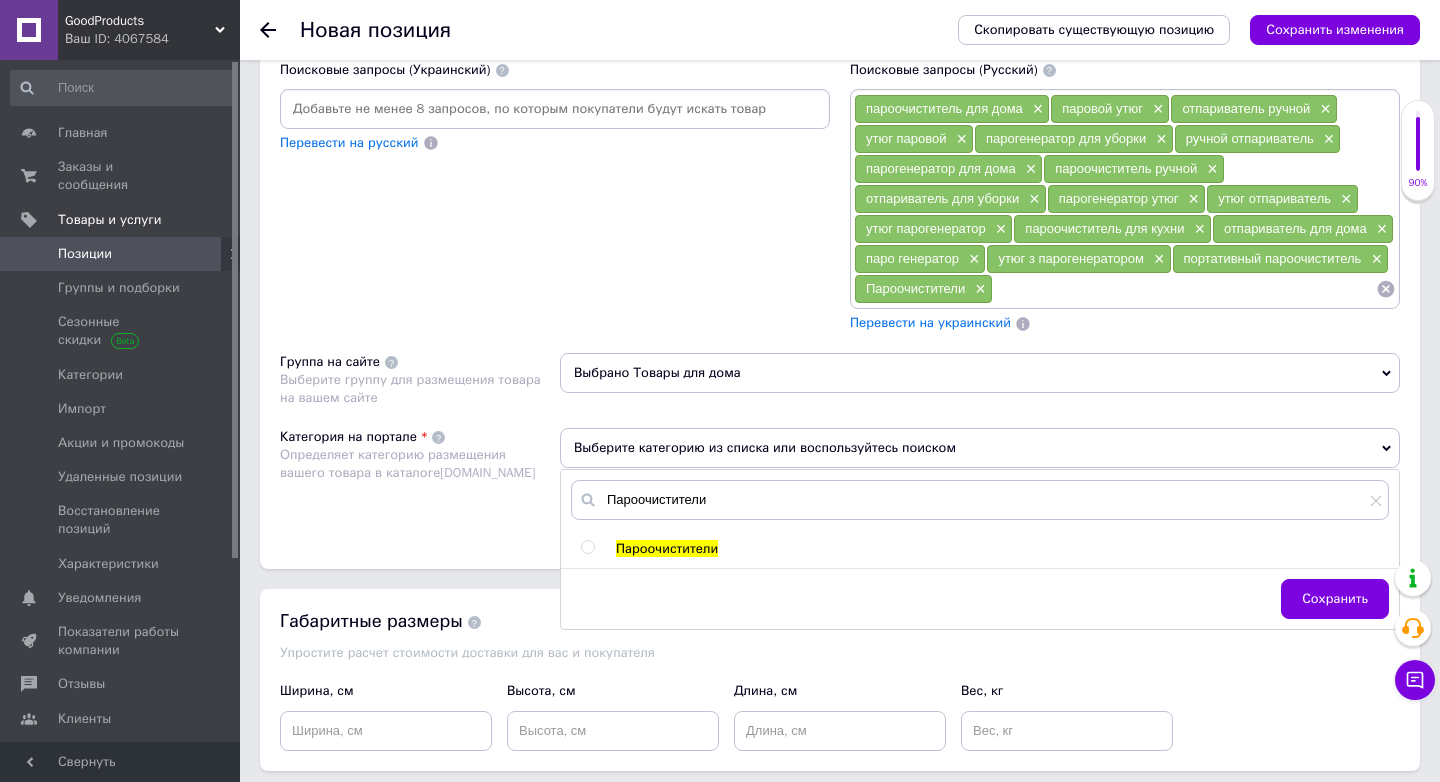 click on "Пароочистители" at bounding box center [667, 548] 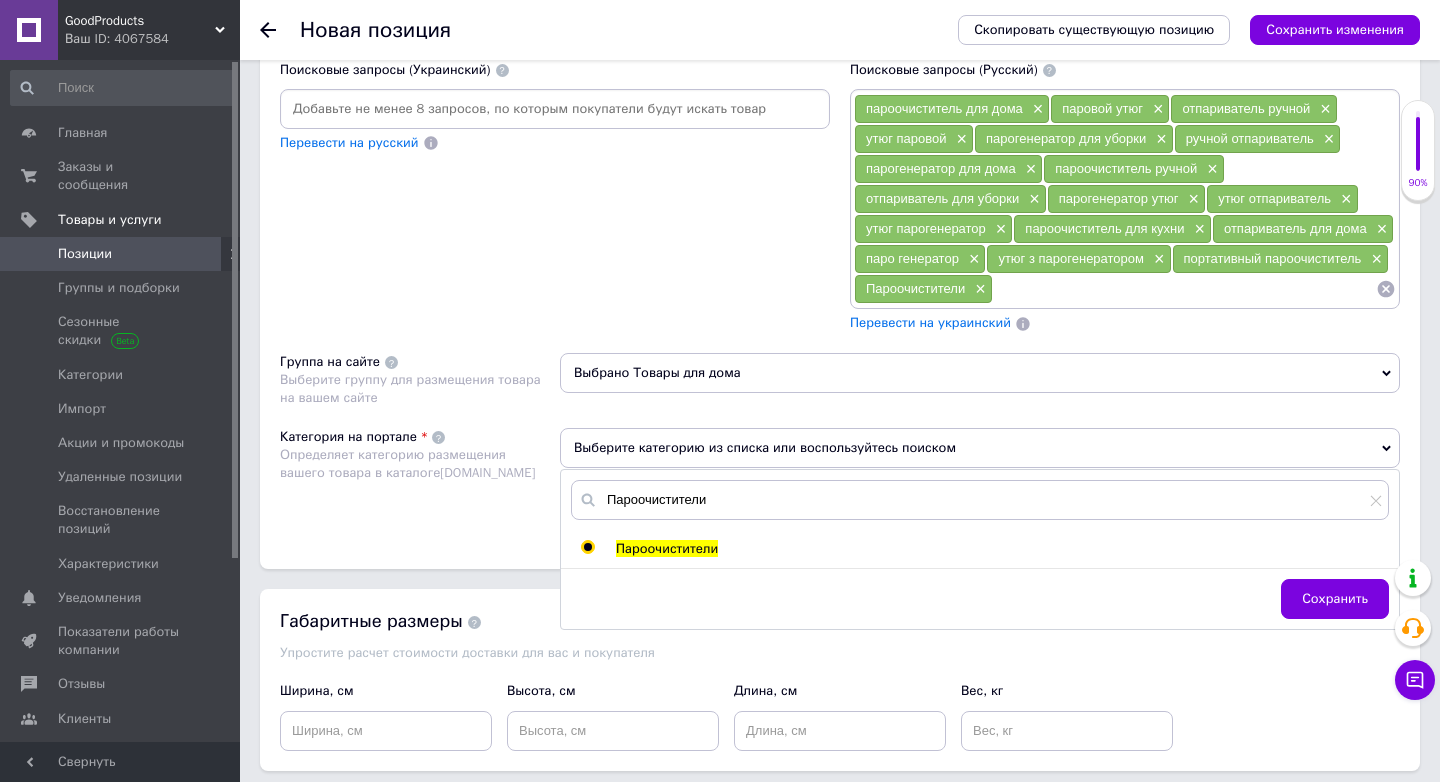radio on "true" 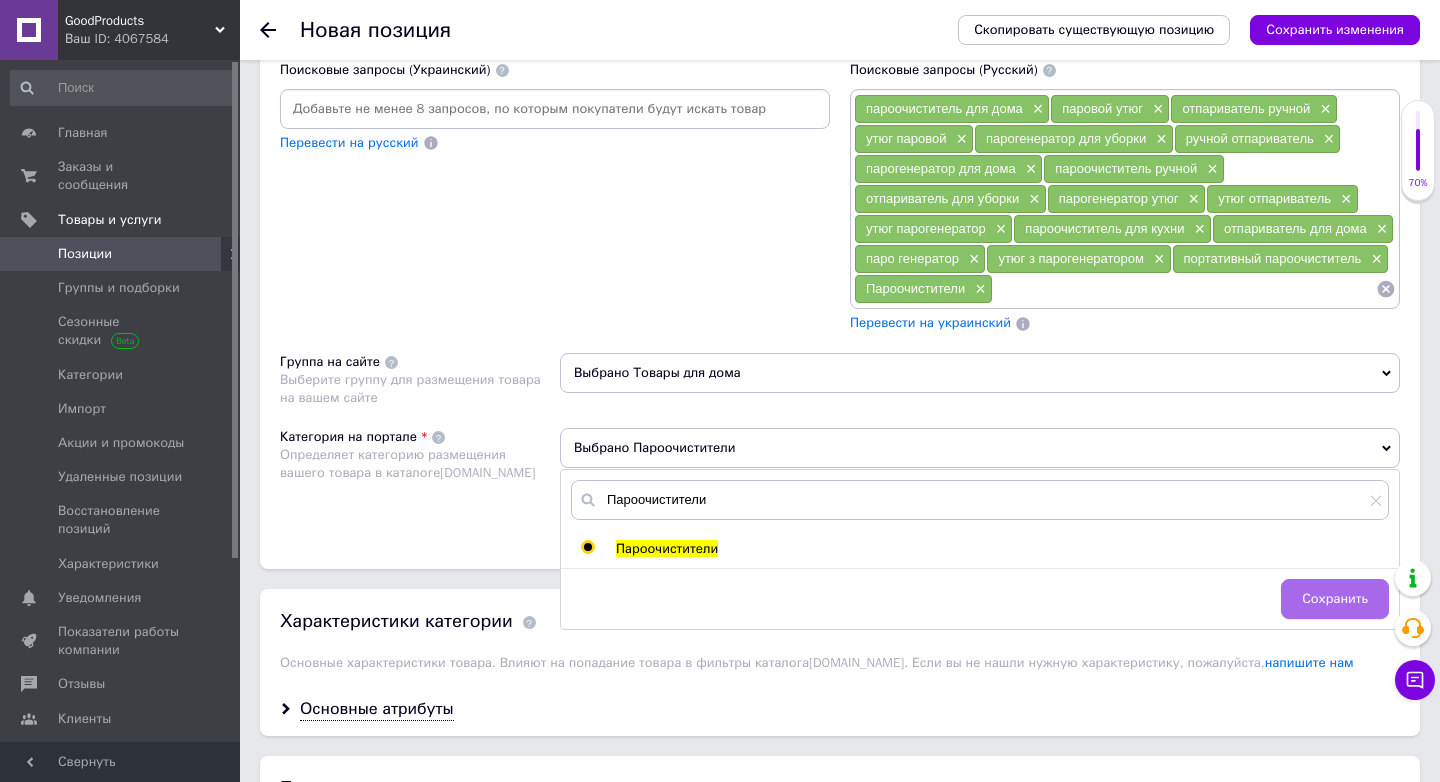 click on "Сохранить" at bounding box center [1335, 599] 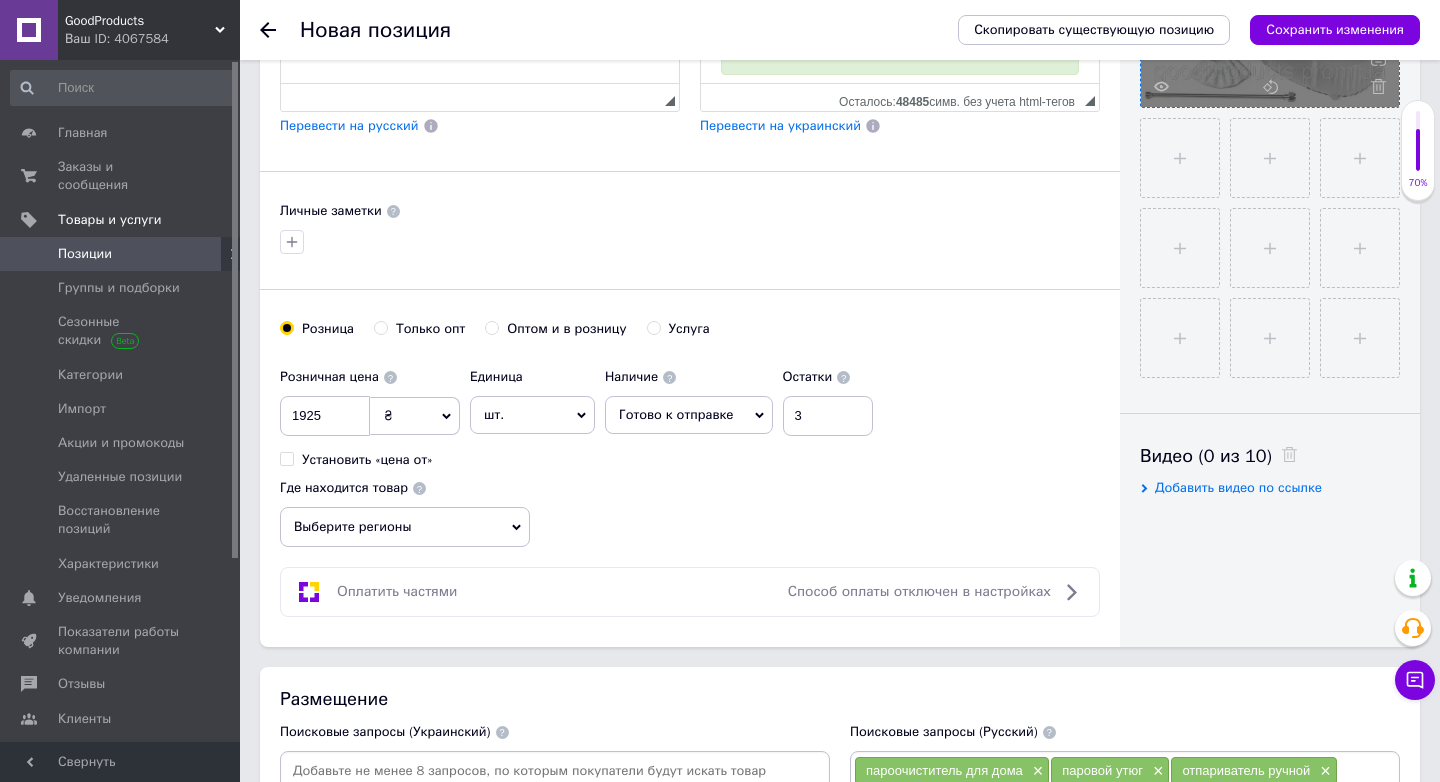 scroll, scrollTop: 0, scrollLeft: 0, axis: both 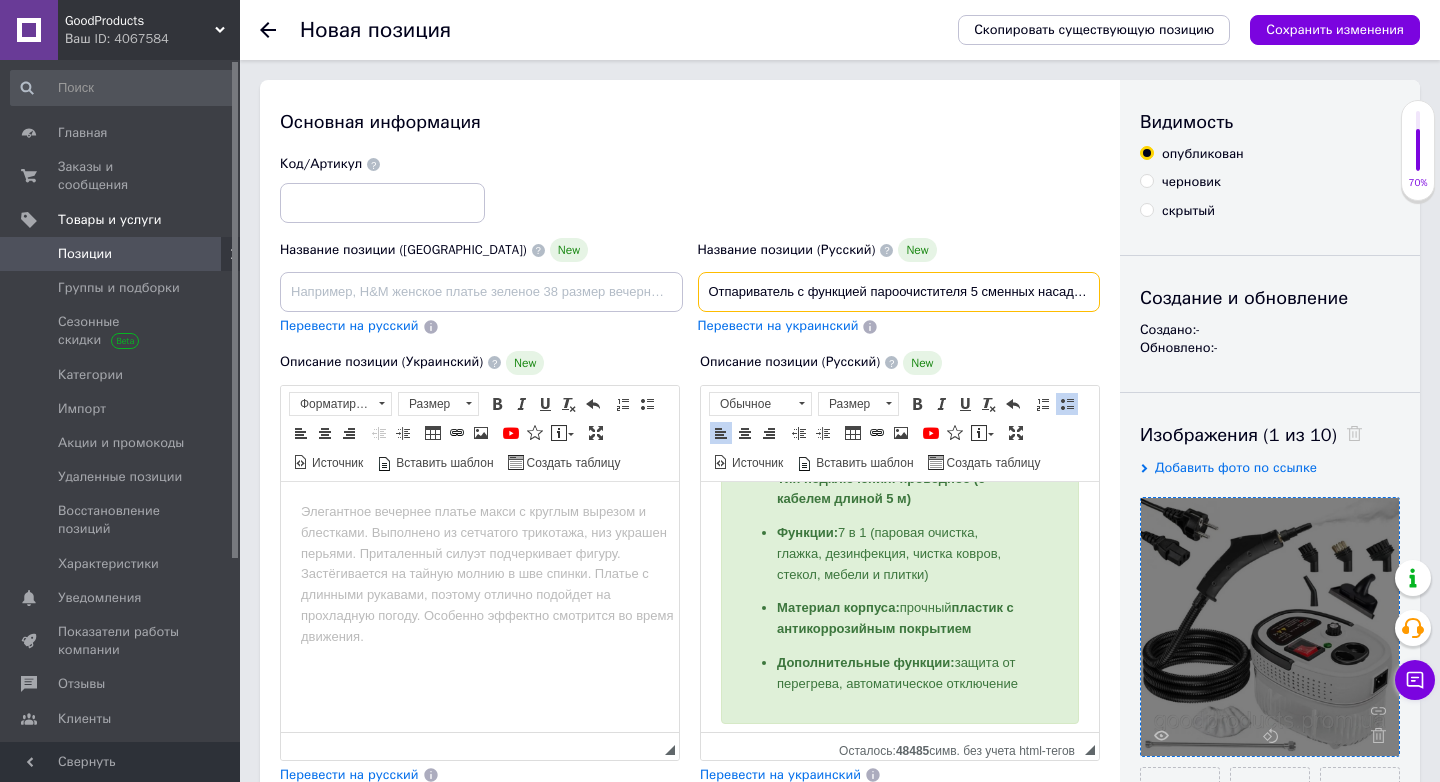 click on "Отпариватель с функцией пароочистителя 5 сменных насадок портативный пароочиститель для уборки дома GProducts" at bounding box center (899, 292) 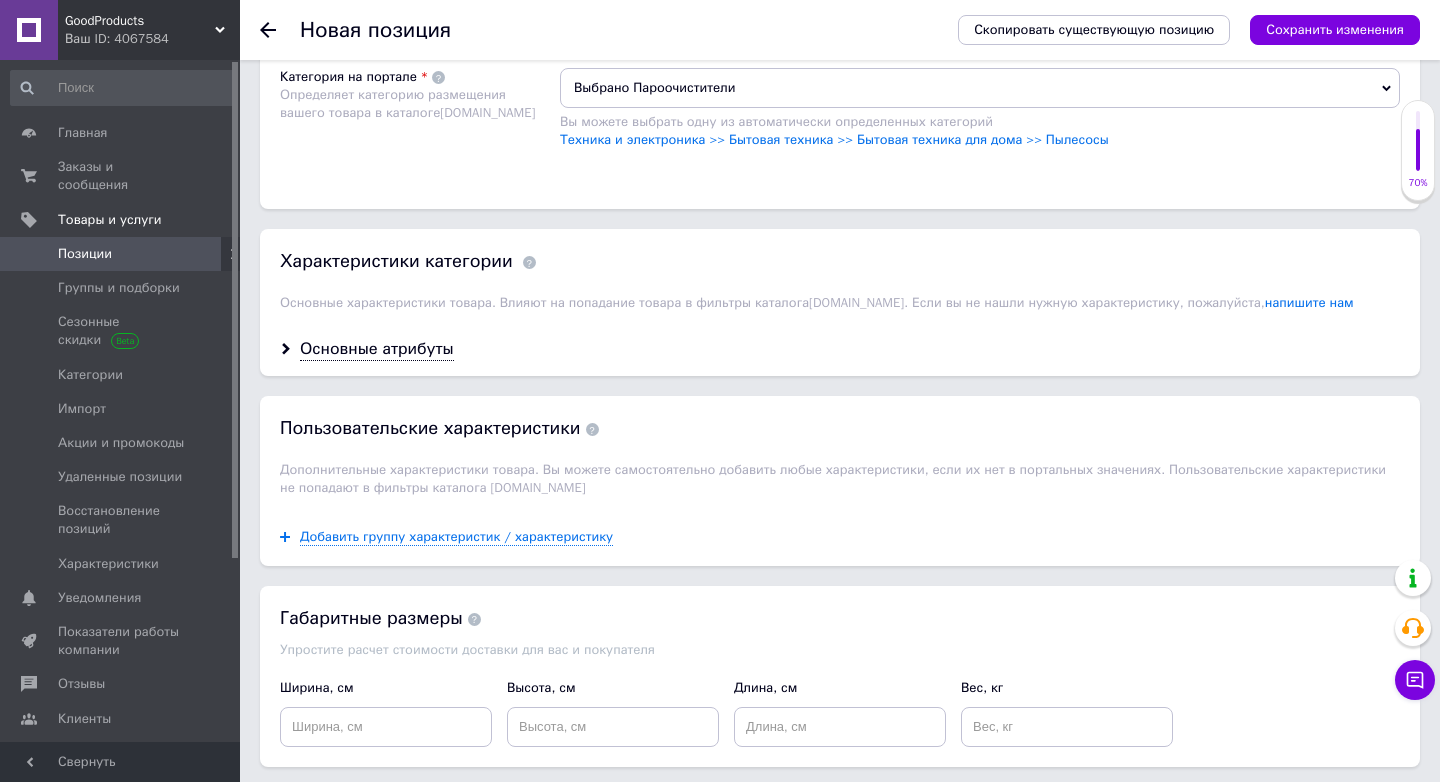 scroll, scrollTop: 1676, scrollLeft: 0, axis: vertical 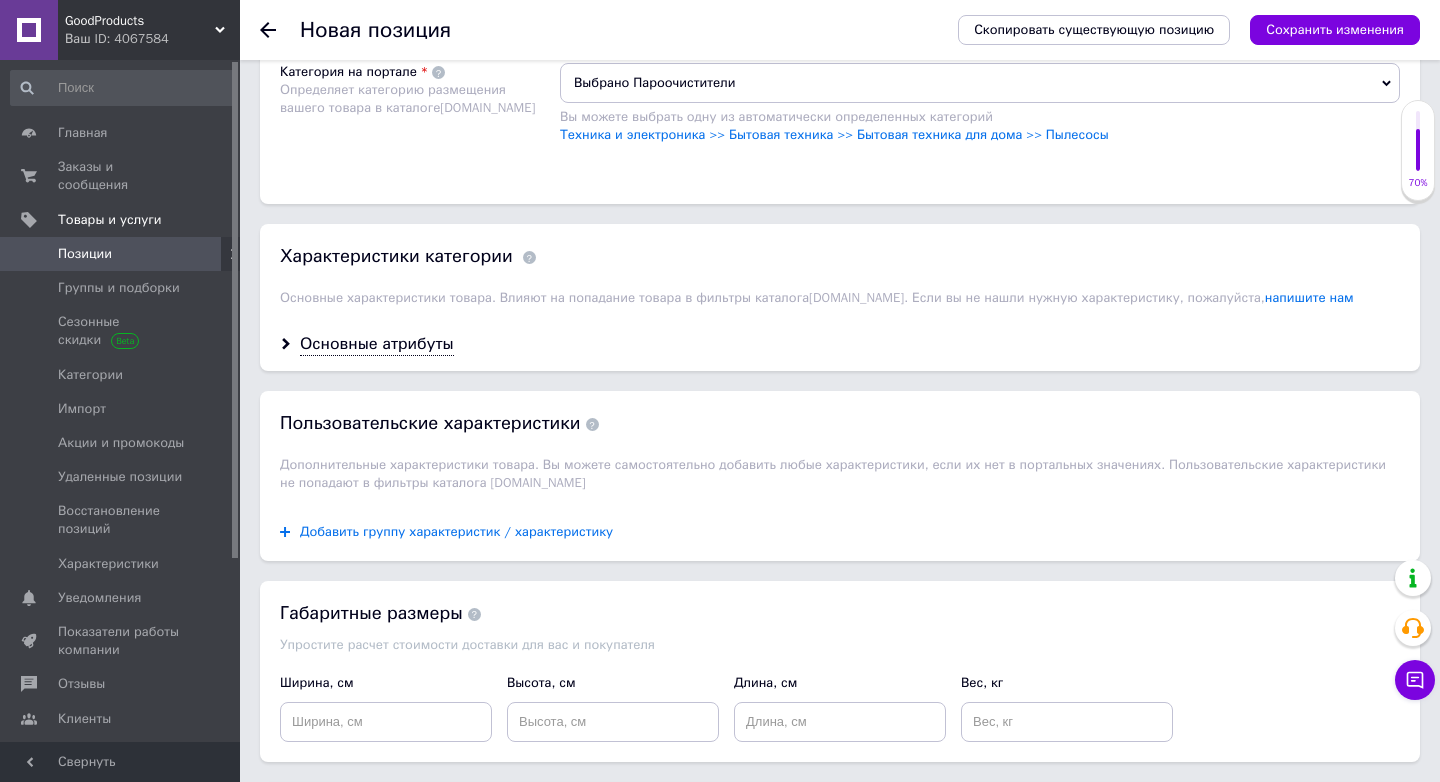 click on "Добавить группу характеристик / характеристику" at bounding box center [456, 532] 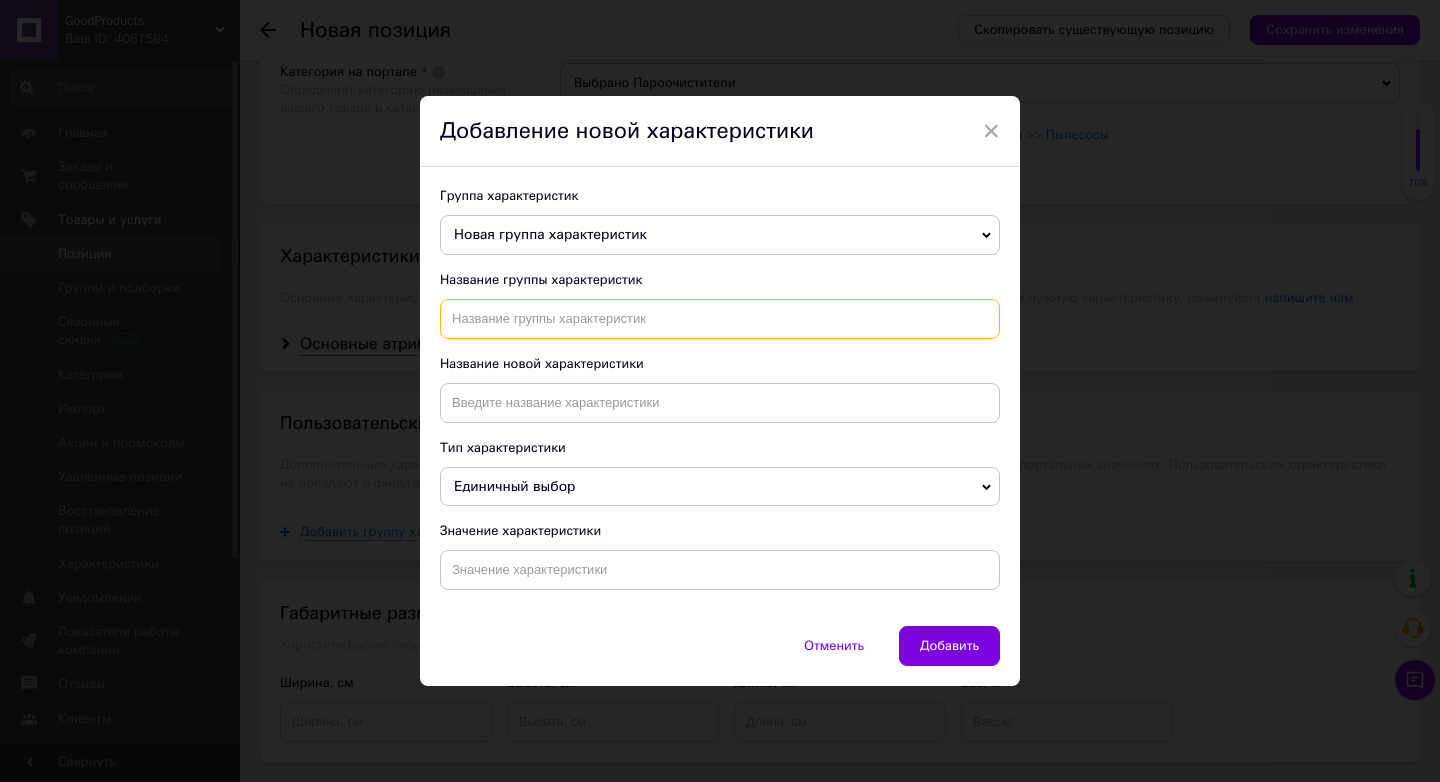 click at bounding box center [720, 319] 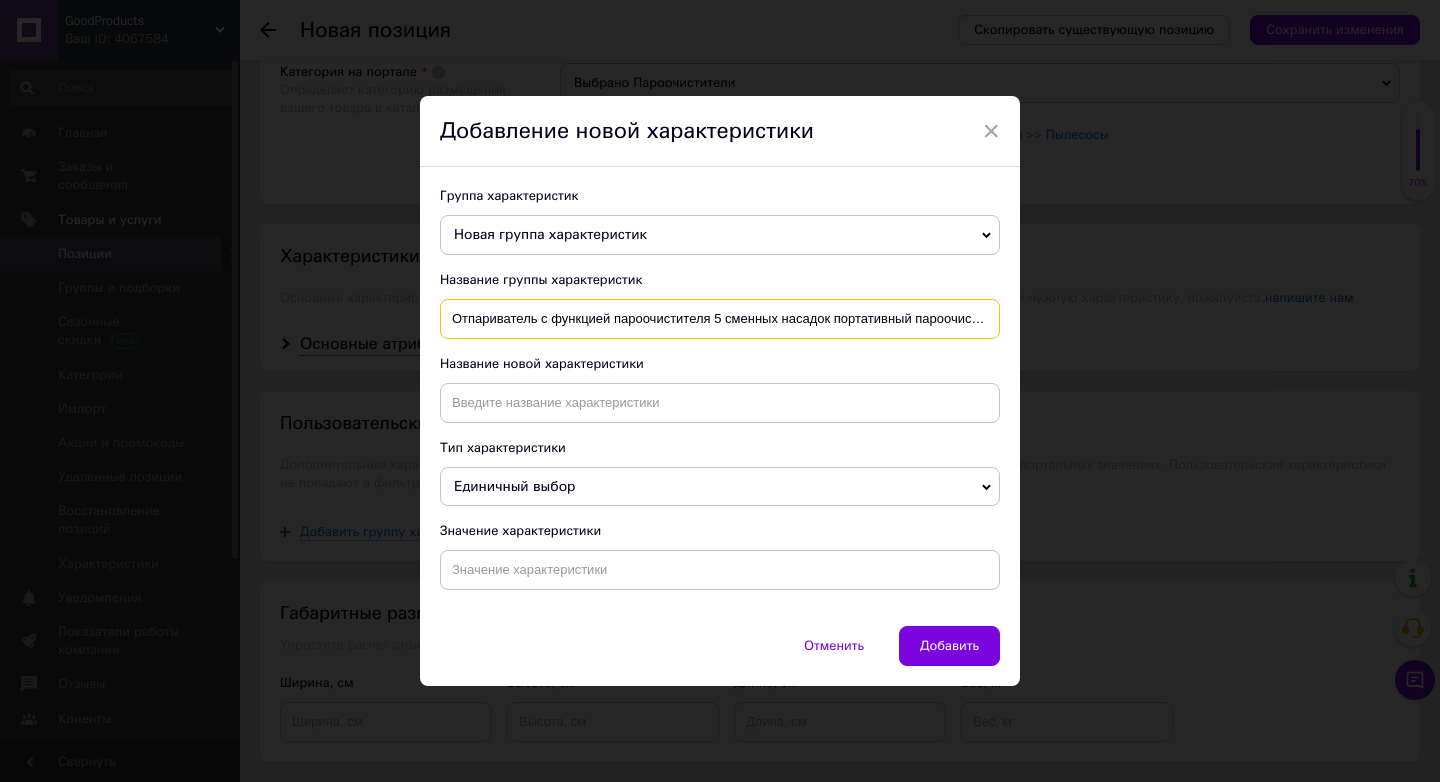 scroll, scrollTop: 0, scrollLeft: 132, axis: horizontal 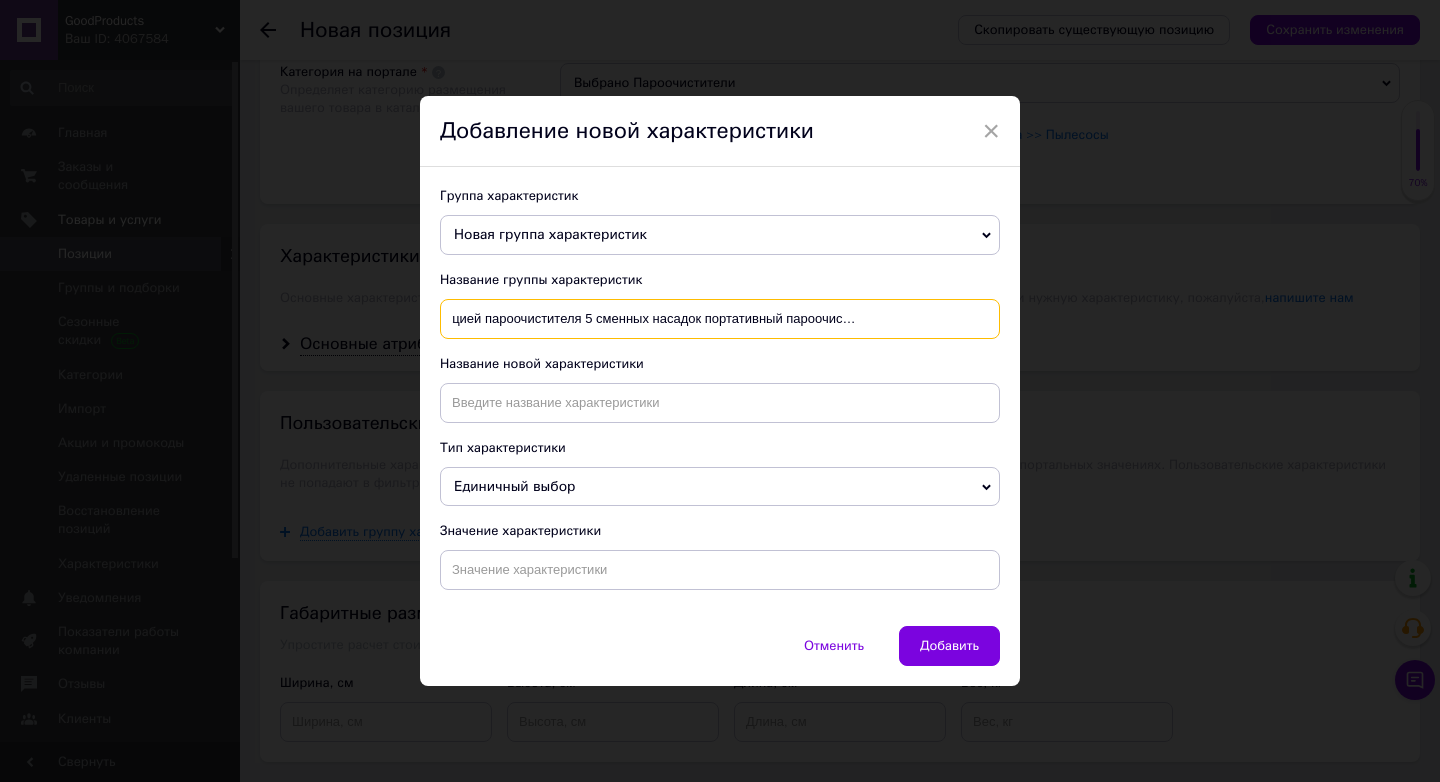 type on "Отпариватель с функцией пароочистителя 5 сменных насадок портативный пароочиститель для уборки дома" 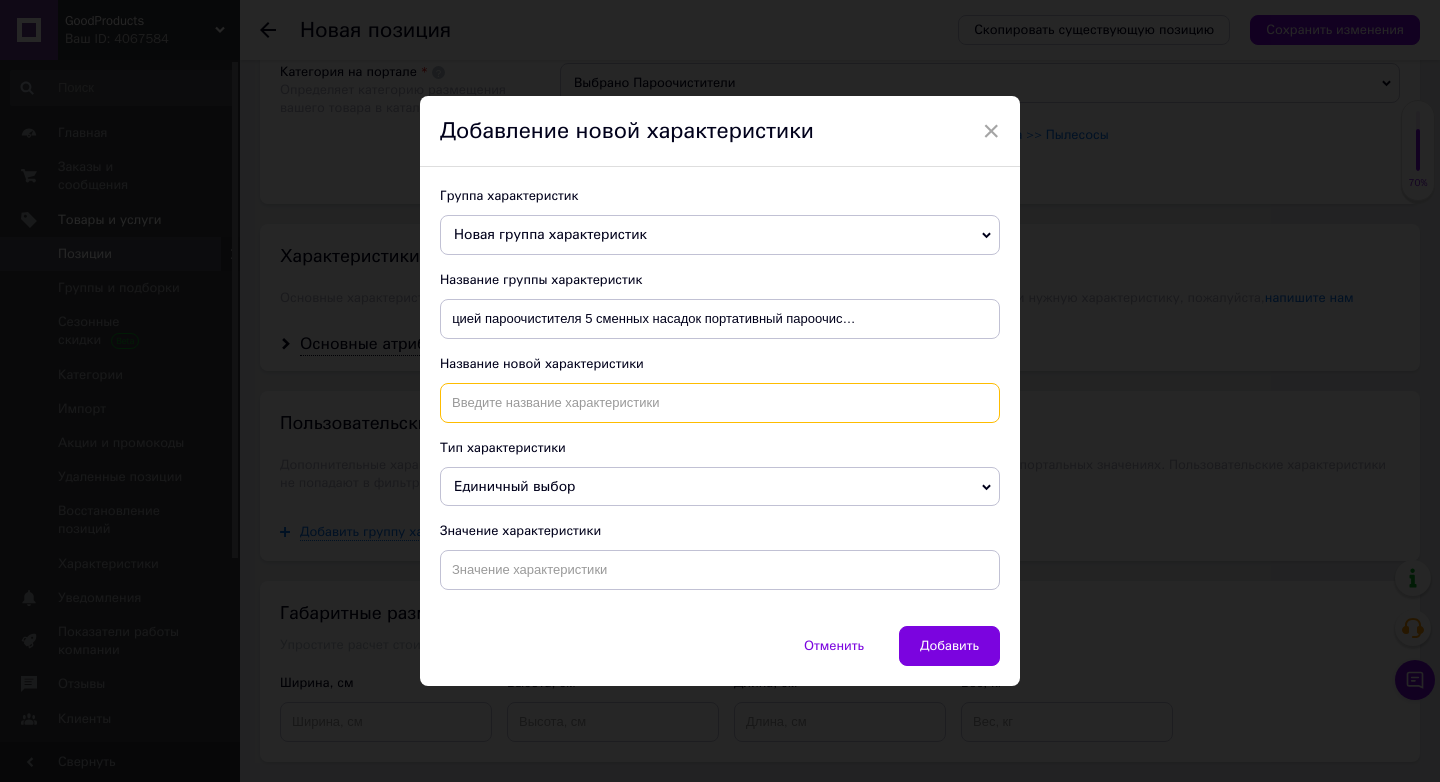 click at bounding box center (720, 403) 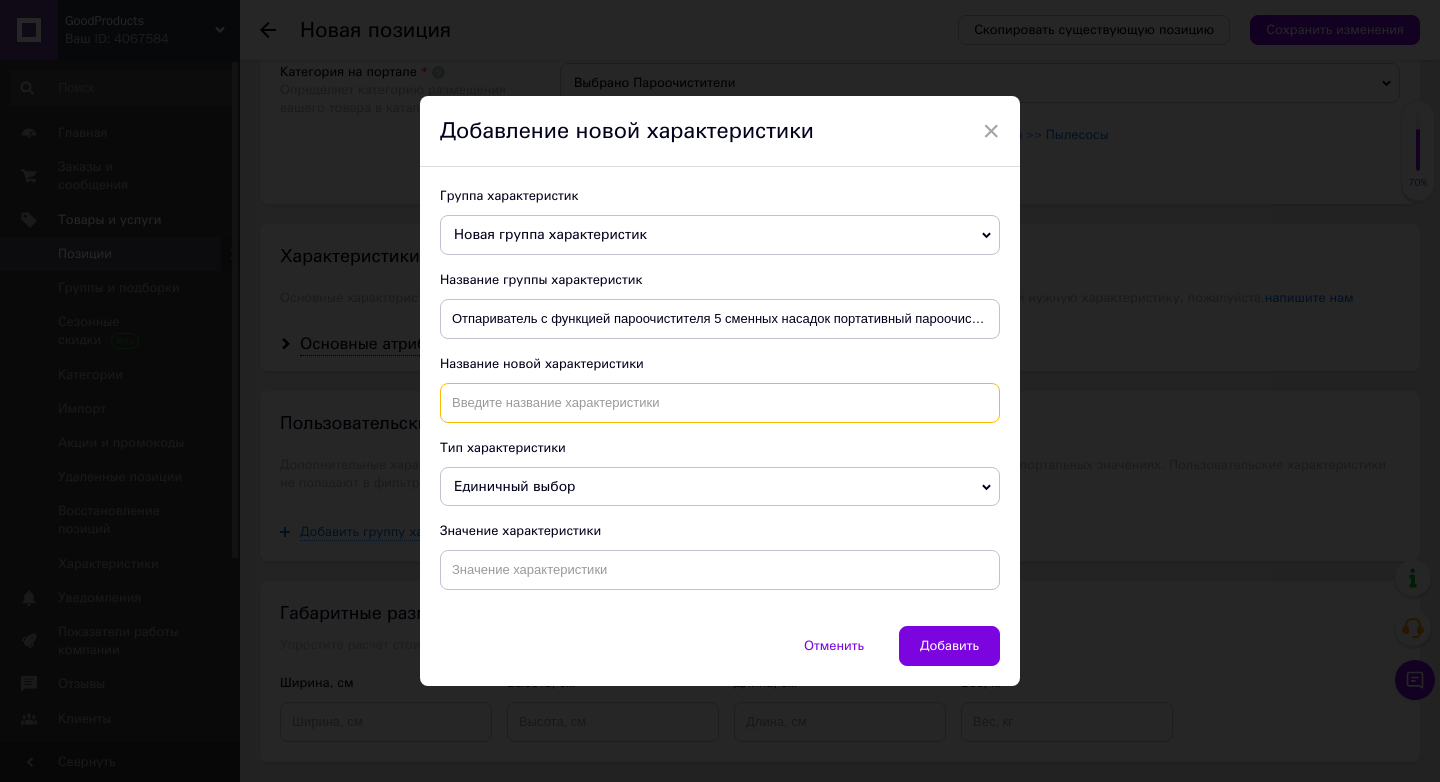 paste on "Отпариватель с функцией пароочистителя 5 сменных насадок портативный пароочиститель для уборки дома GProducts" 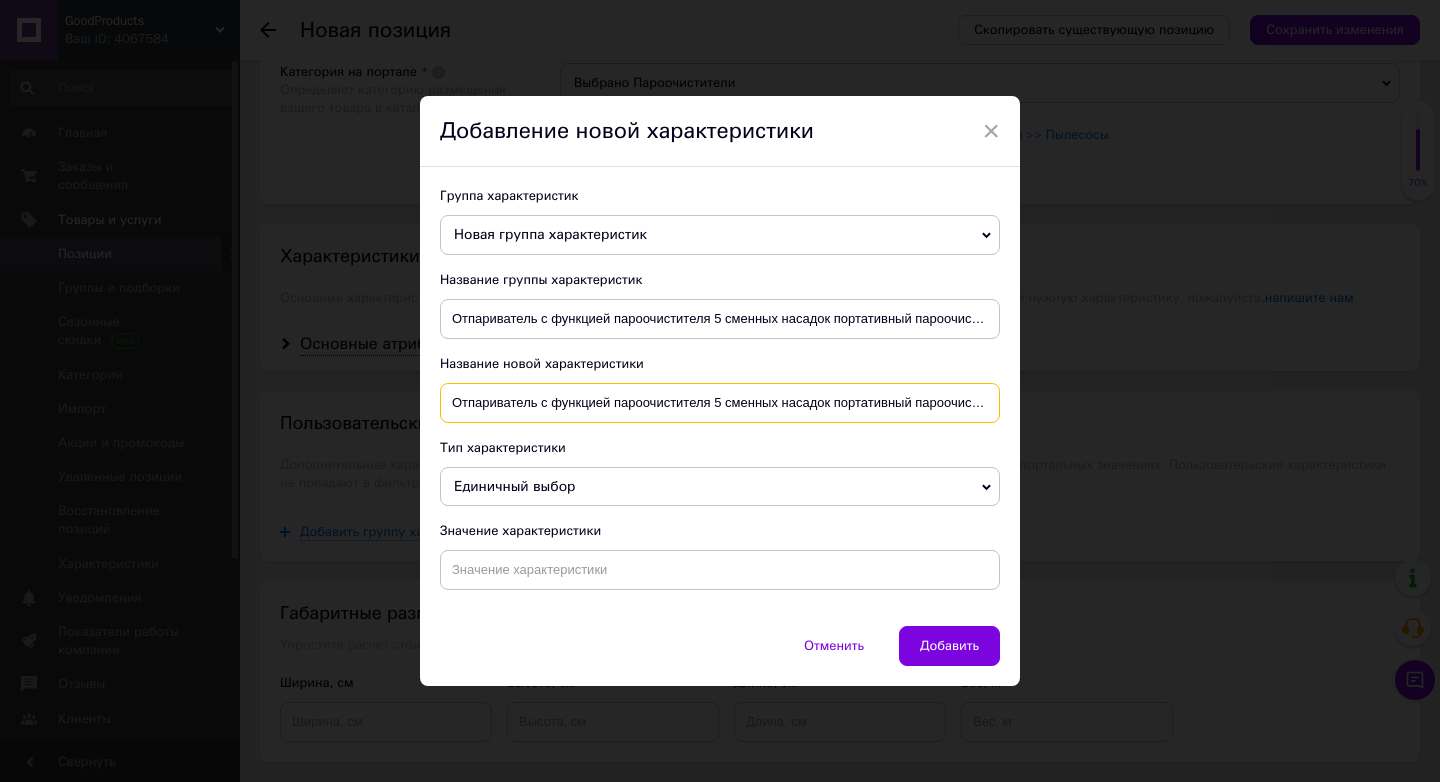scroll, scrollTop: 0, scrollLeft: 194, axis: horizontal 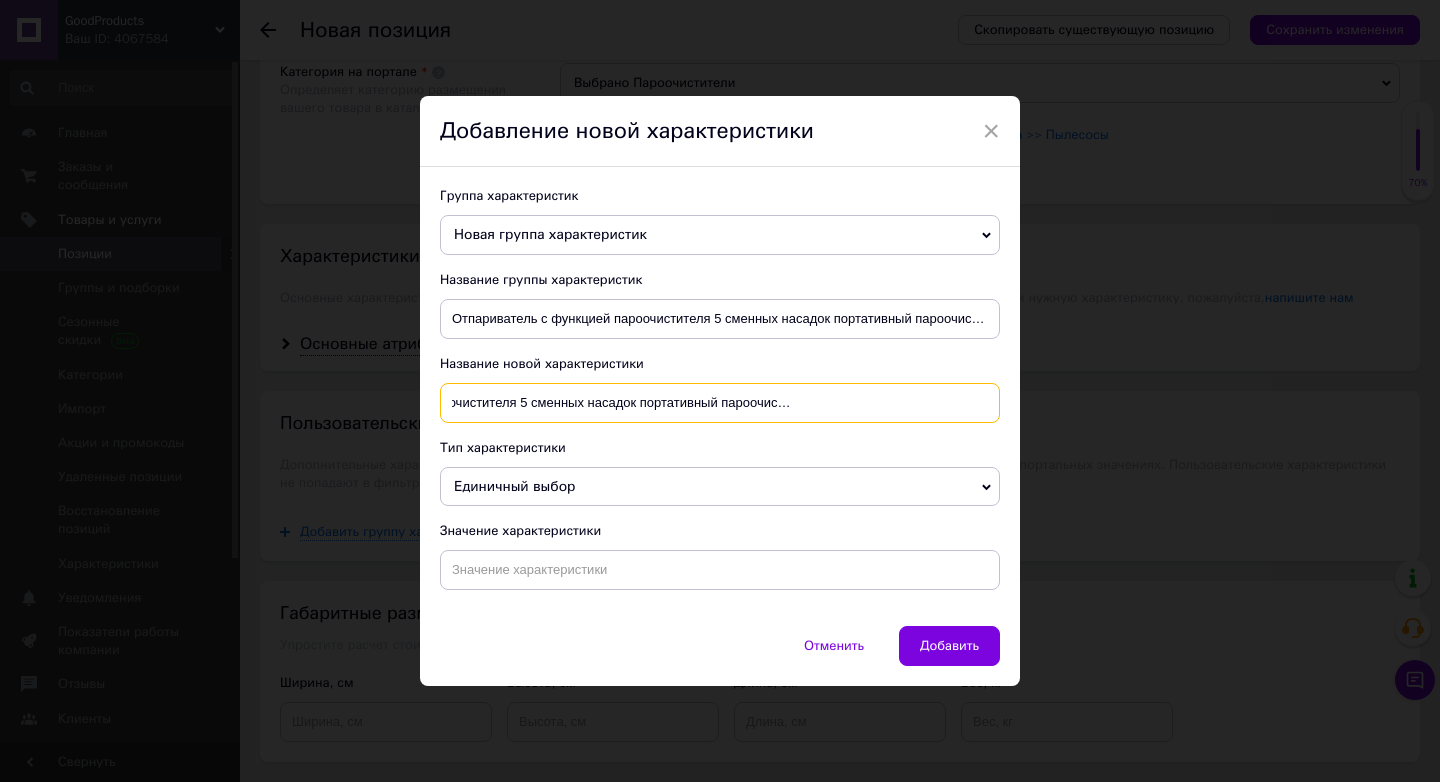 type on "Отпариватель с функцией пароочистителя 5 сменных насадок портативный пароочиститель для уборки дома GProducts" 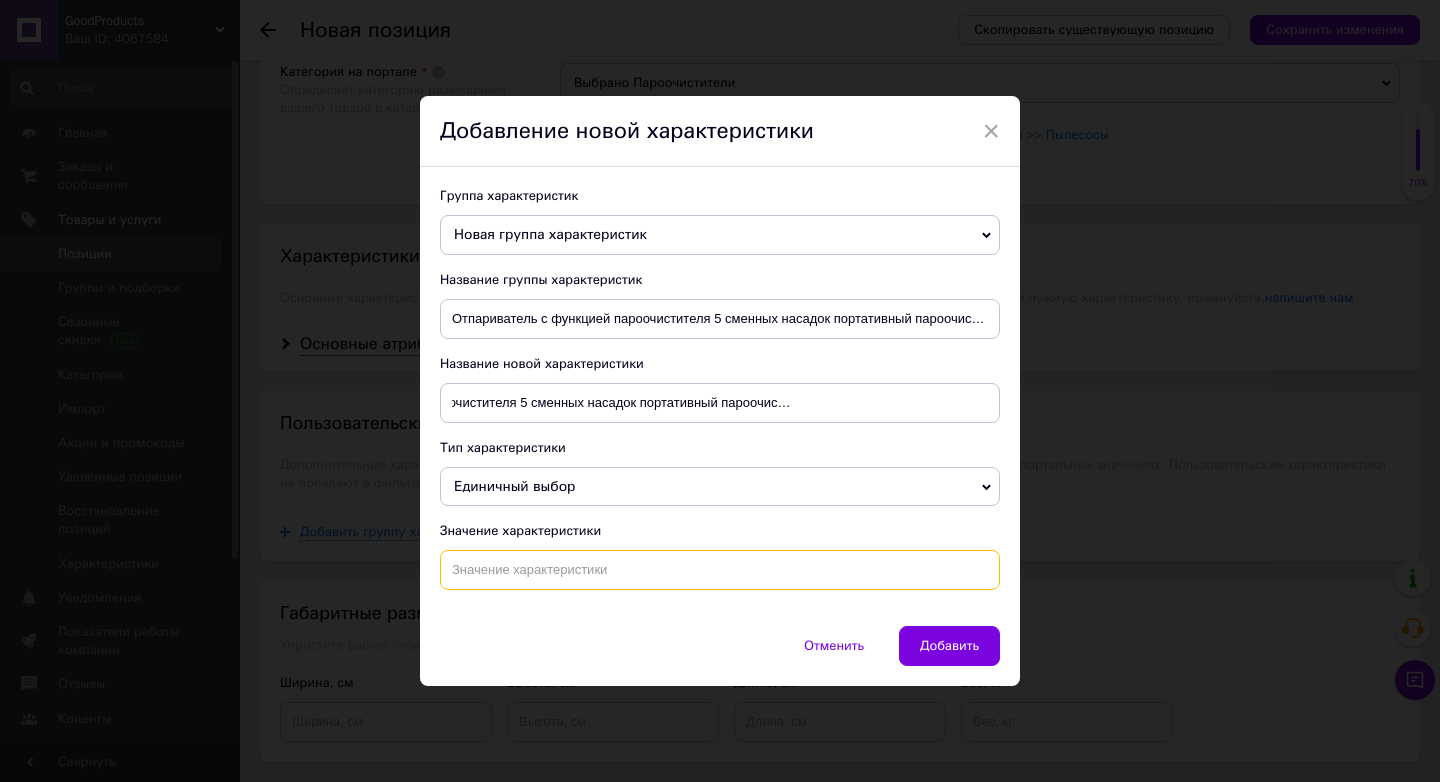 click at bounding box center [720, 570] 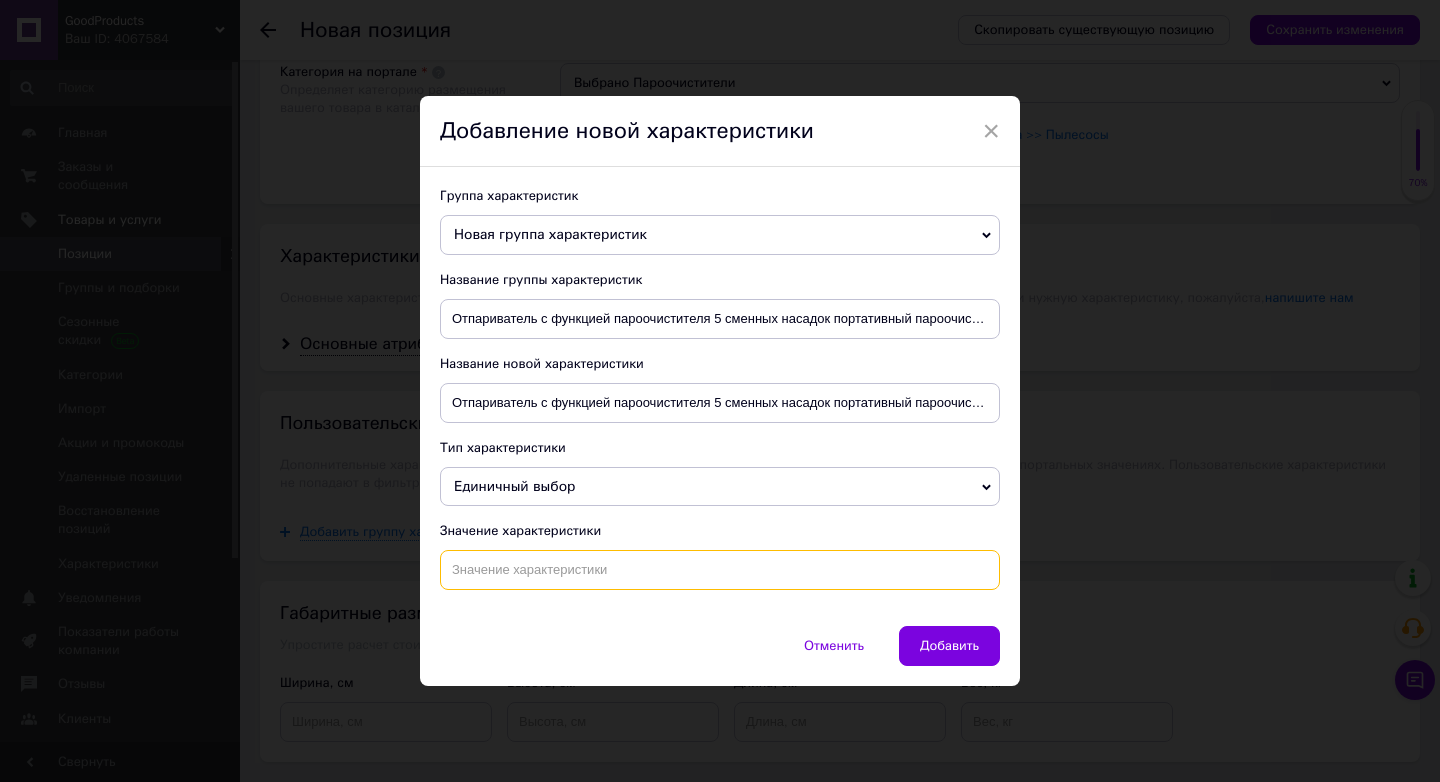 paste on "Отпариватель с функцией пароочистителя 5 сменных насадок портативный пароочиститель для уборки дома GProducts" 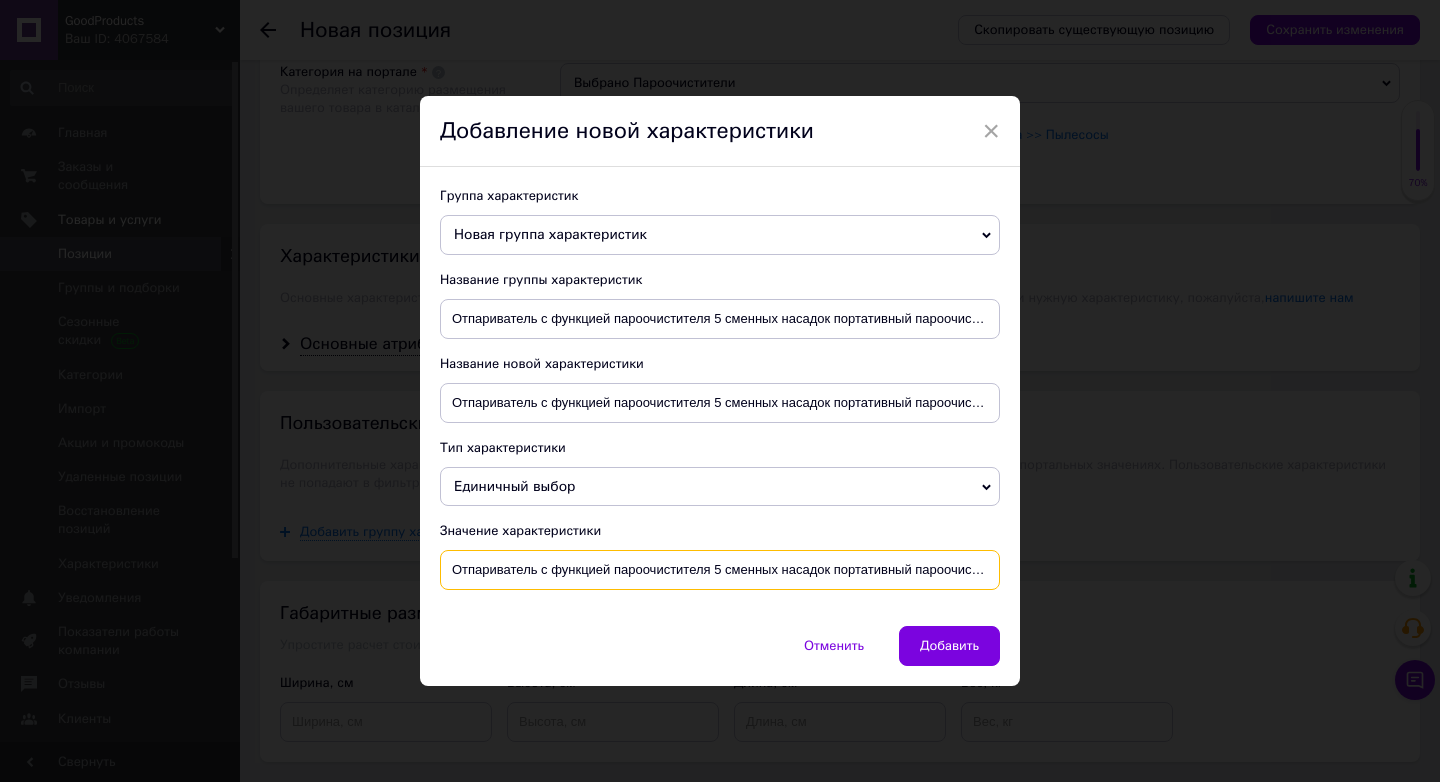 scroll, scrollTop: 0, scrollLeft: 194, axis: horizontal 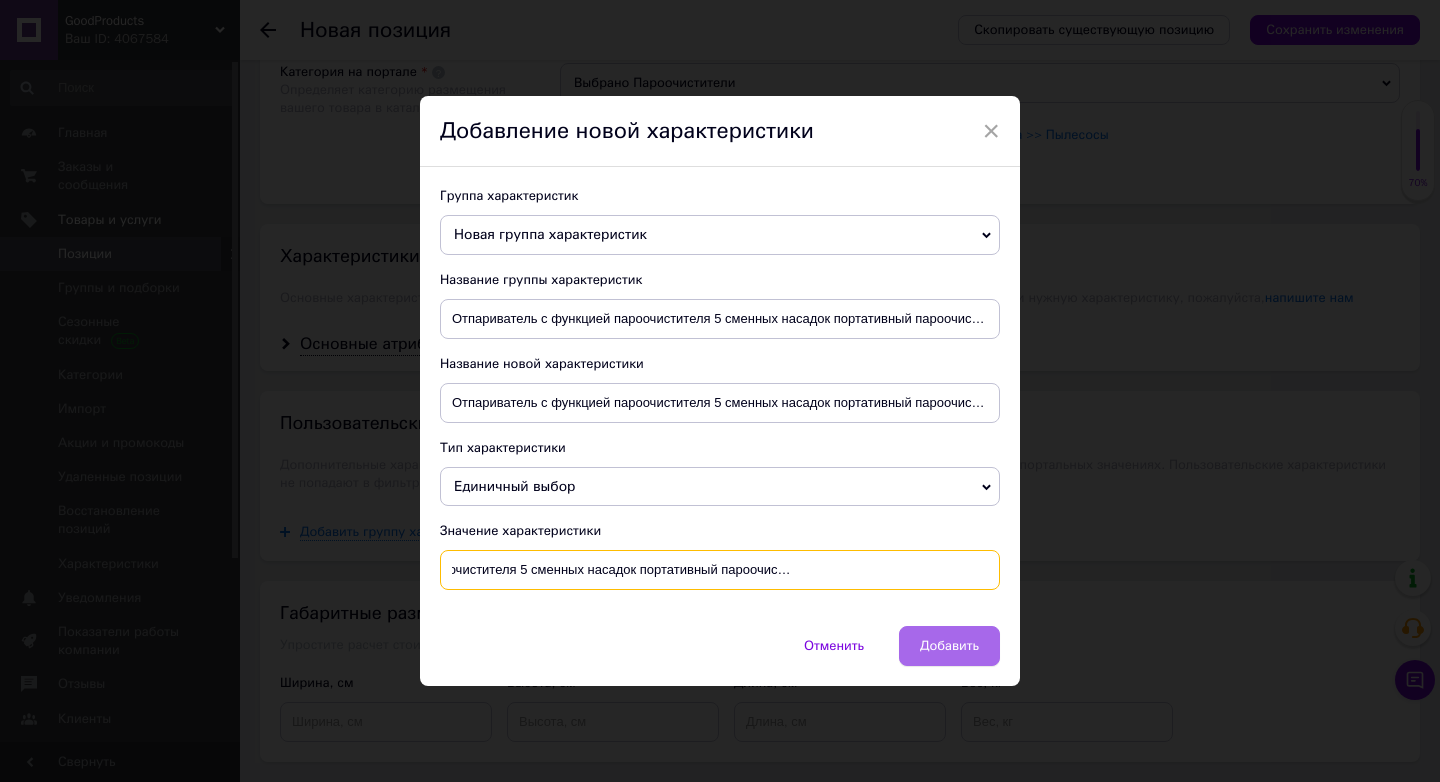 type on "Отпариватель с функцией пароочистителя 5 сменных насадок портативный пароочиститель для уборки дома GProducts" 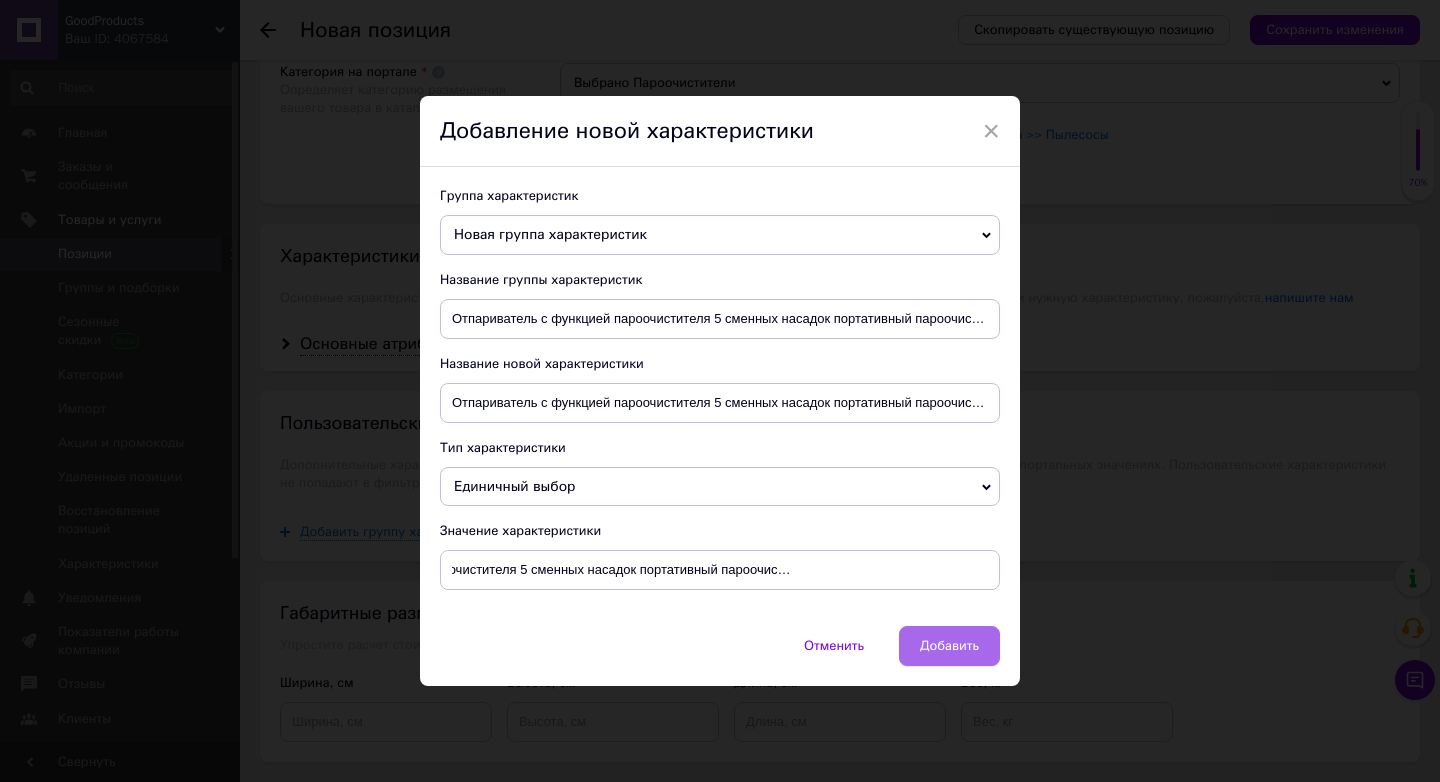 click on "Добавить" at bounding box center (949, 646) 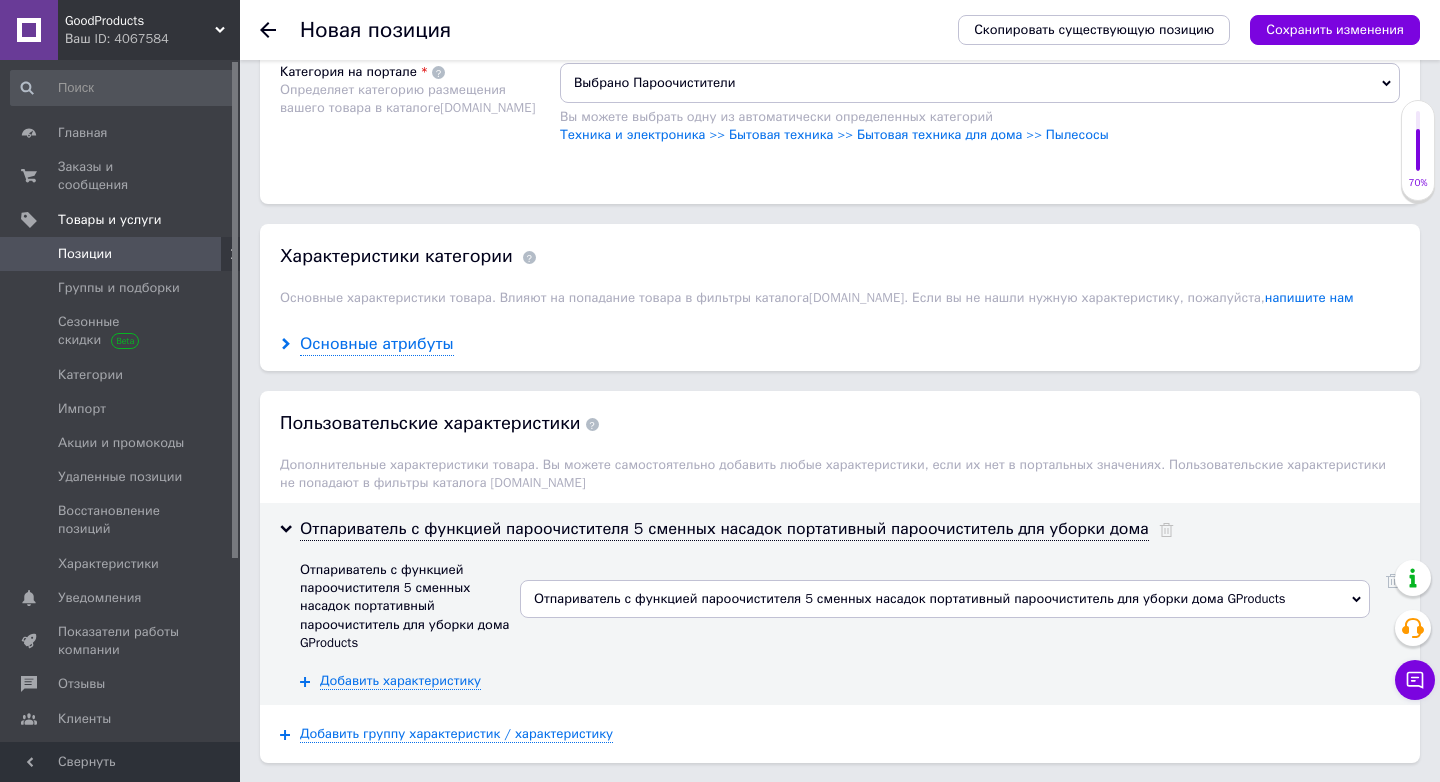 click on "Основные атрибуты" at bounding box center [377, 344] 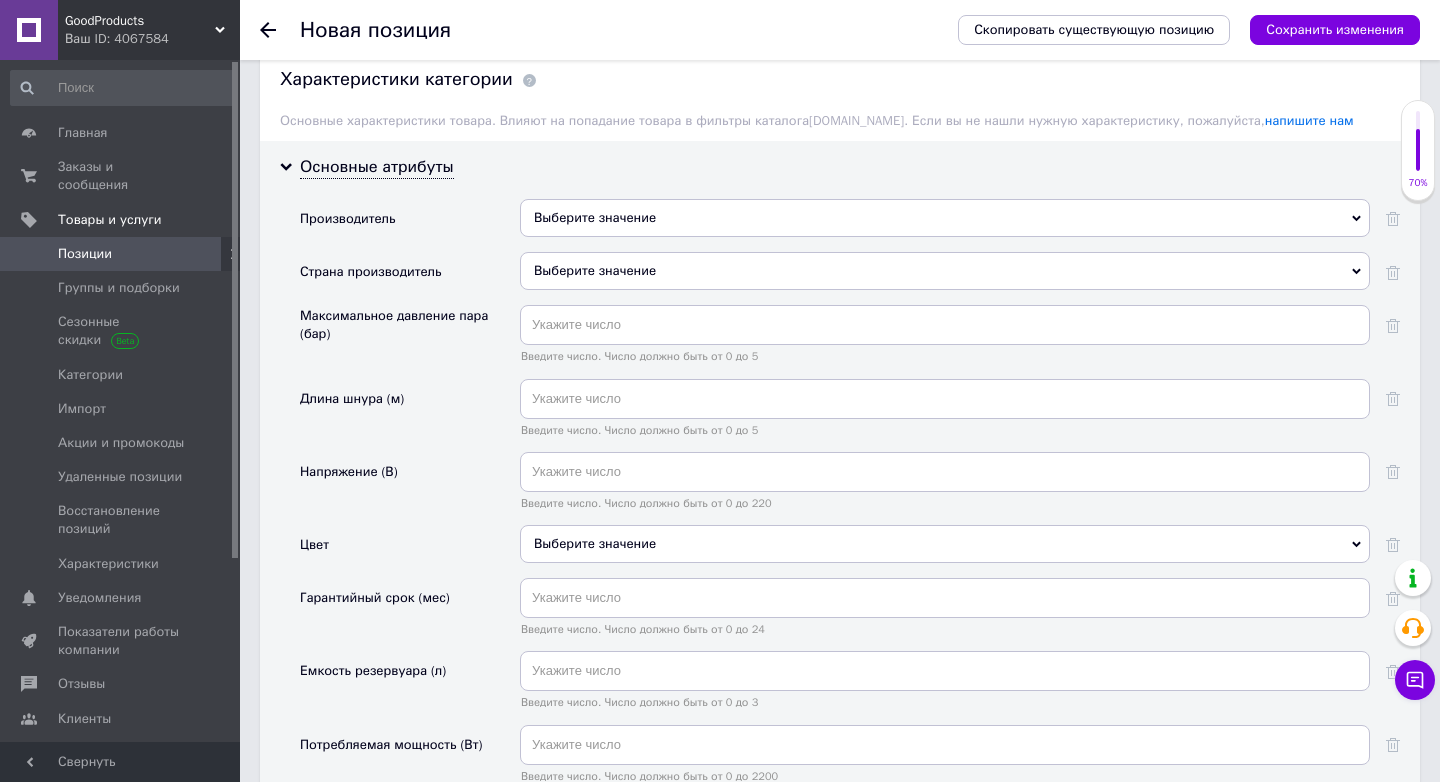 scroll, scrollTop: 1857, scrollLeft: 0, axis: vertical 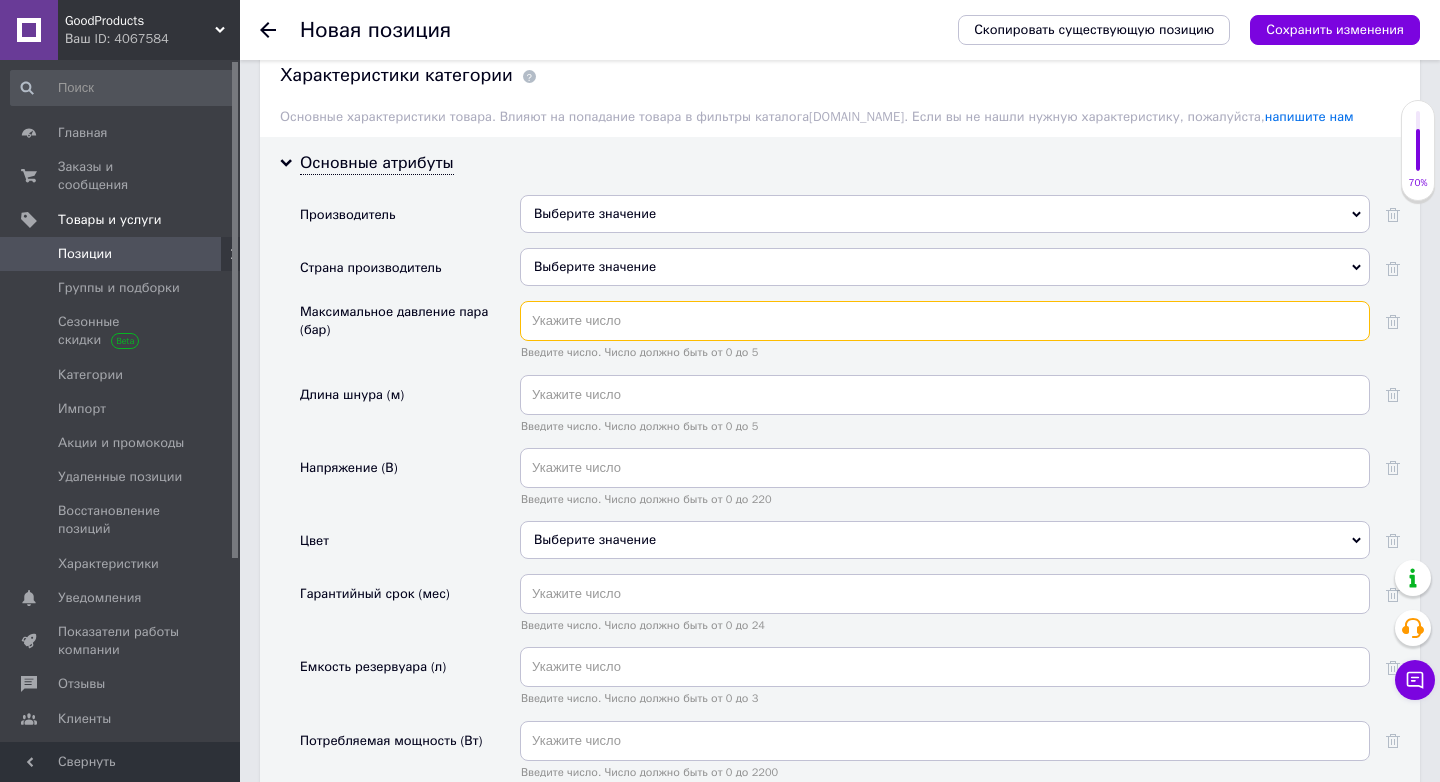 click at bounding box center [945, 321] 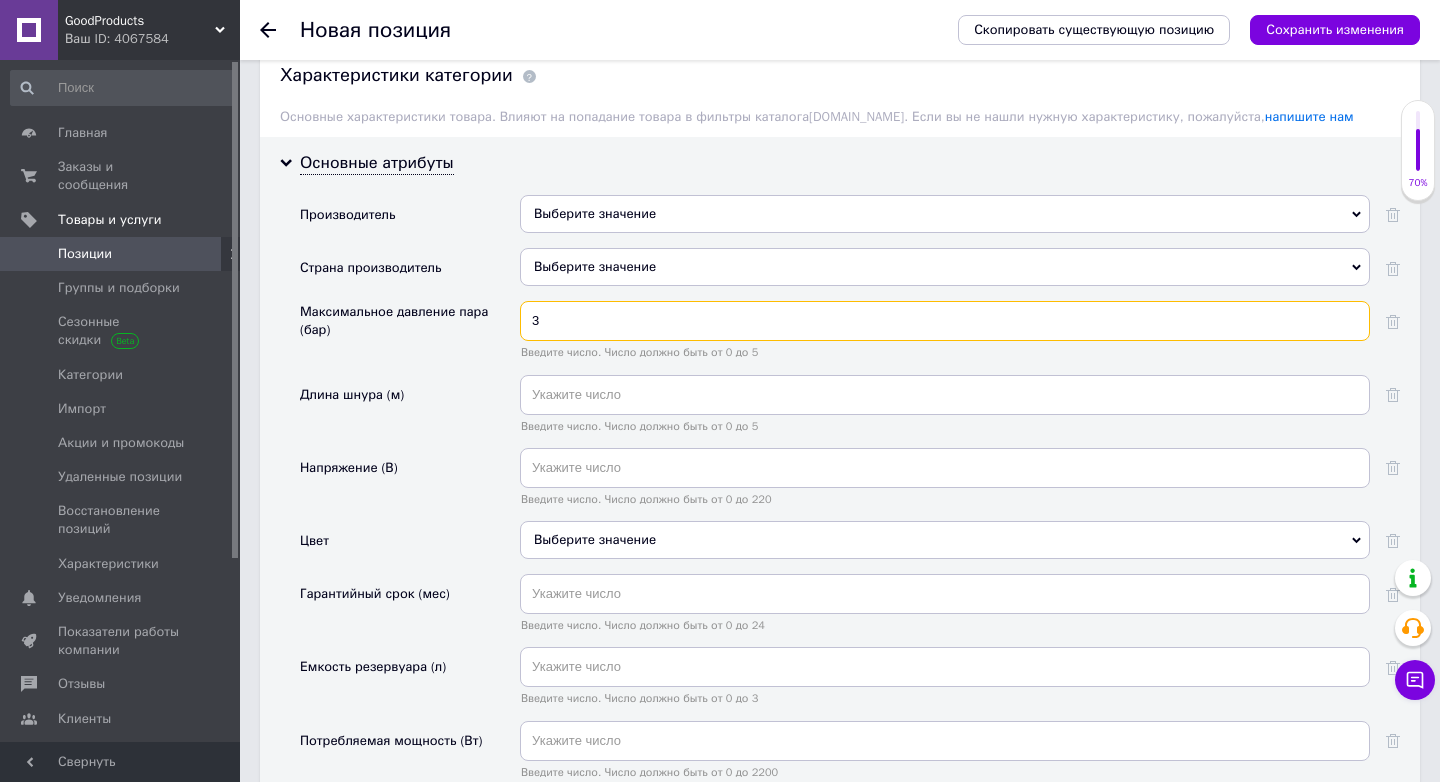 type on "3" 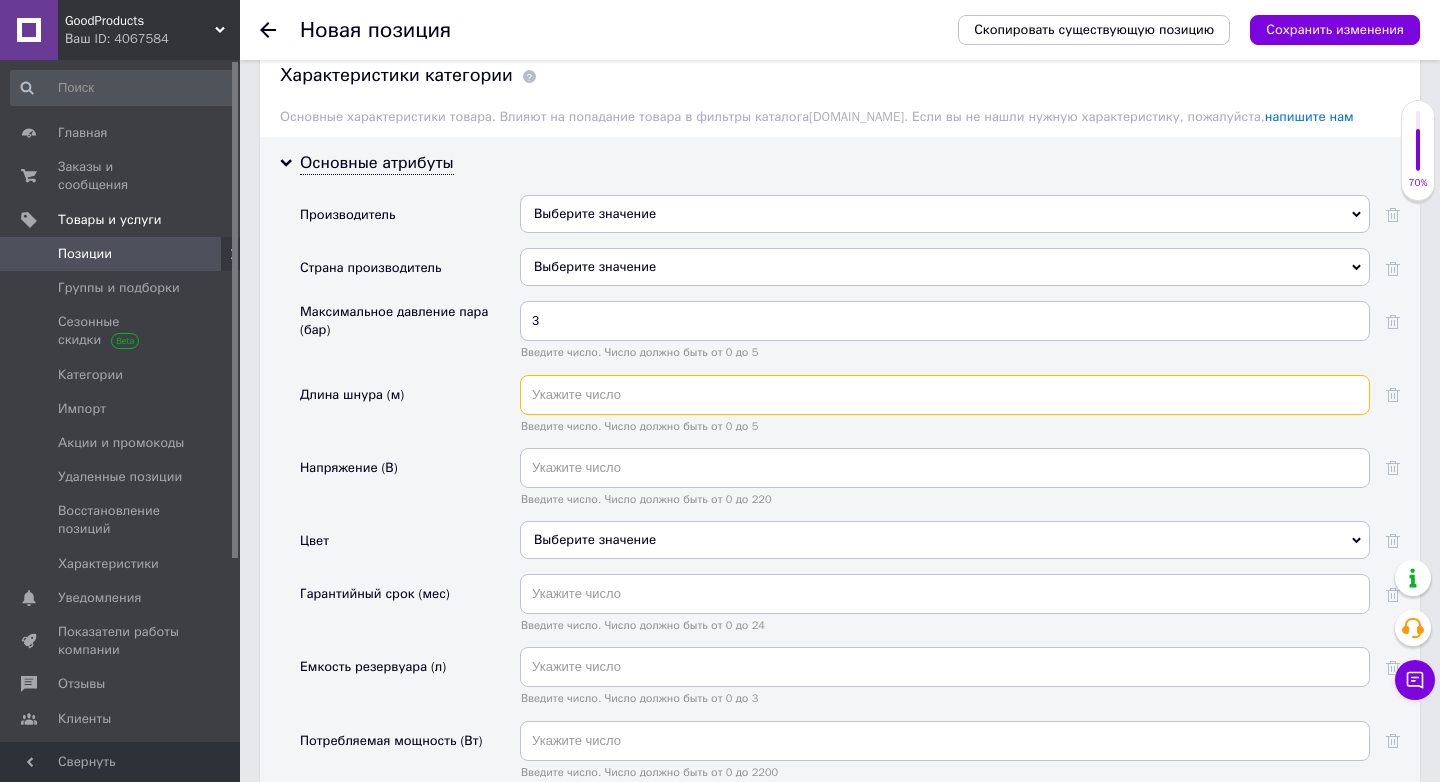 click at bounding box center (945, 395) 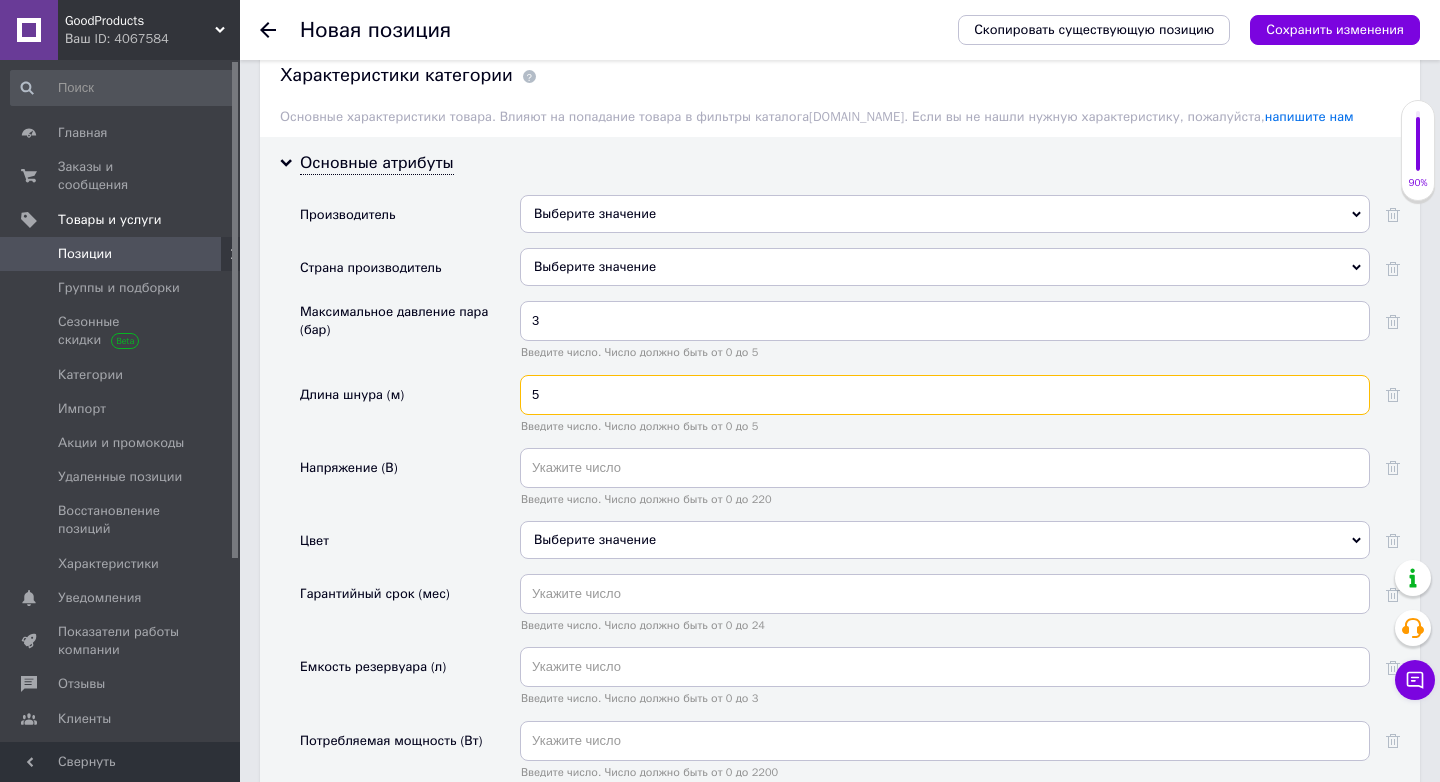 type on "5" 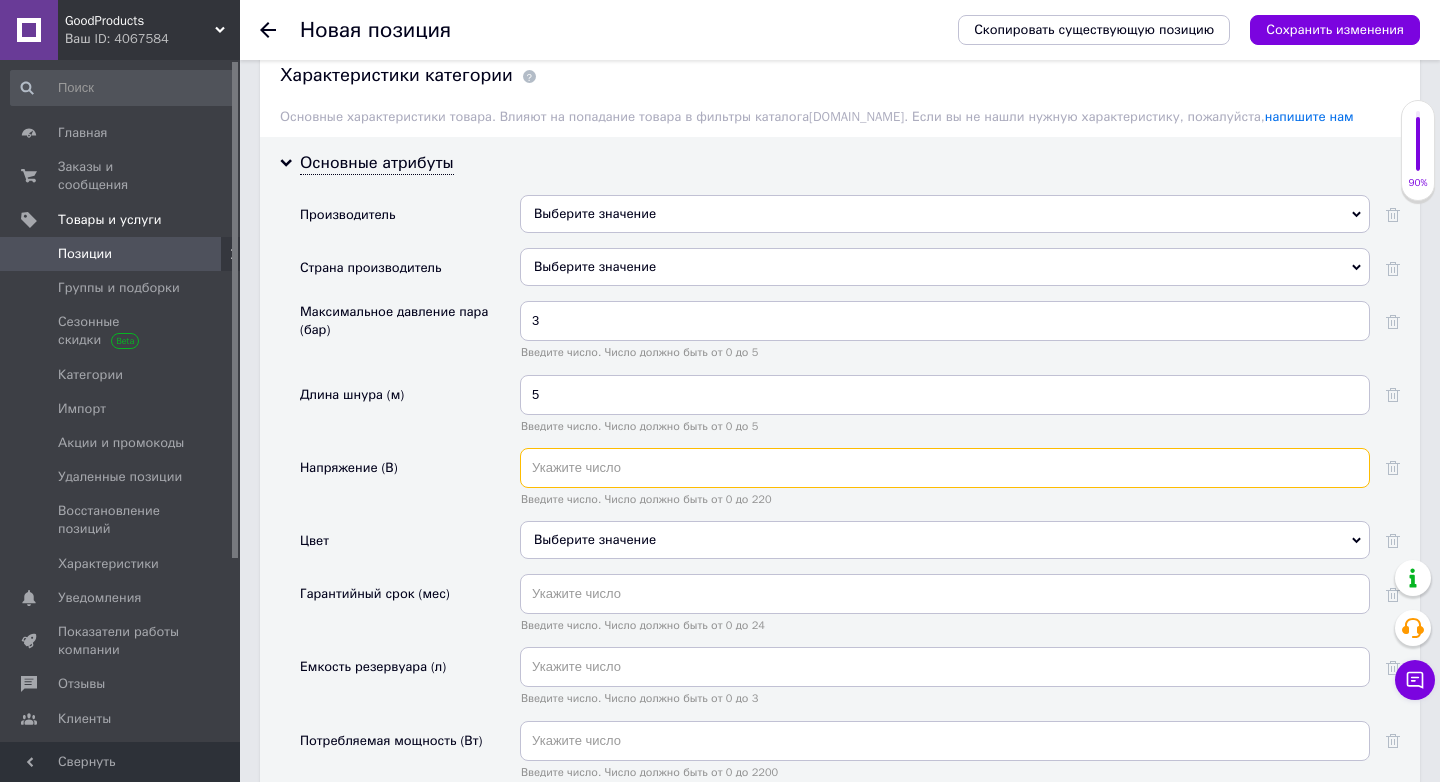 click at bounding box center (945, 468) 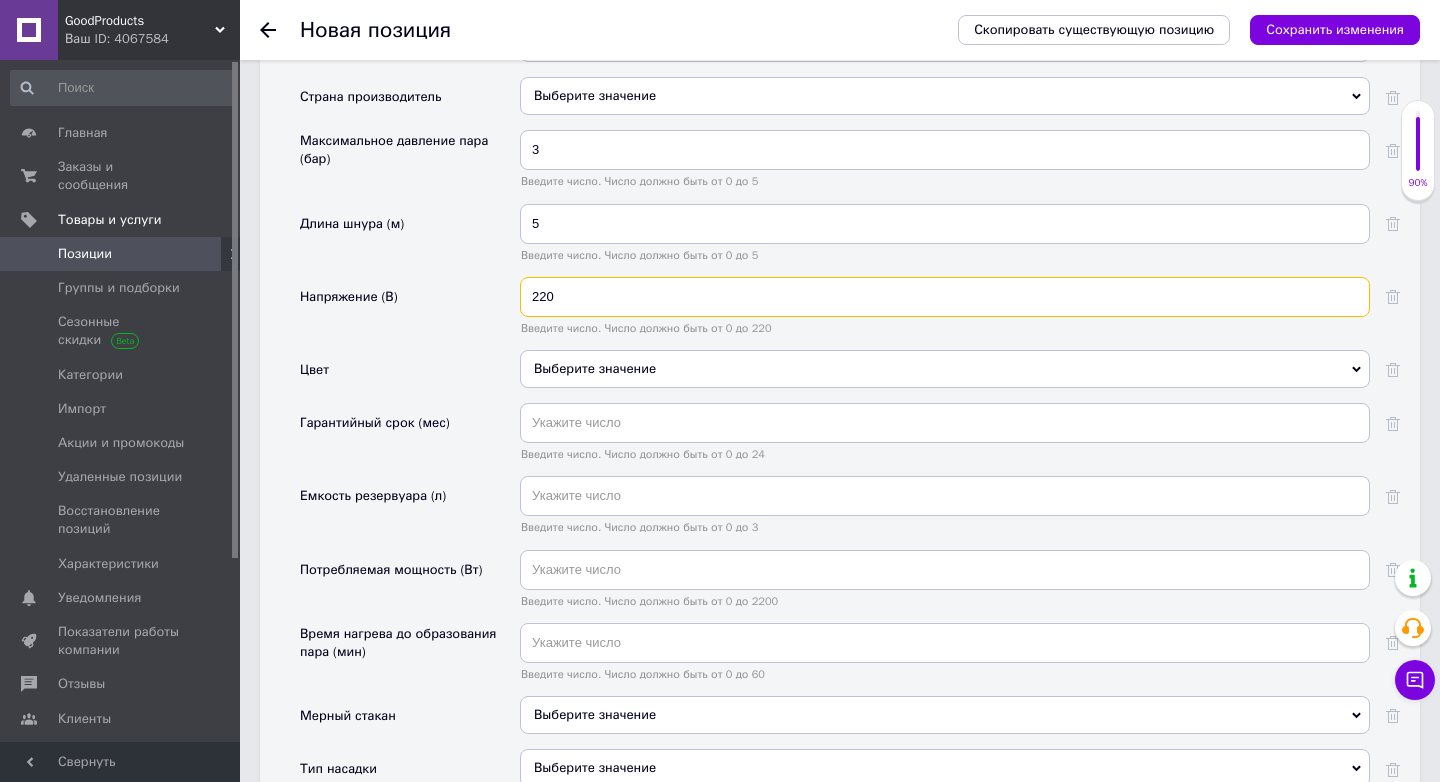 scroll, scrollTop: 2035, scrollLeft: 0, axis: vertical 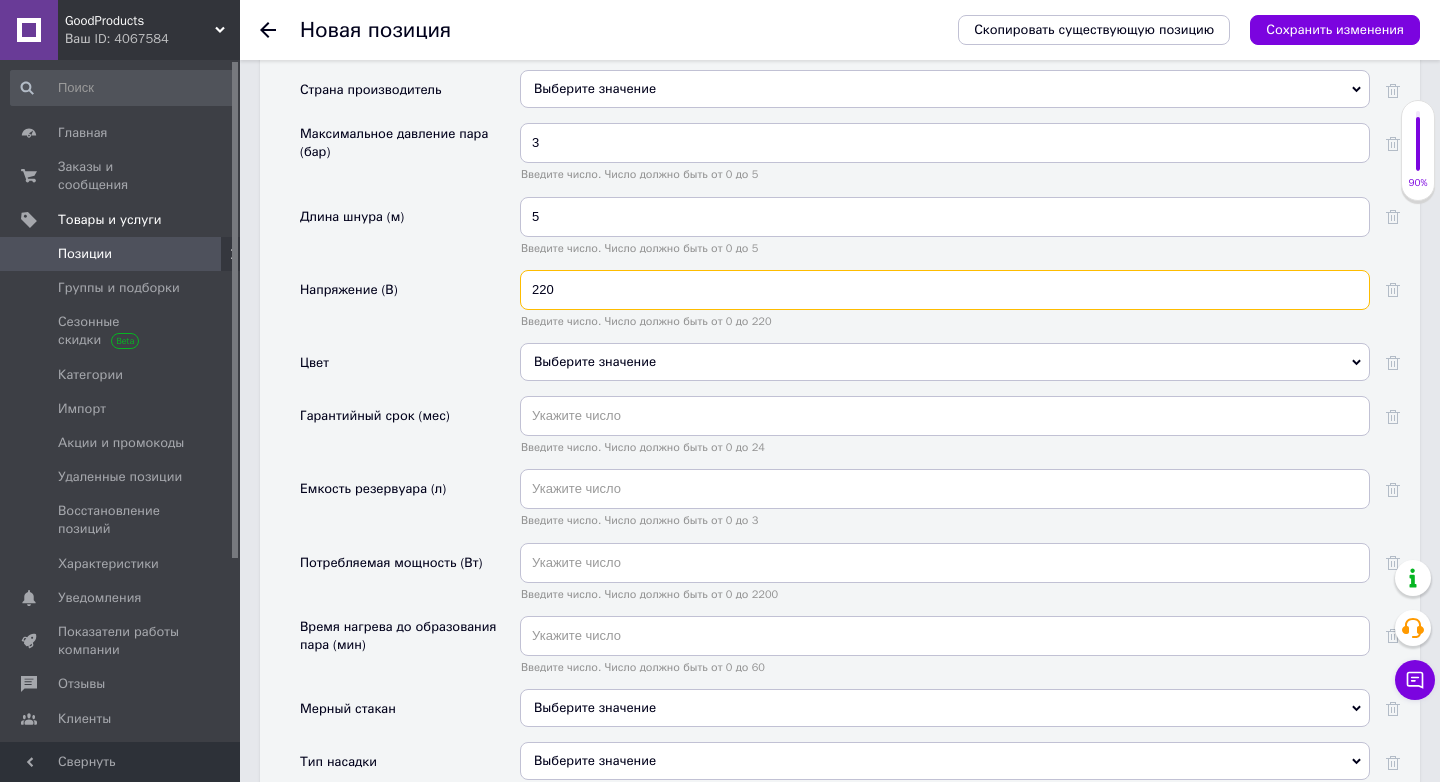 type on "220" 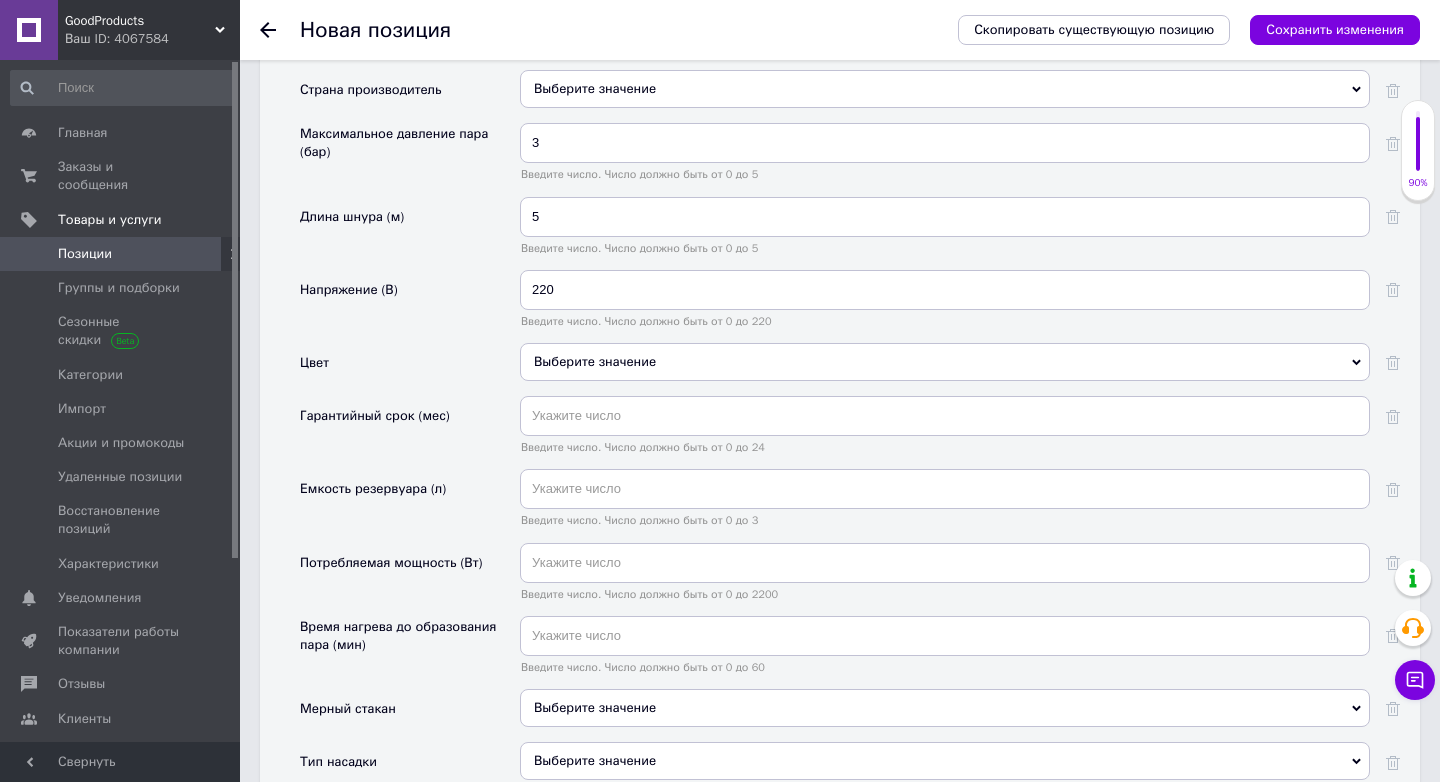 click on "Выберите значение" at bounding box center (945, 362) 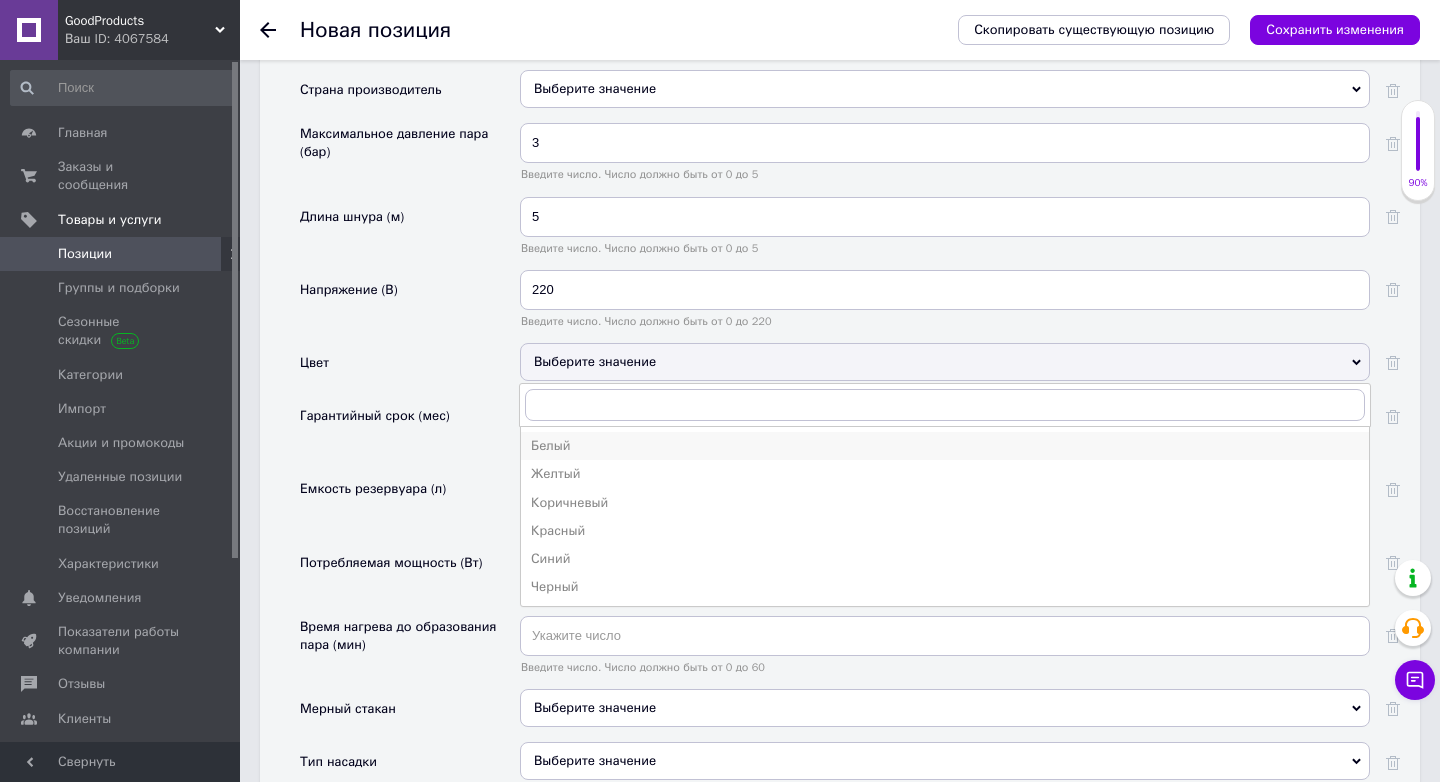 click on "Белый" at bounding box center (945, 446) 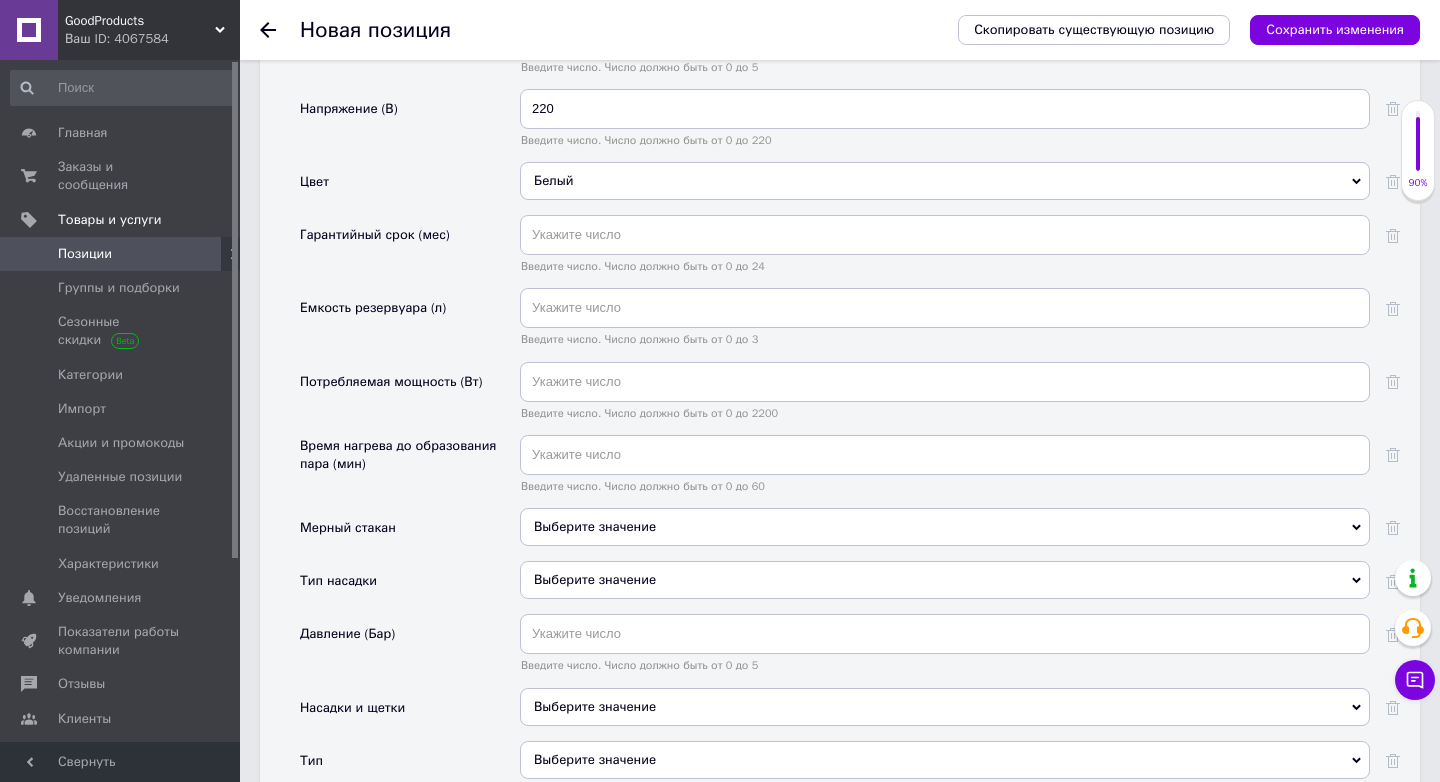 scroll, scrollTop: 2222, scrollLeft: 0, axis: vertical 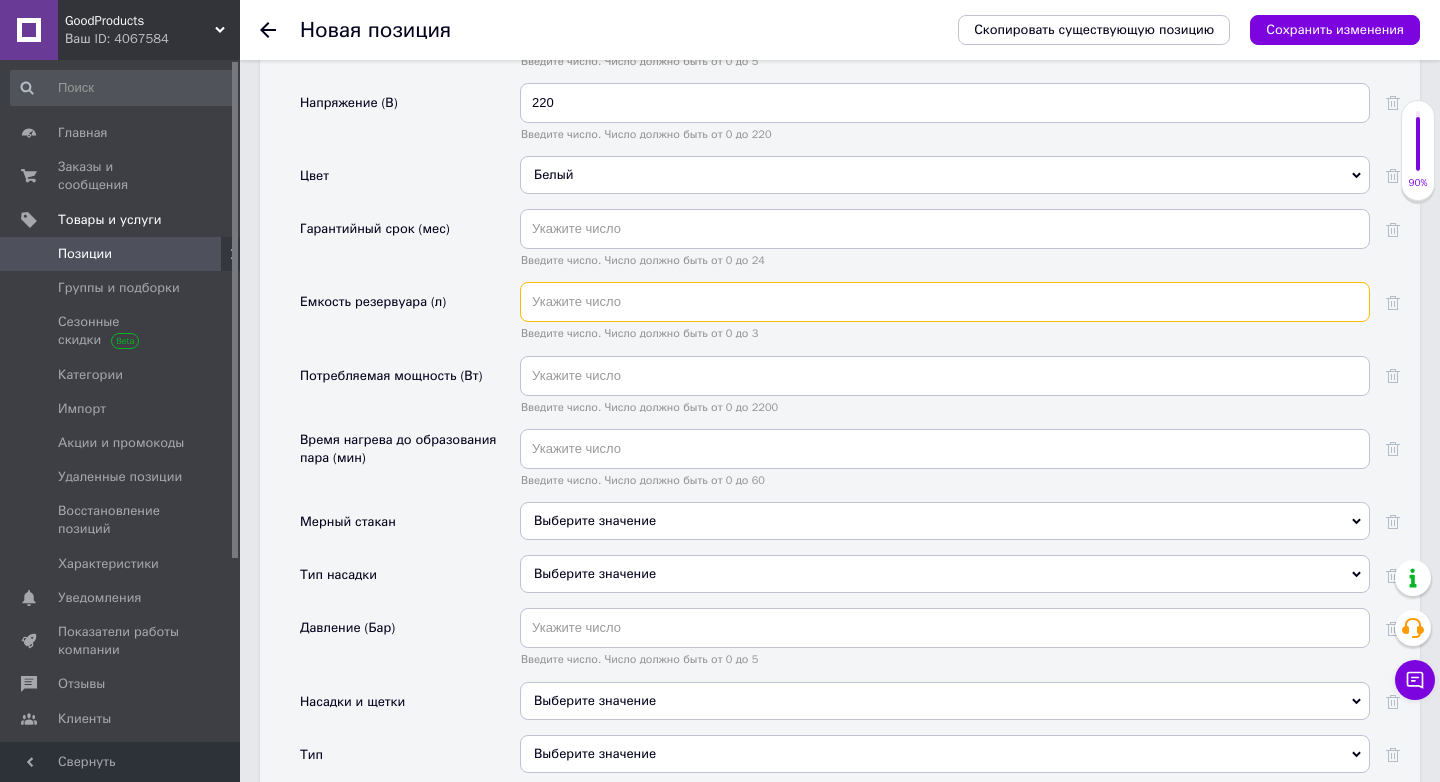 click at bounding box center (945, 302) 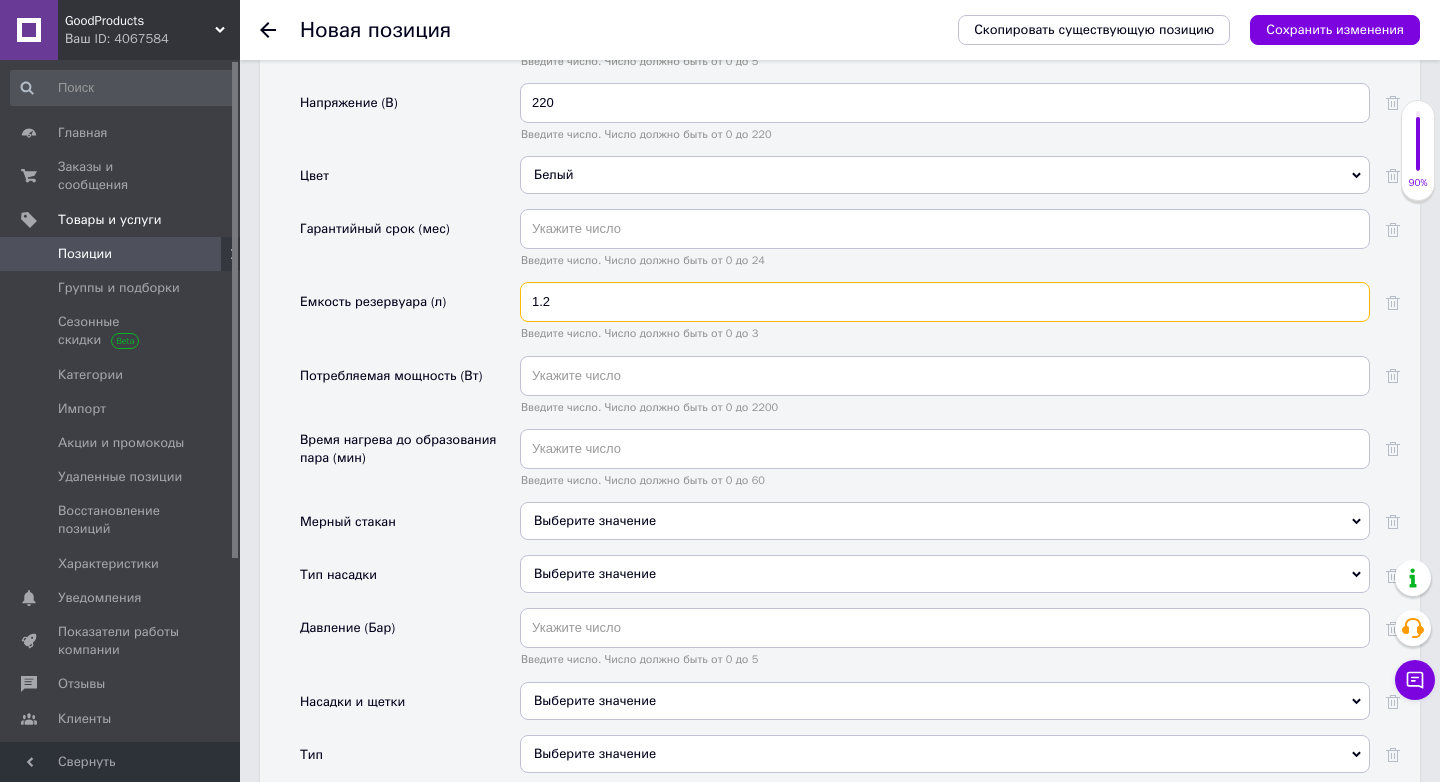 type on "1.2" 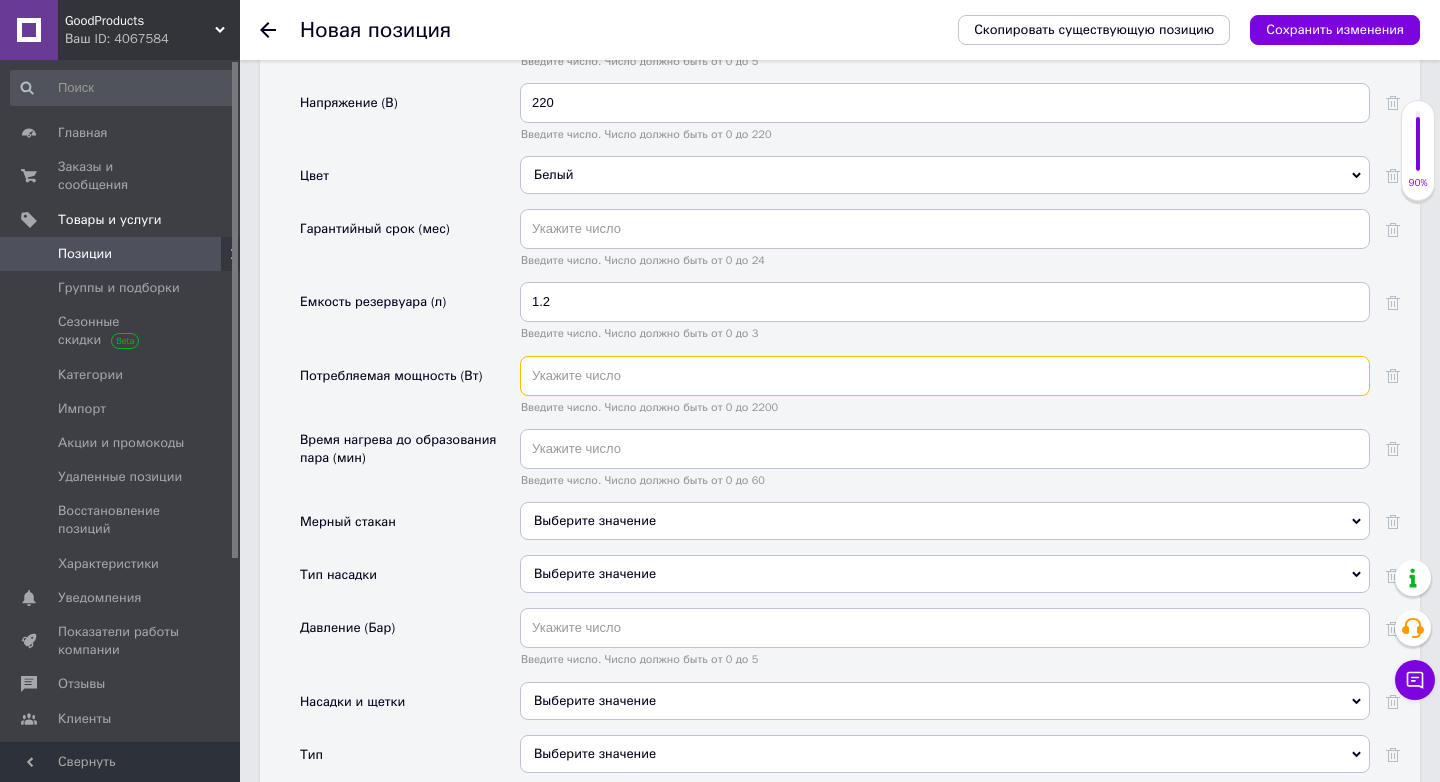click at bounding box center (945, 376) 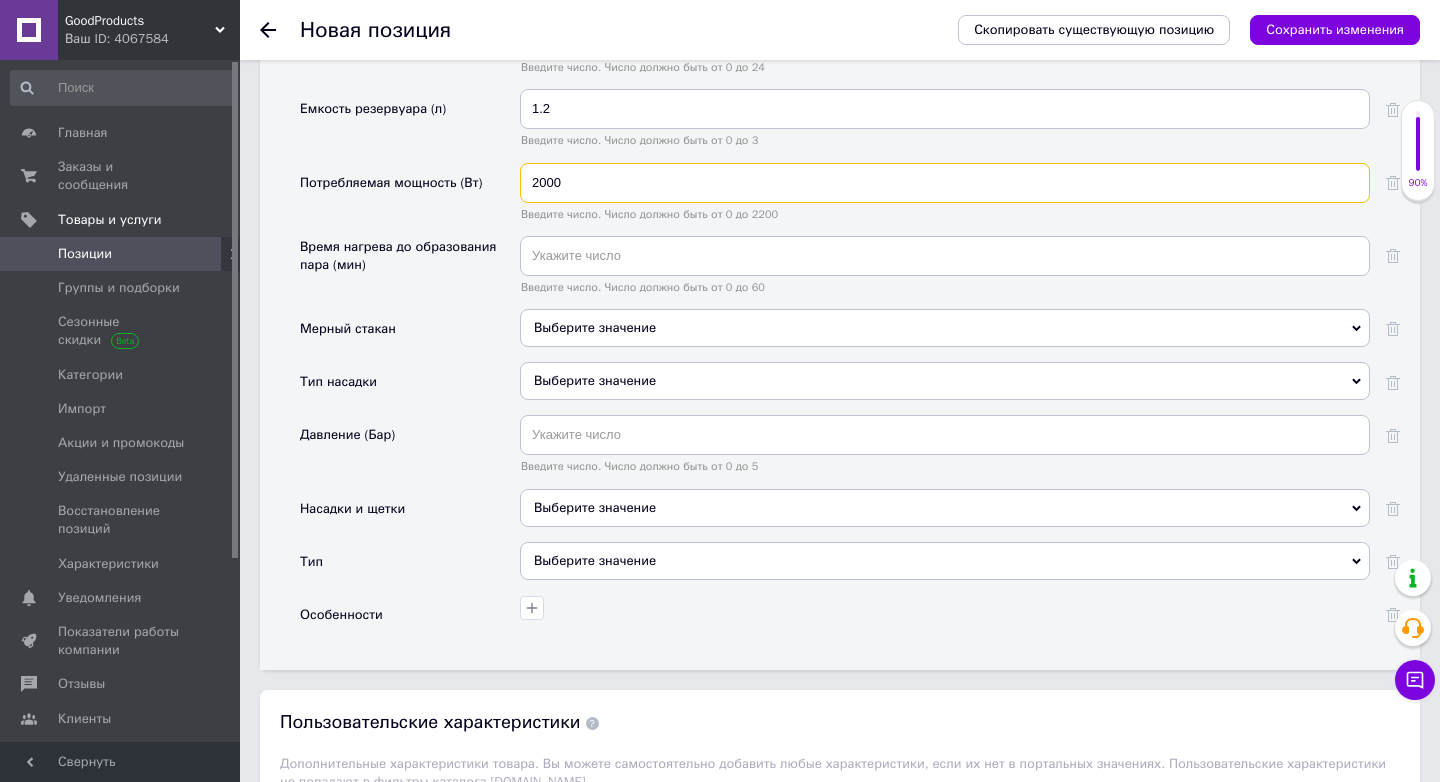 scroll, scrollTop: 2432, scrollLeft: 0, axis: vertical 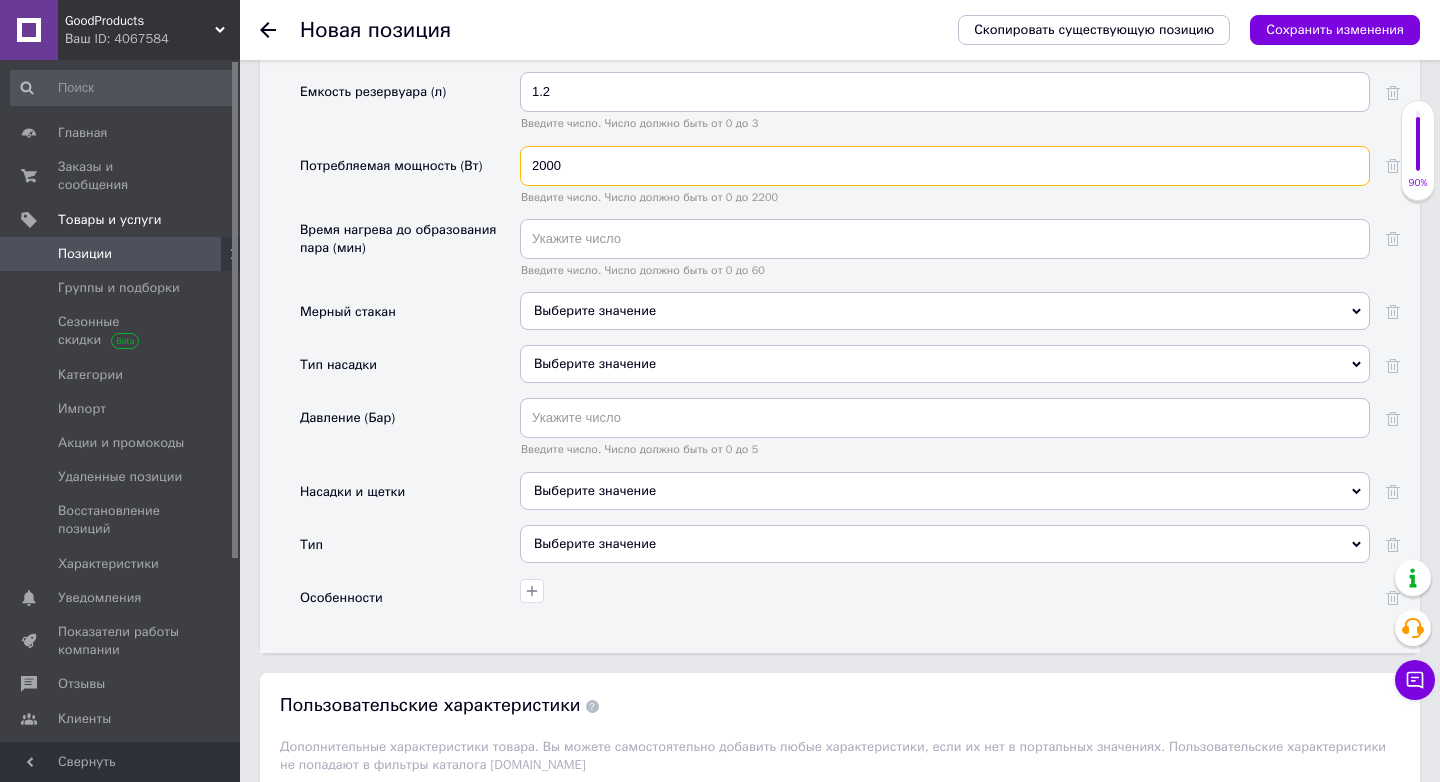 type on "2000" 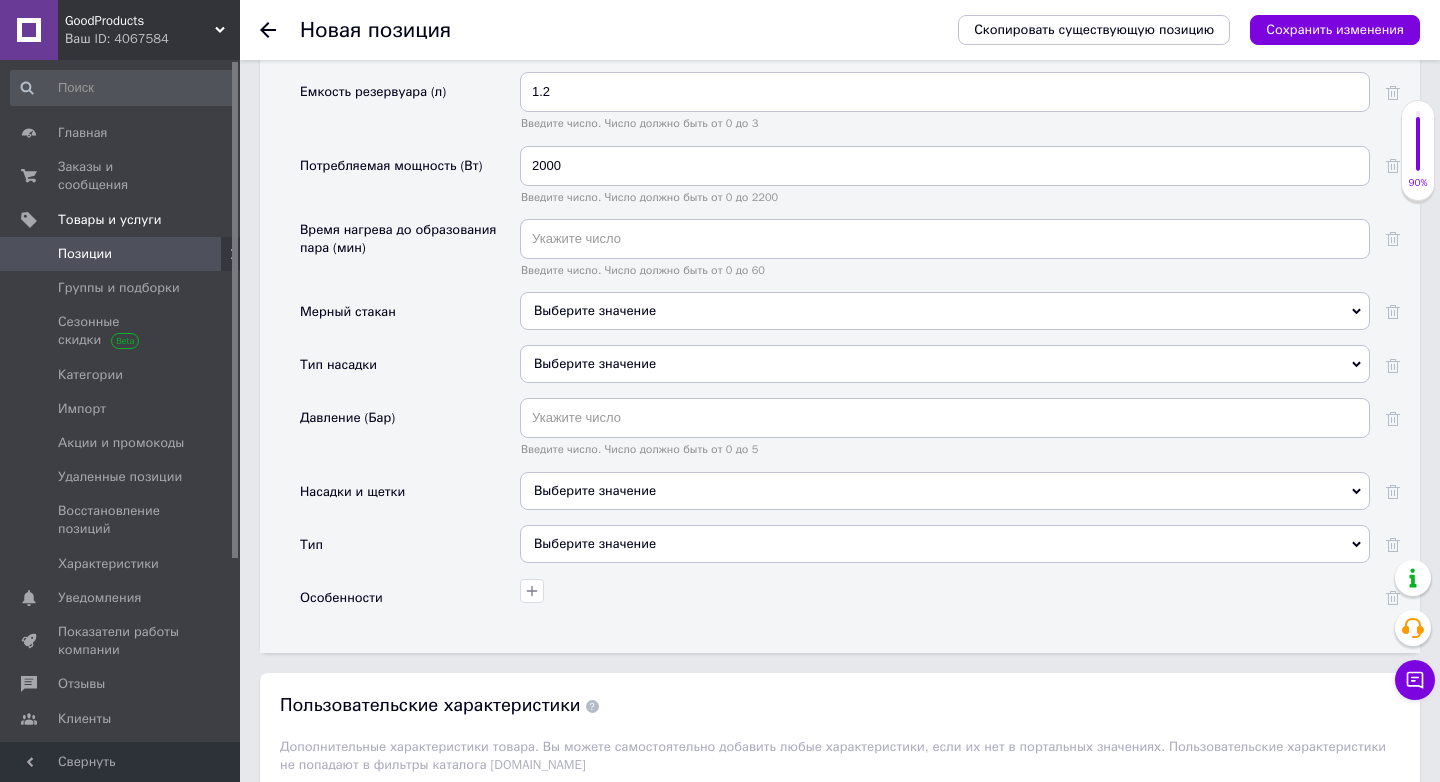click on "Выберите значение" at bounding box center (945, 491) 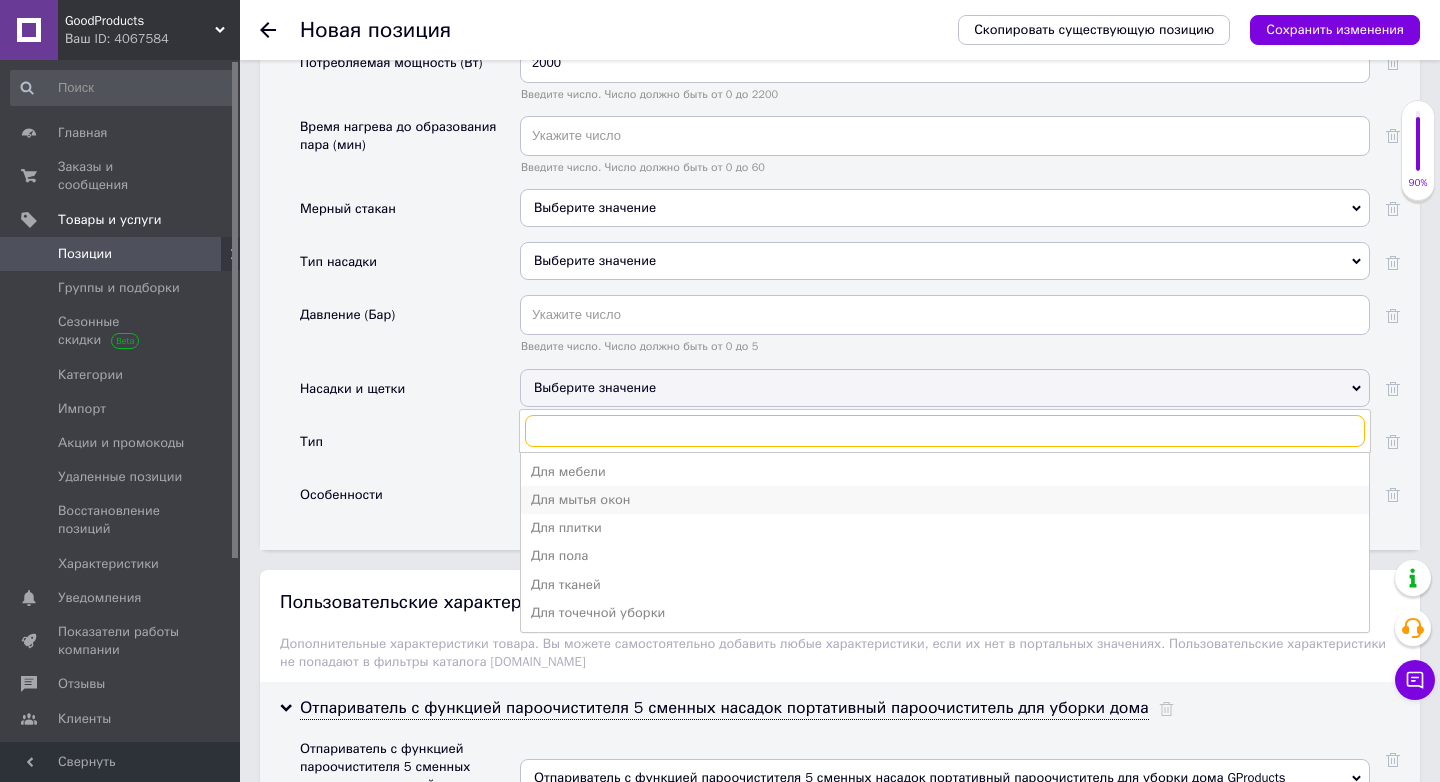 scroll, scrollTop: 2531, scrollLeft: 0, axis: vertical 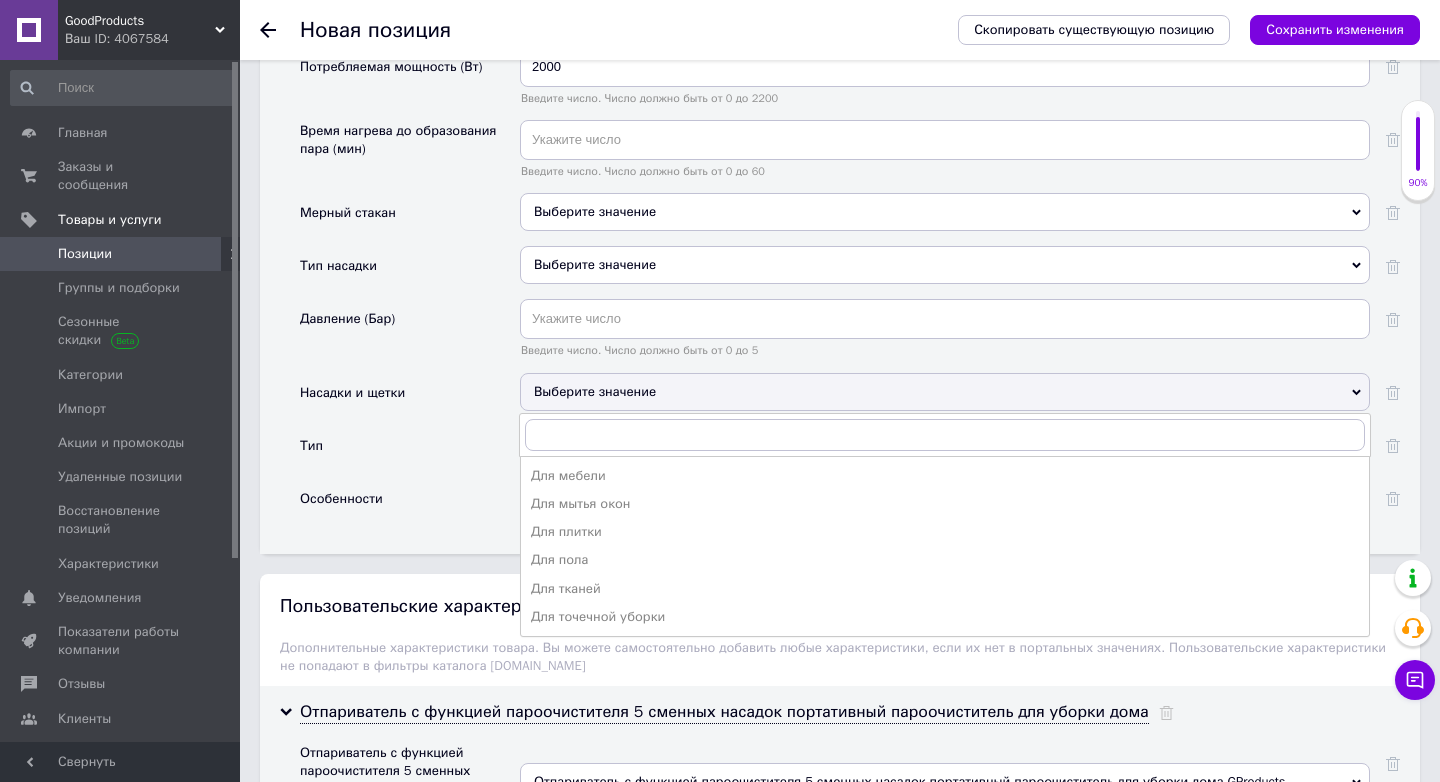 click on "Тип" at bounding box center (410, 452) 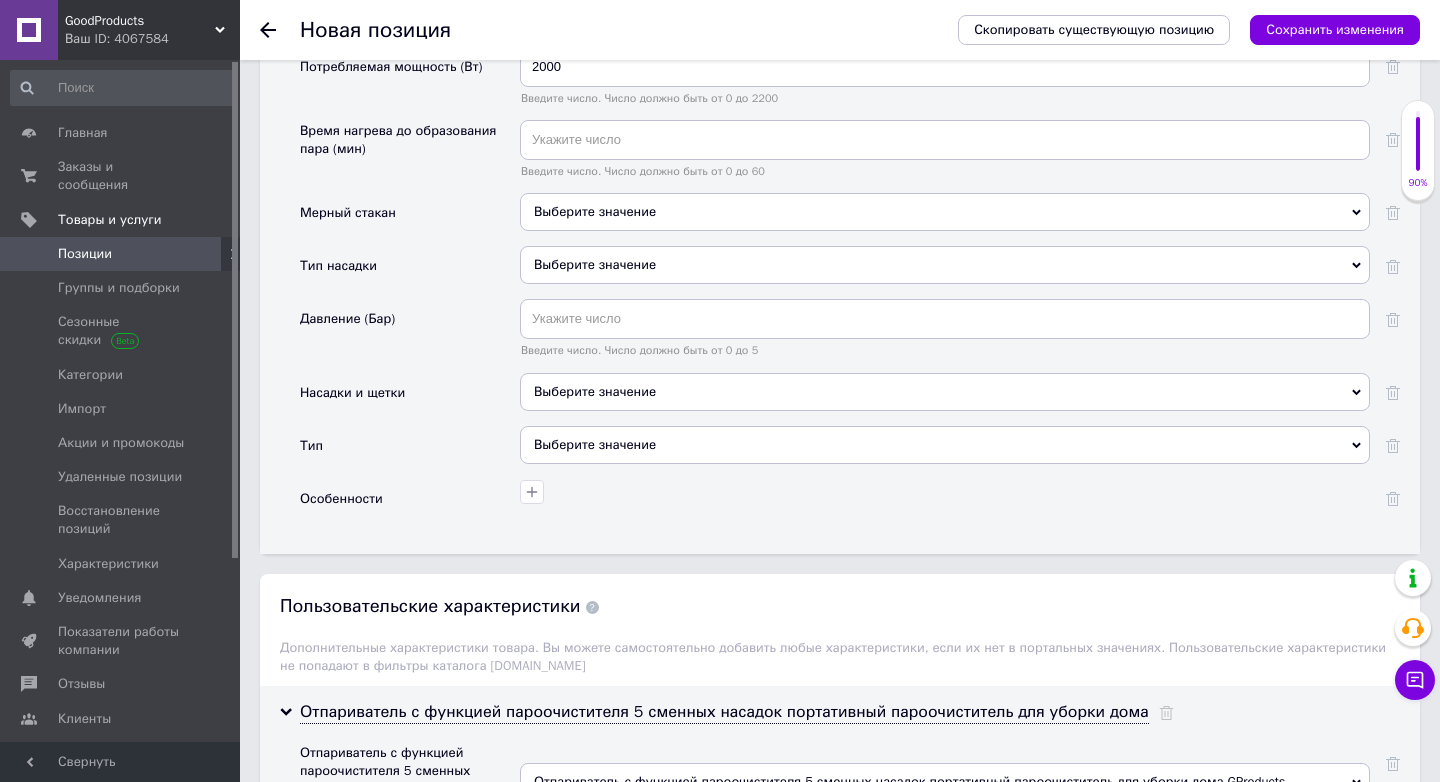 click on "Выберите значение" at bounding box center [945, 445] 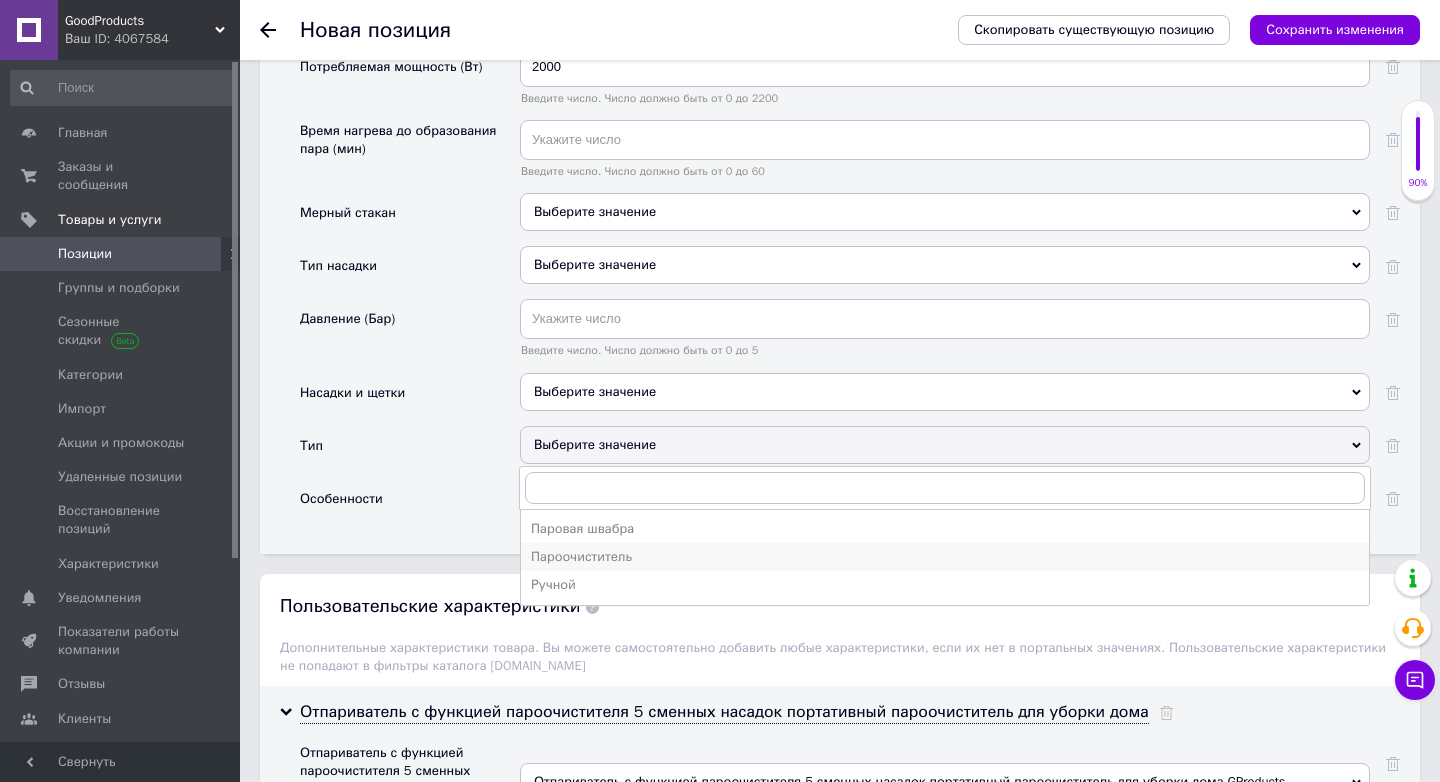 click on "Пароочиститель" at bounding box center (945, 557) 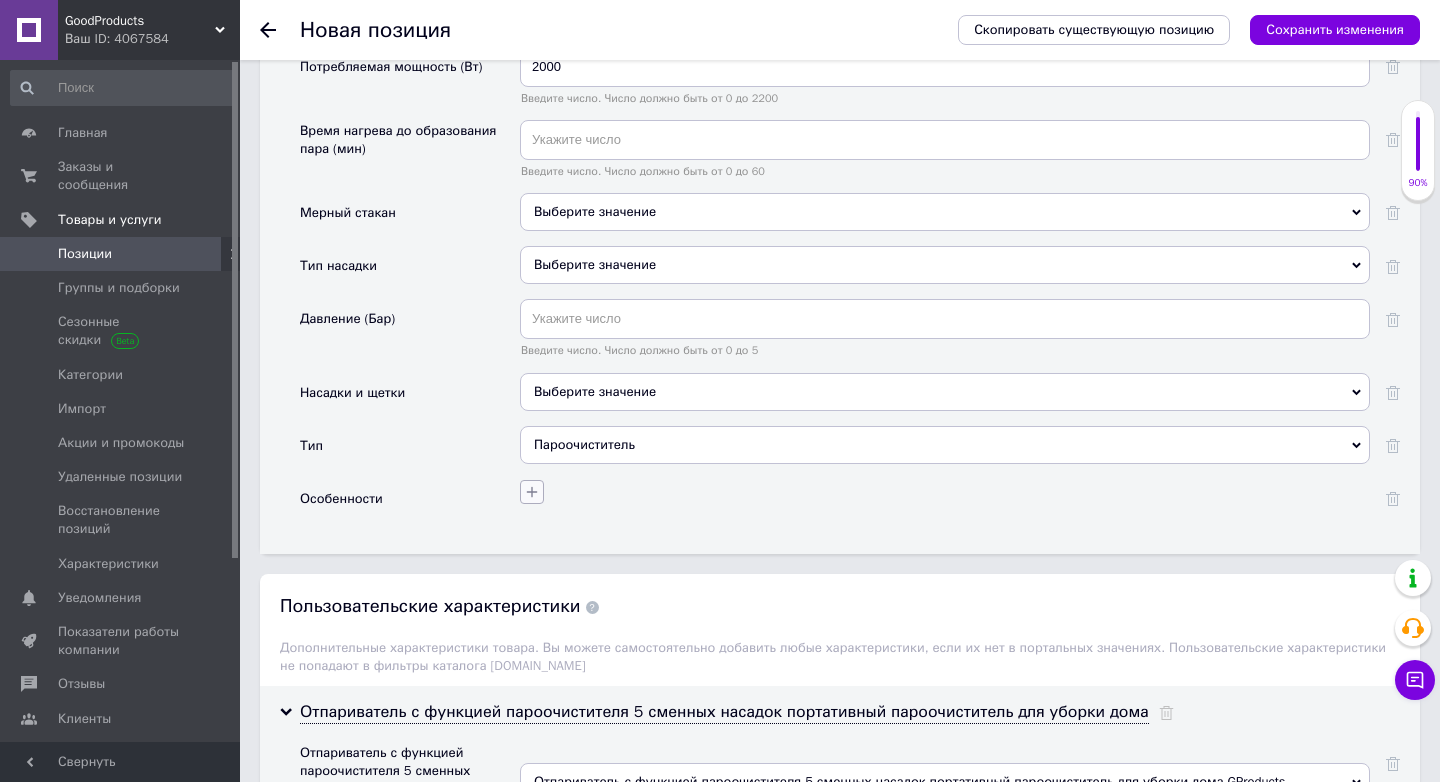 click 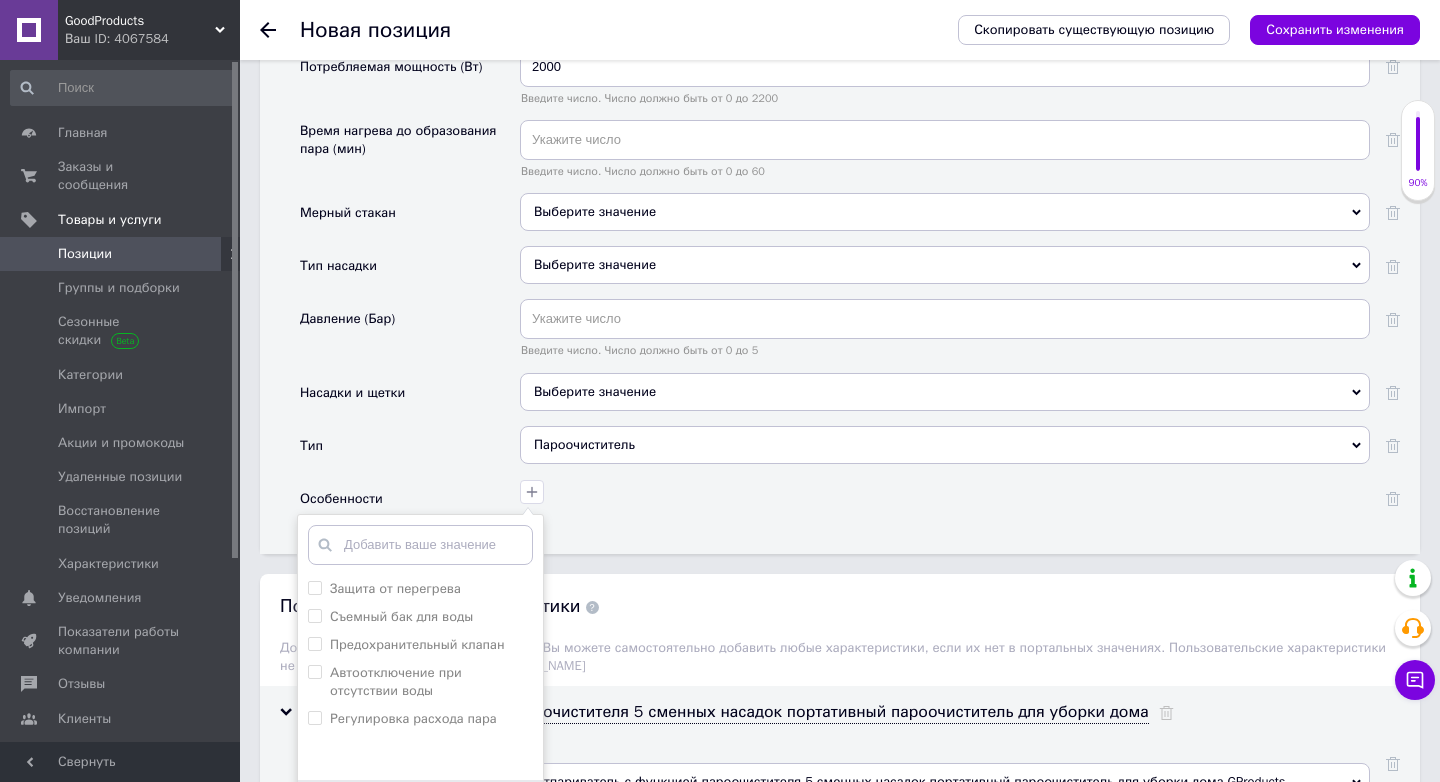 click on "Защита от перегрева Съемный бак для воды Предохранительный клапан Автоотключение при отсутствии воды Регулировка расхода пара Добавить ваше значение   Сохранить" at bounding box center [945, 499] 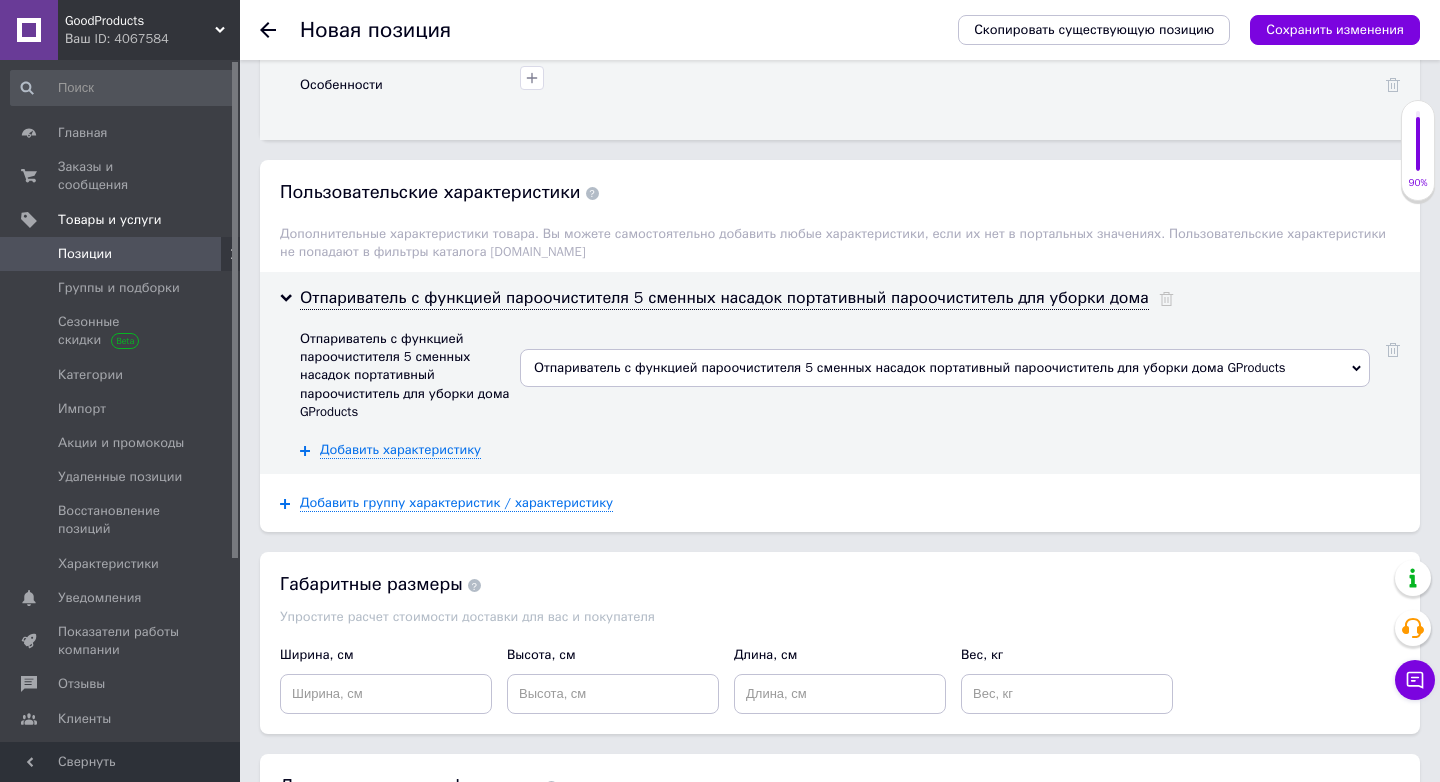 scroll, scrollTop: 2949, scrollLeft: 0, axis: vertical 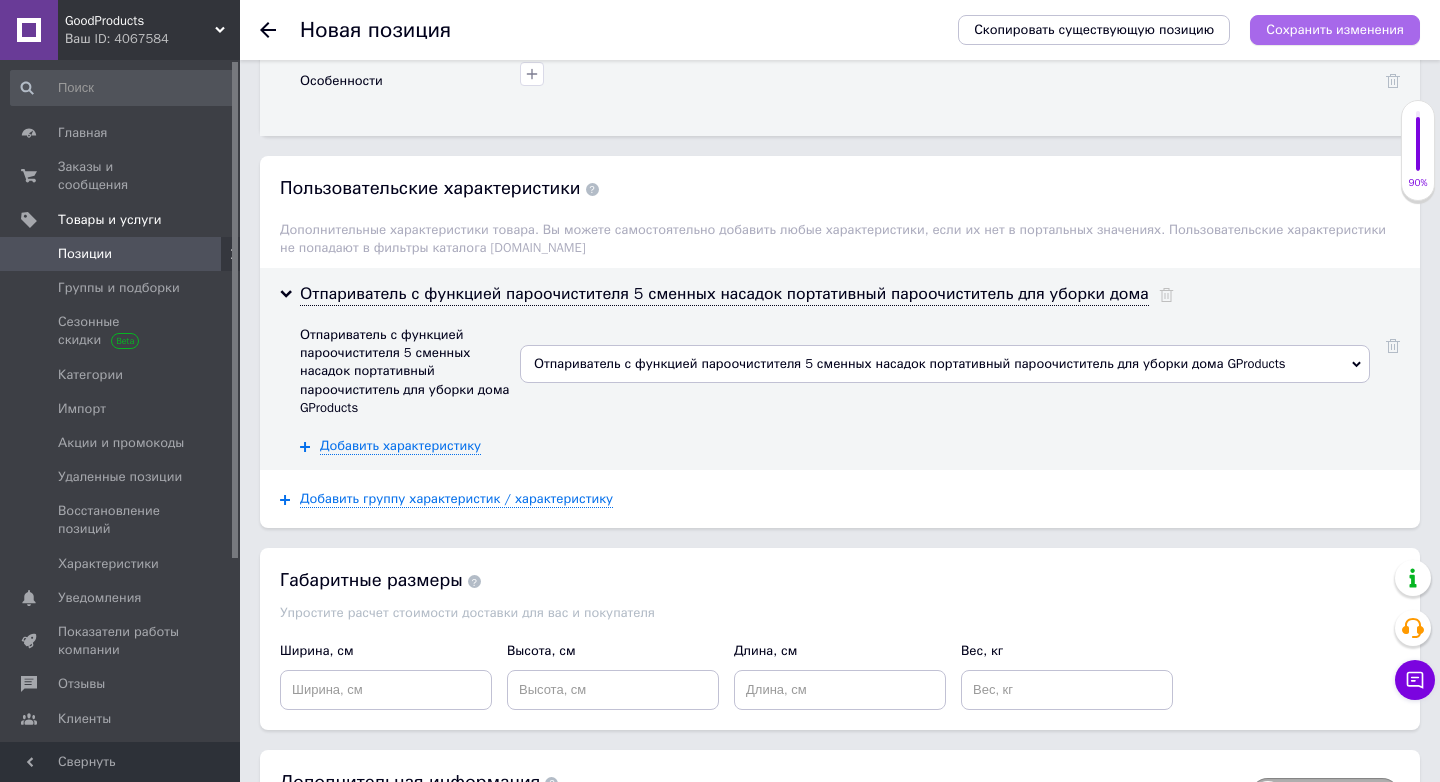 click on "Сохранить изменения" at bounding box center (1335, 29) 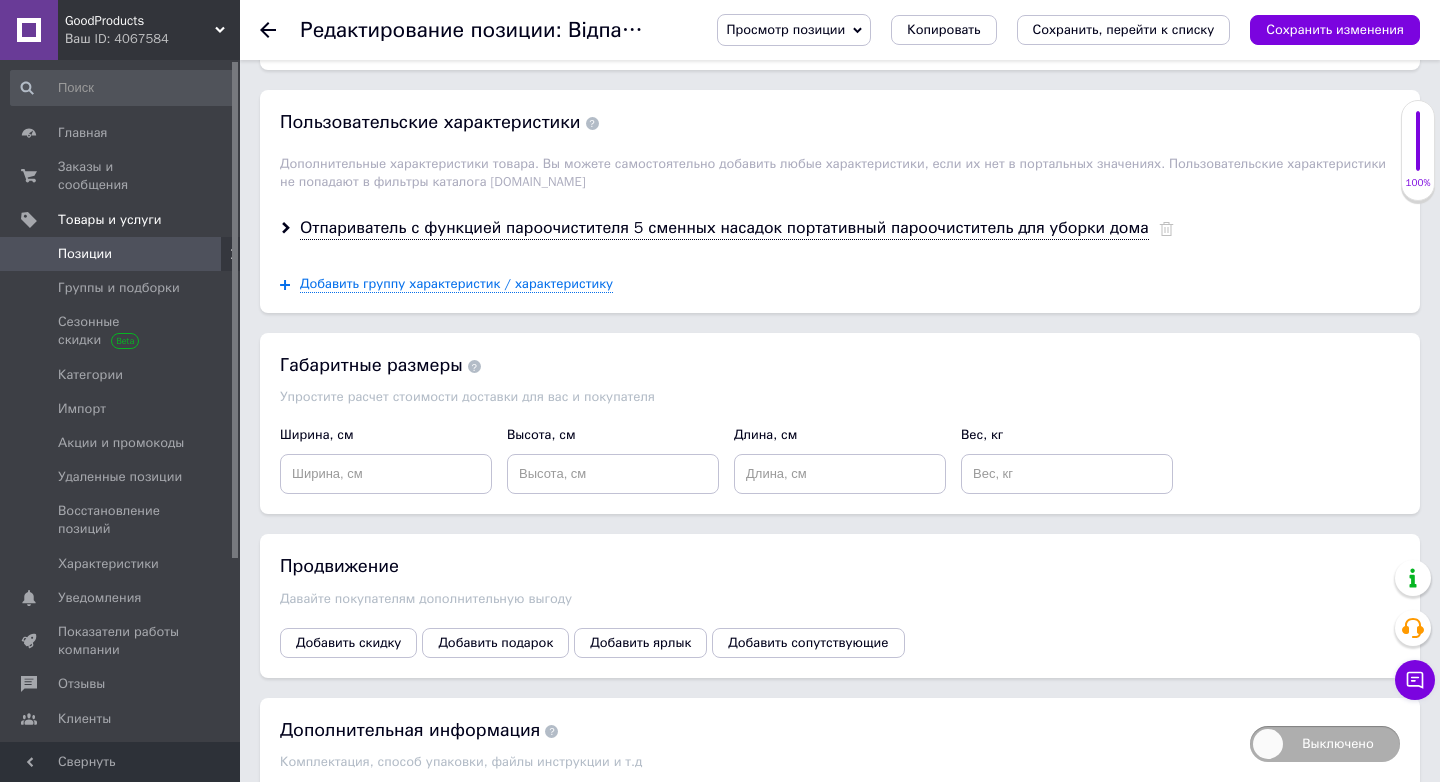 scroll, scrollTop: 2041, scrollLeft: 0, axis: vertical 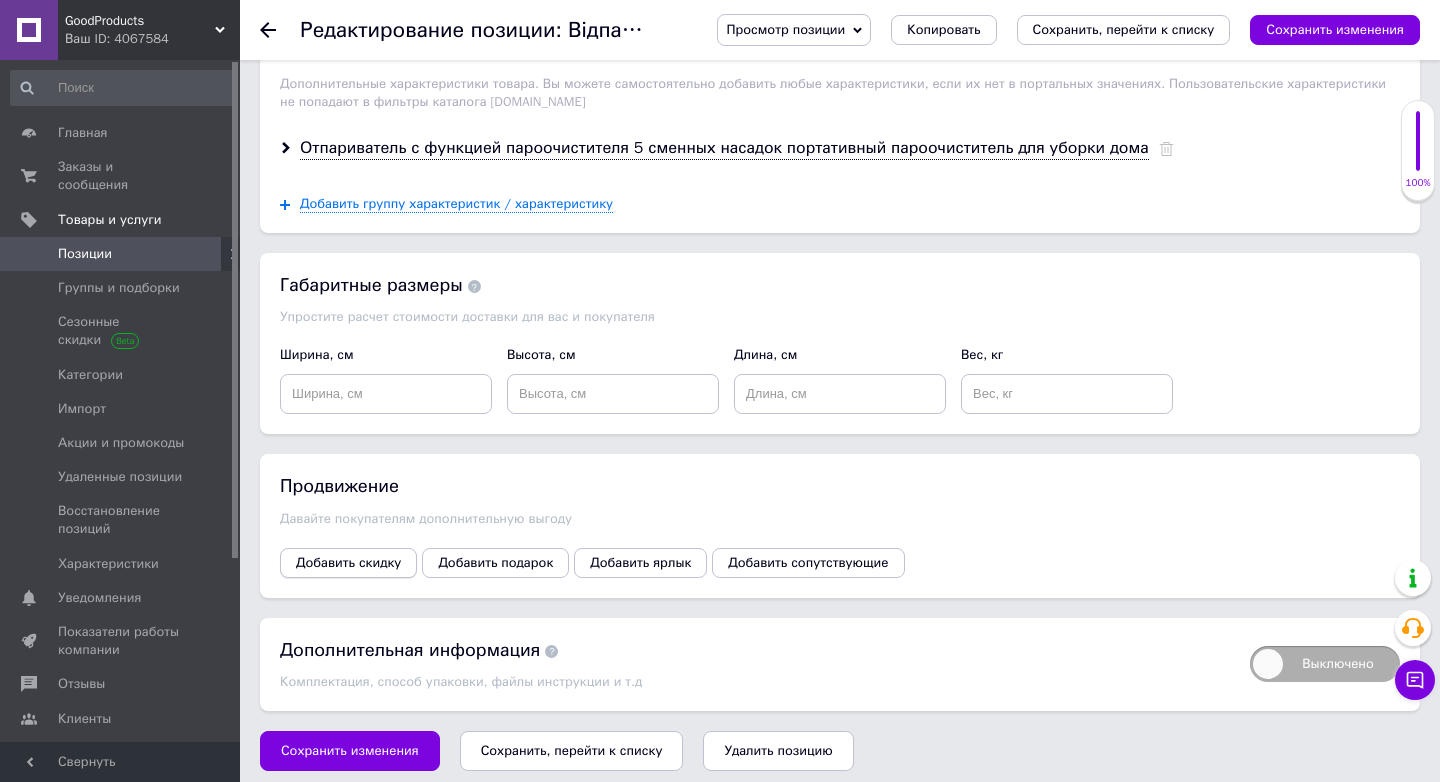 click on "Добавить скидку" at bounding box center [348, 563] 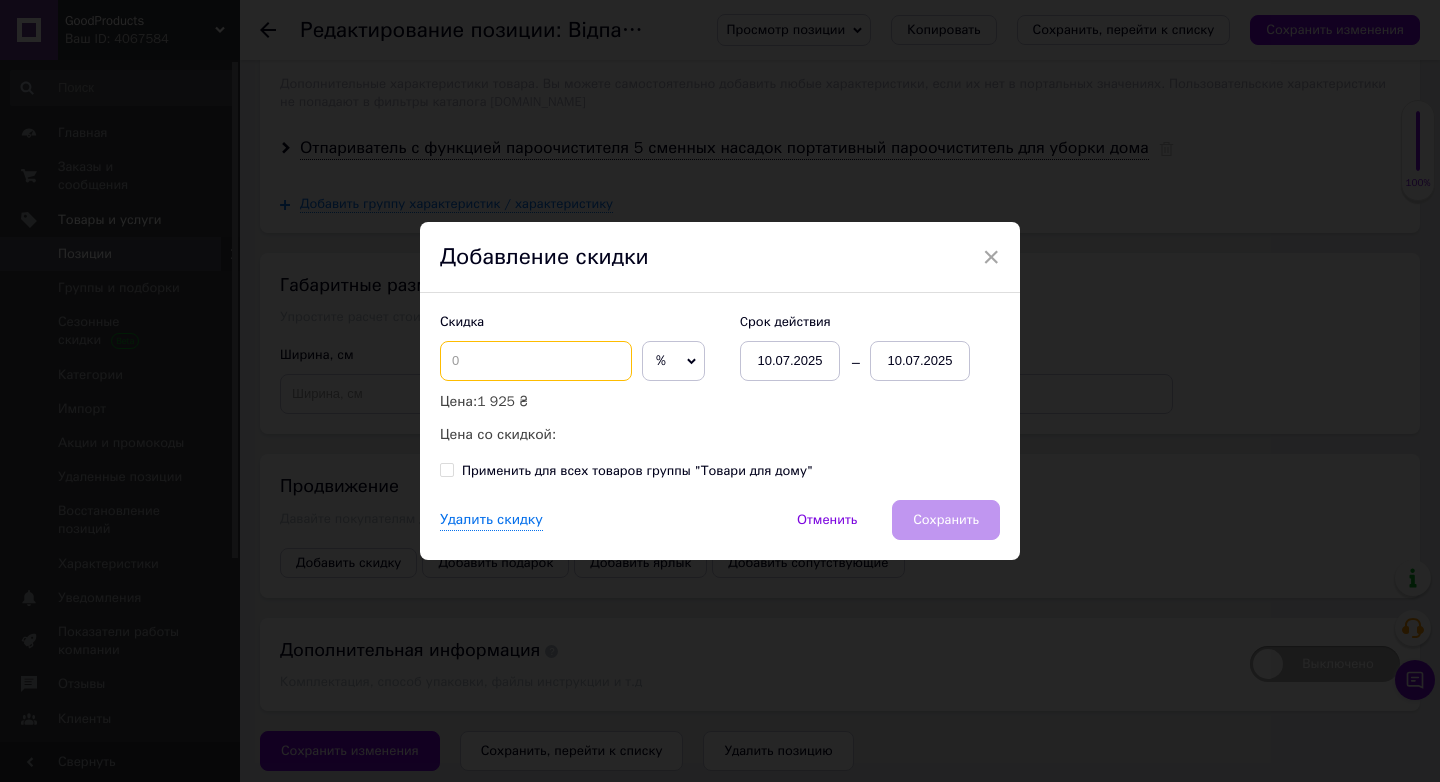 click at bounding box center [536, 361] 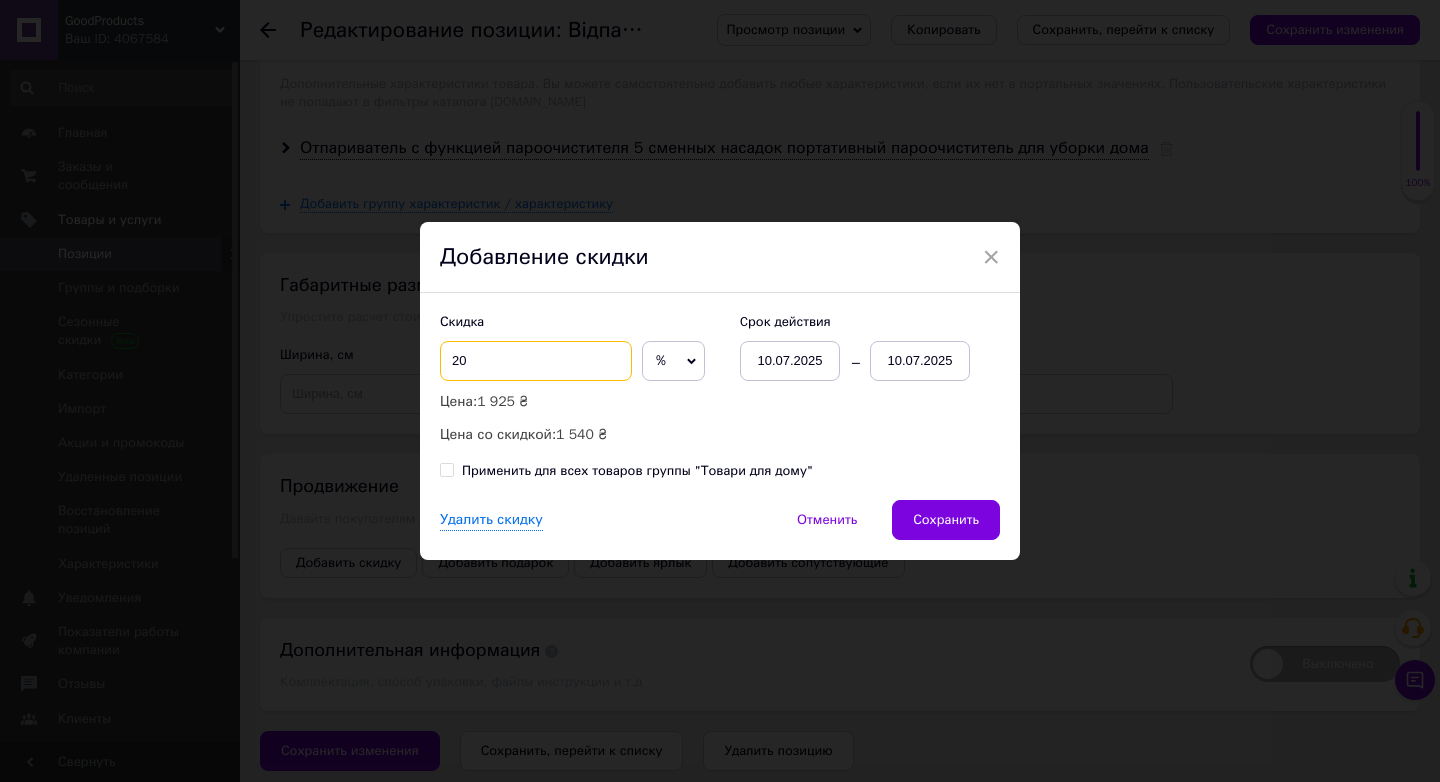 type on "20" 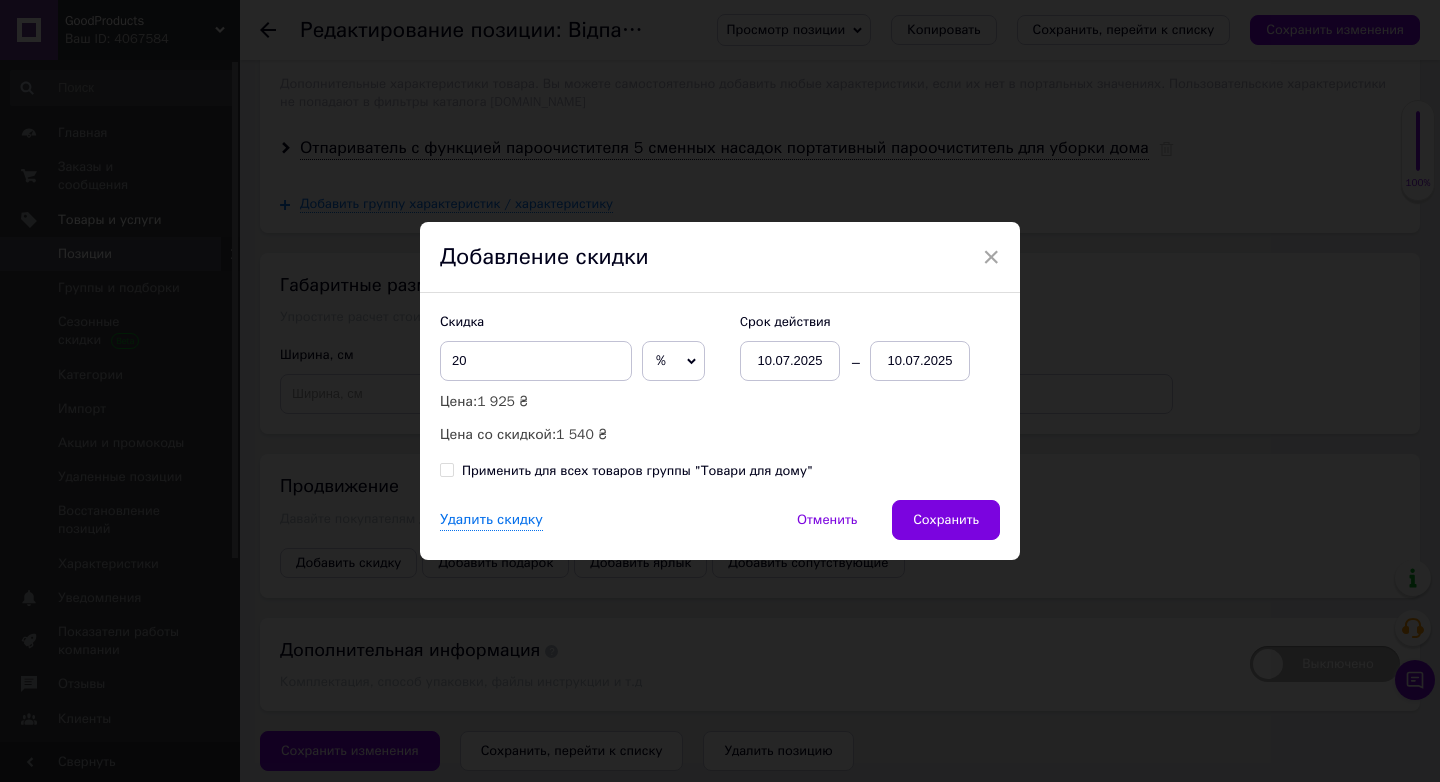 click on "10.07.2025" at bounding box center [920, 361] 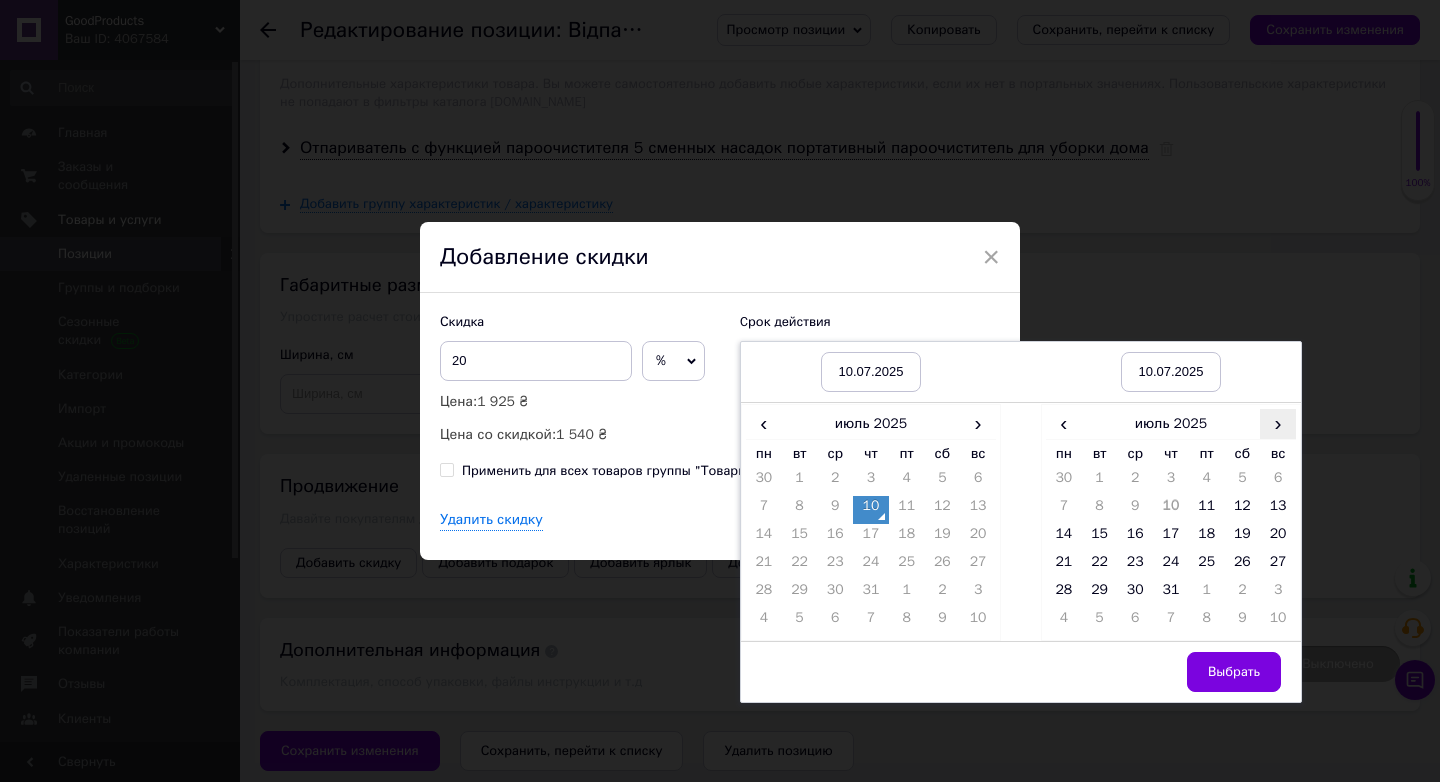 click on "›" at bounding box center (1278, 423) 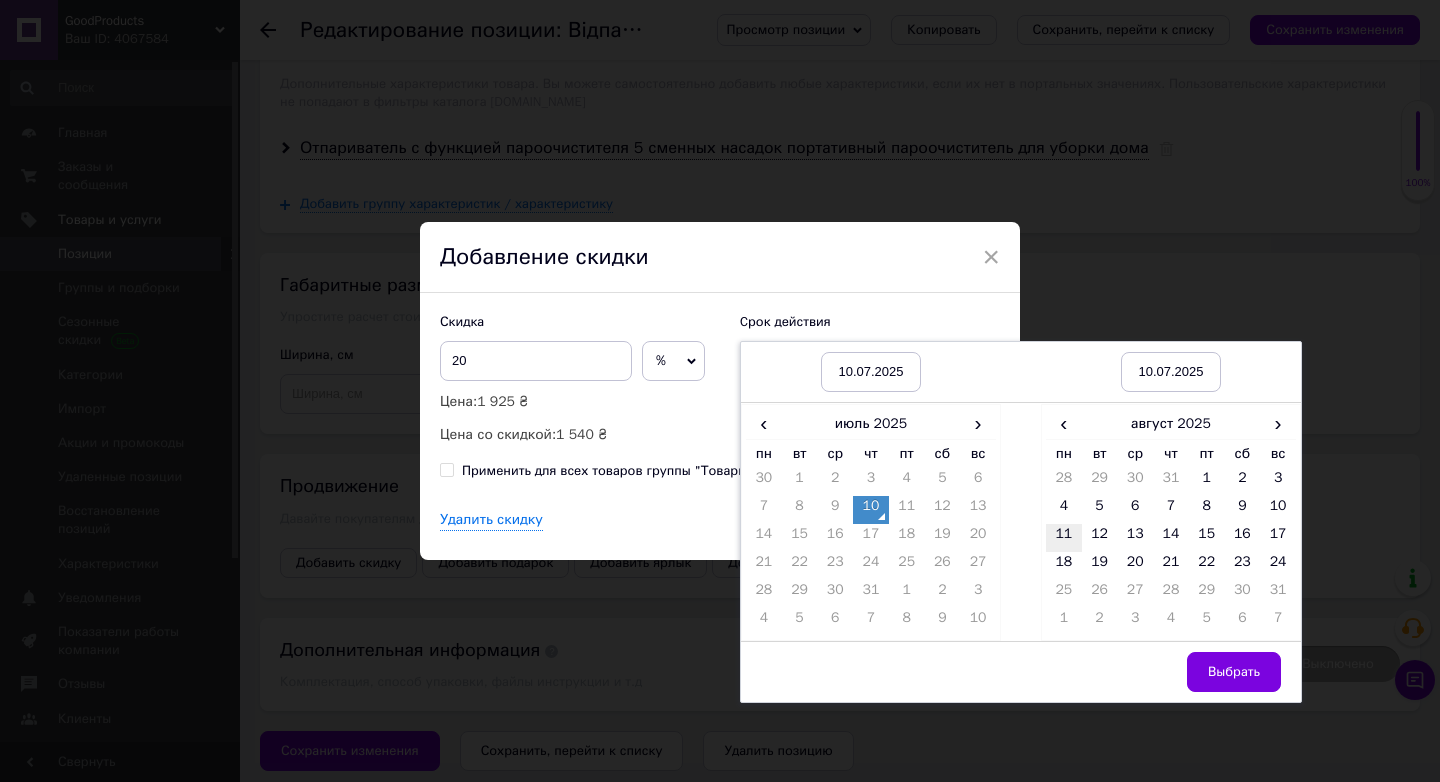 click on "11" at bounding box center (1064, 538) 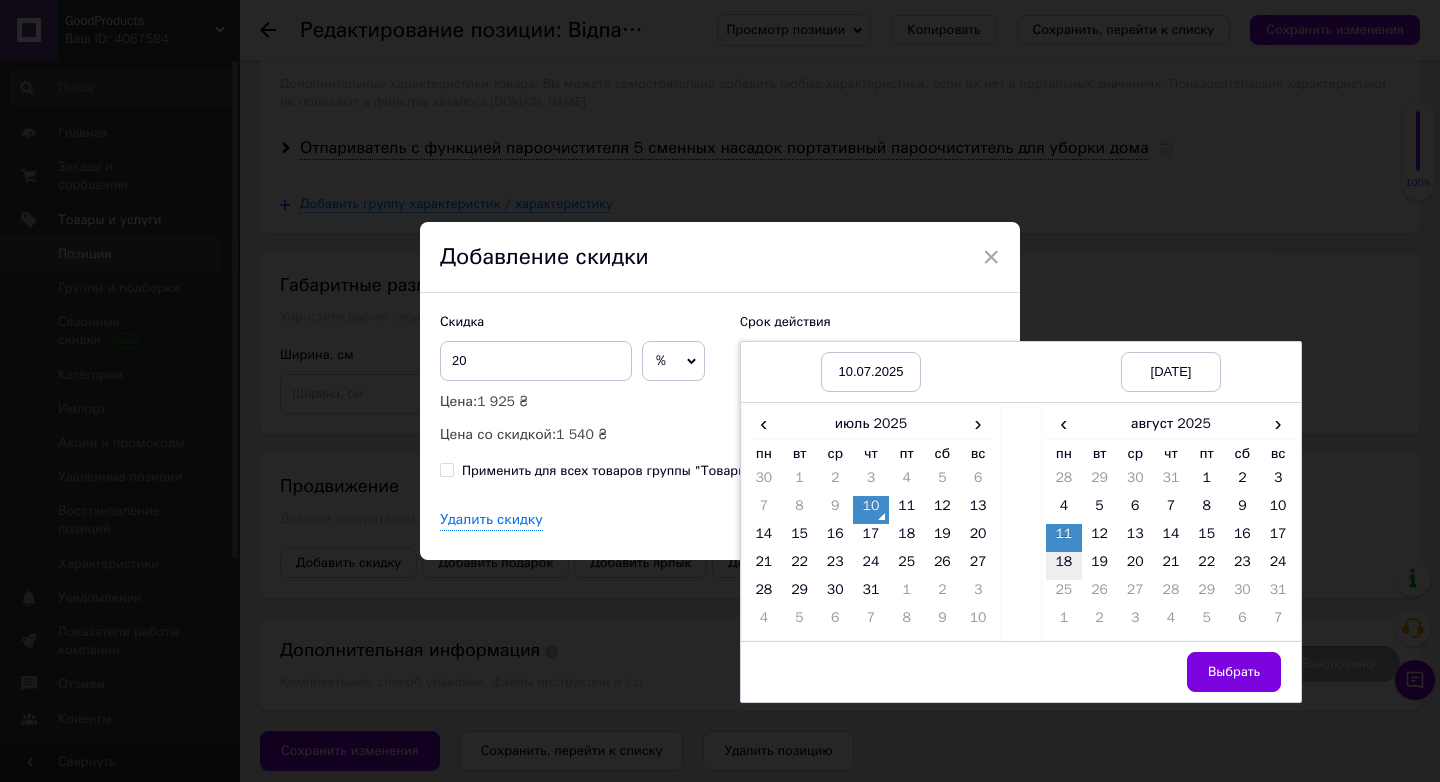 click on "18" at bounding box center [1064, 566] 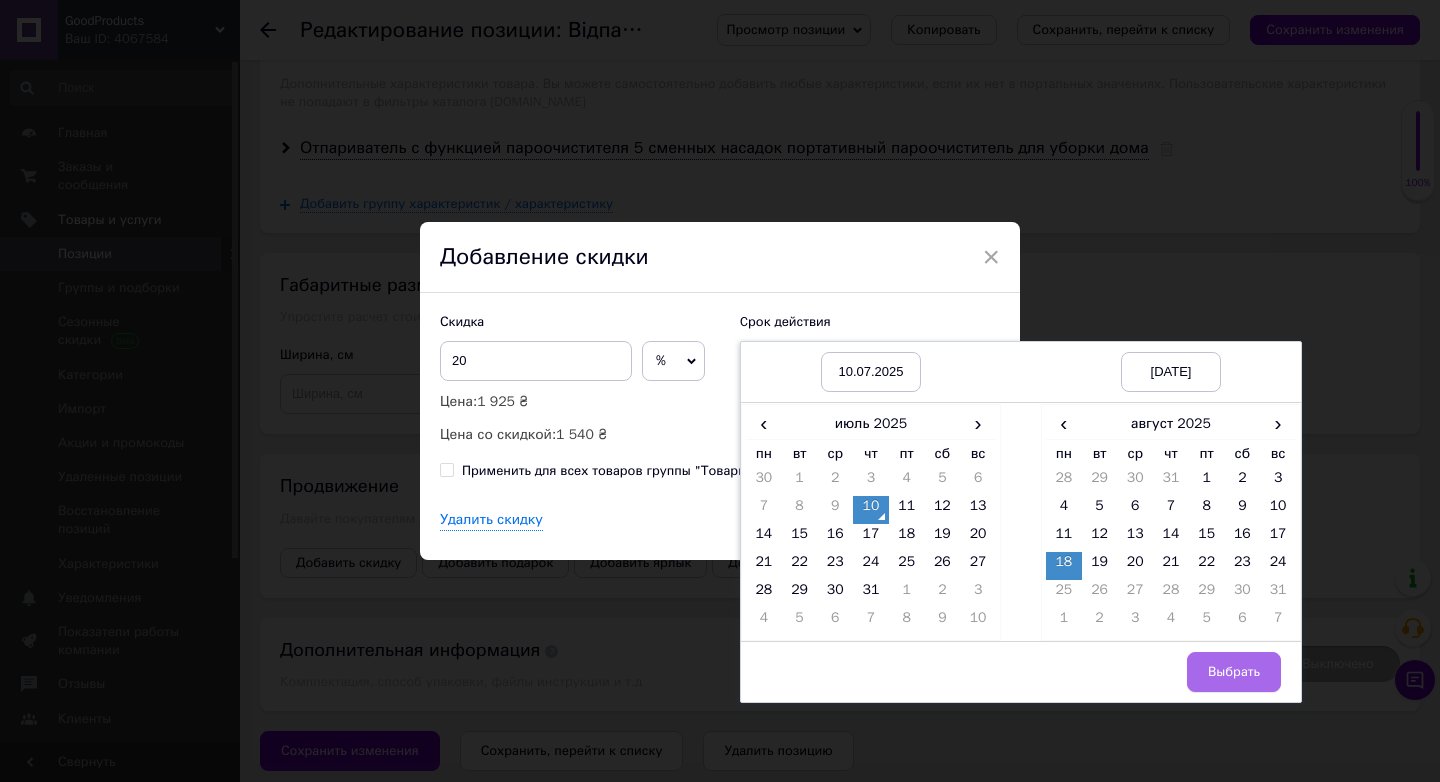 click on "Выбрать" at bounding box center (1234, 672) 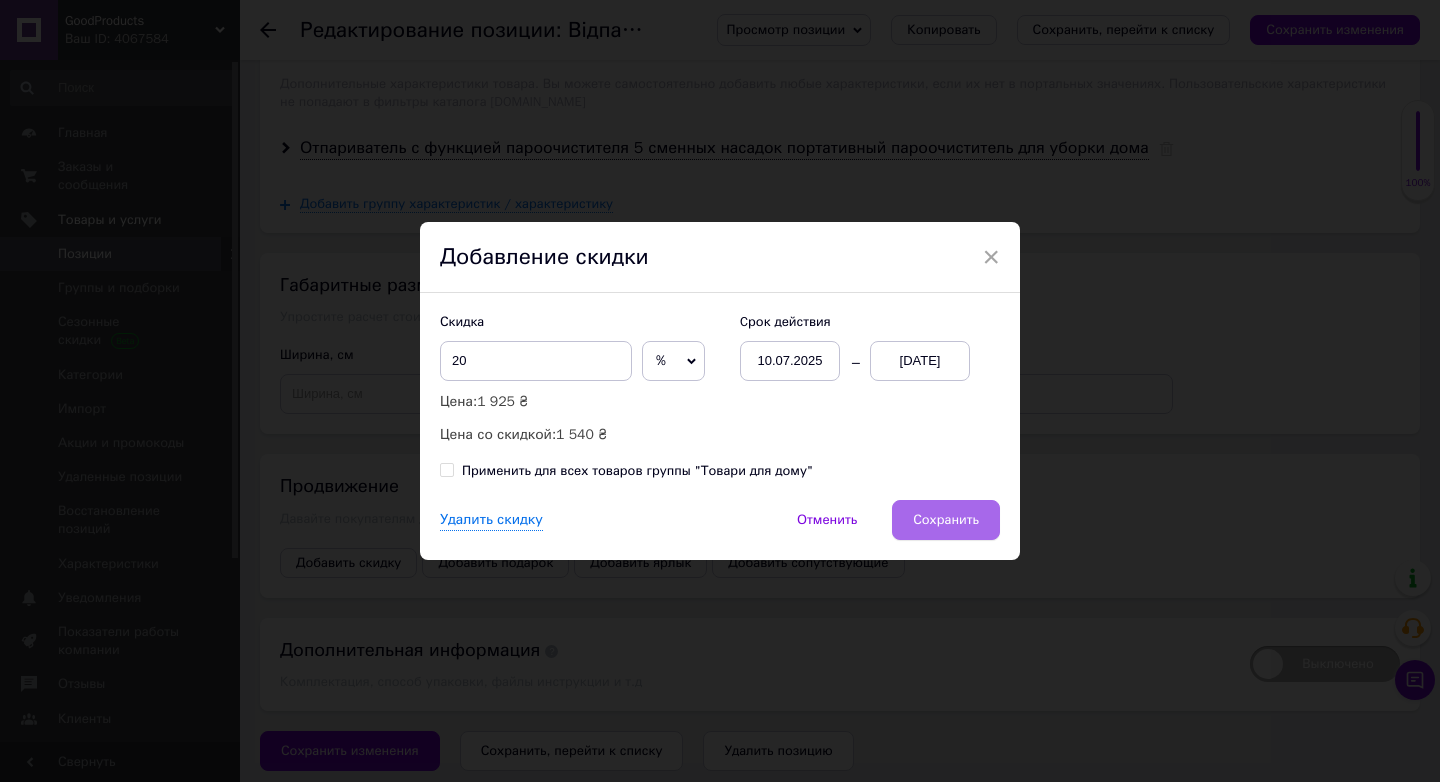 click on "Сохранить" at bounding box center [946, 520] 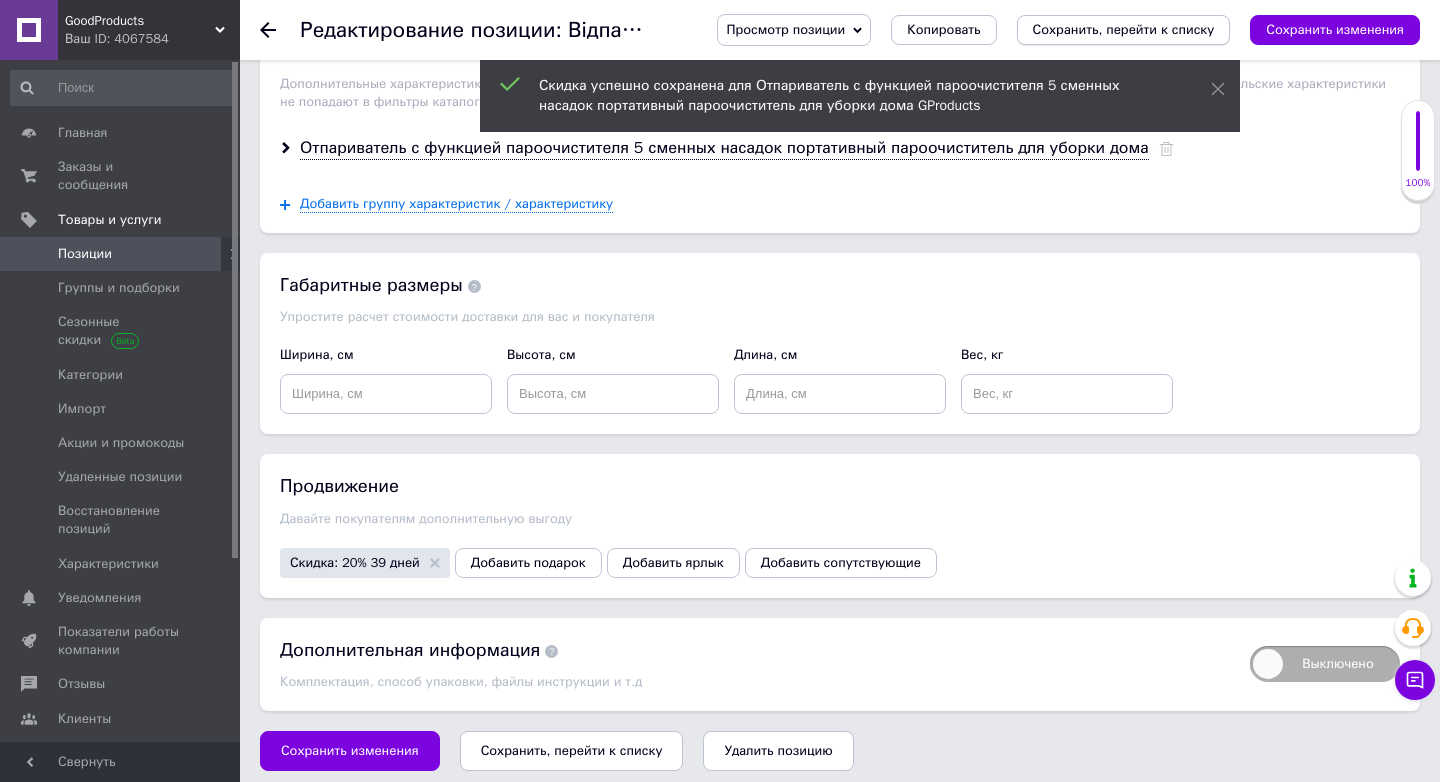 click on "Сохранить, перейти к списку" at bounding box center [1124, 30] 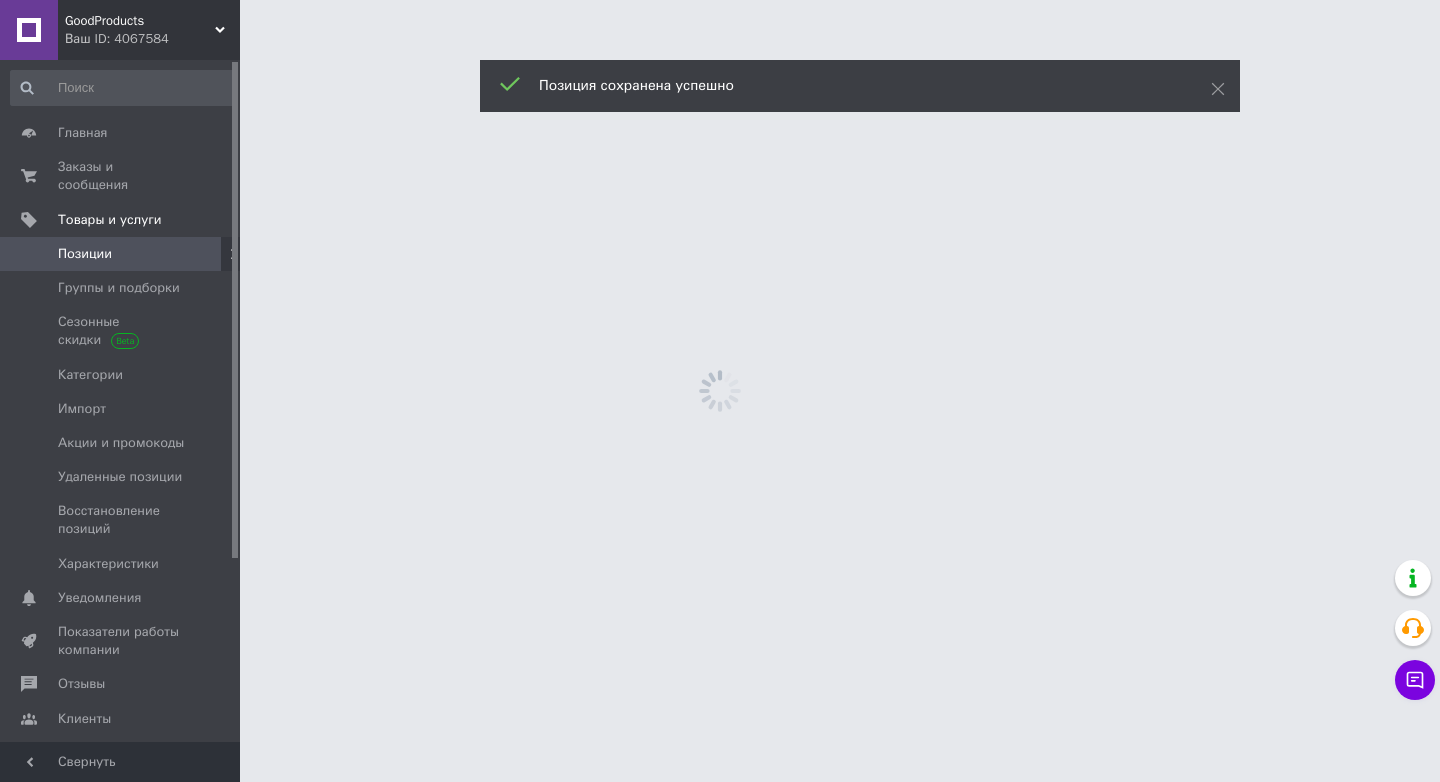 scroll, scrollTop: 0, scrollLeft: 0, axis: both 